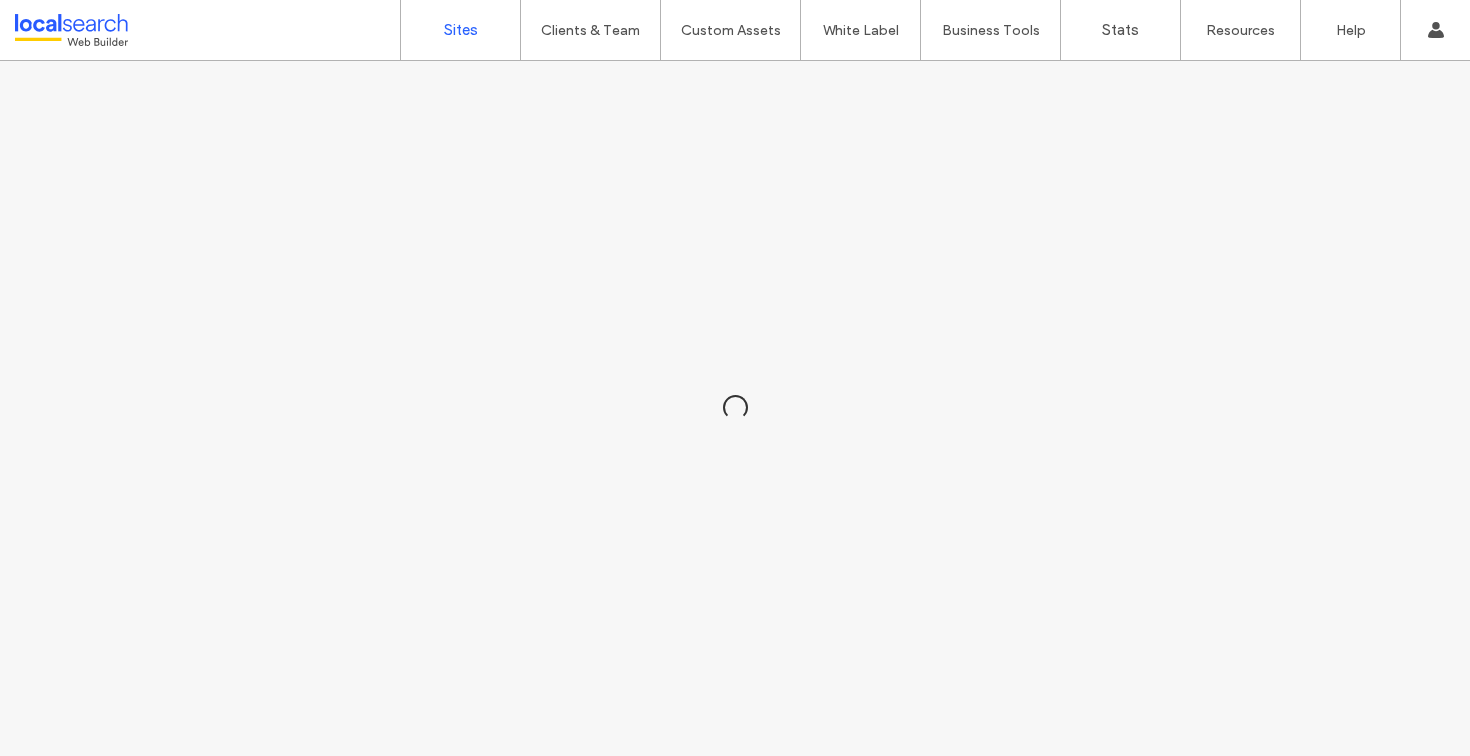 scroll, scrollTop: 0, scrollLeft: 0, axis: both 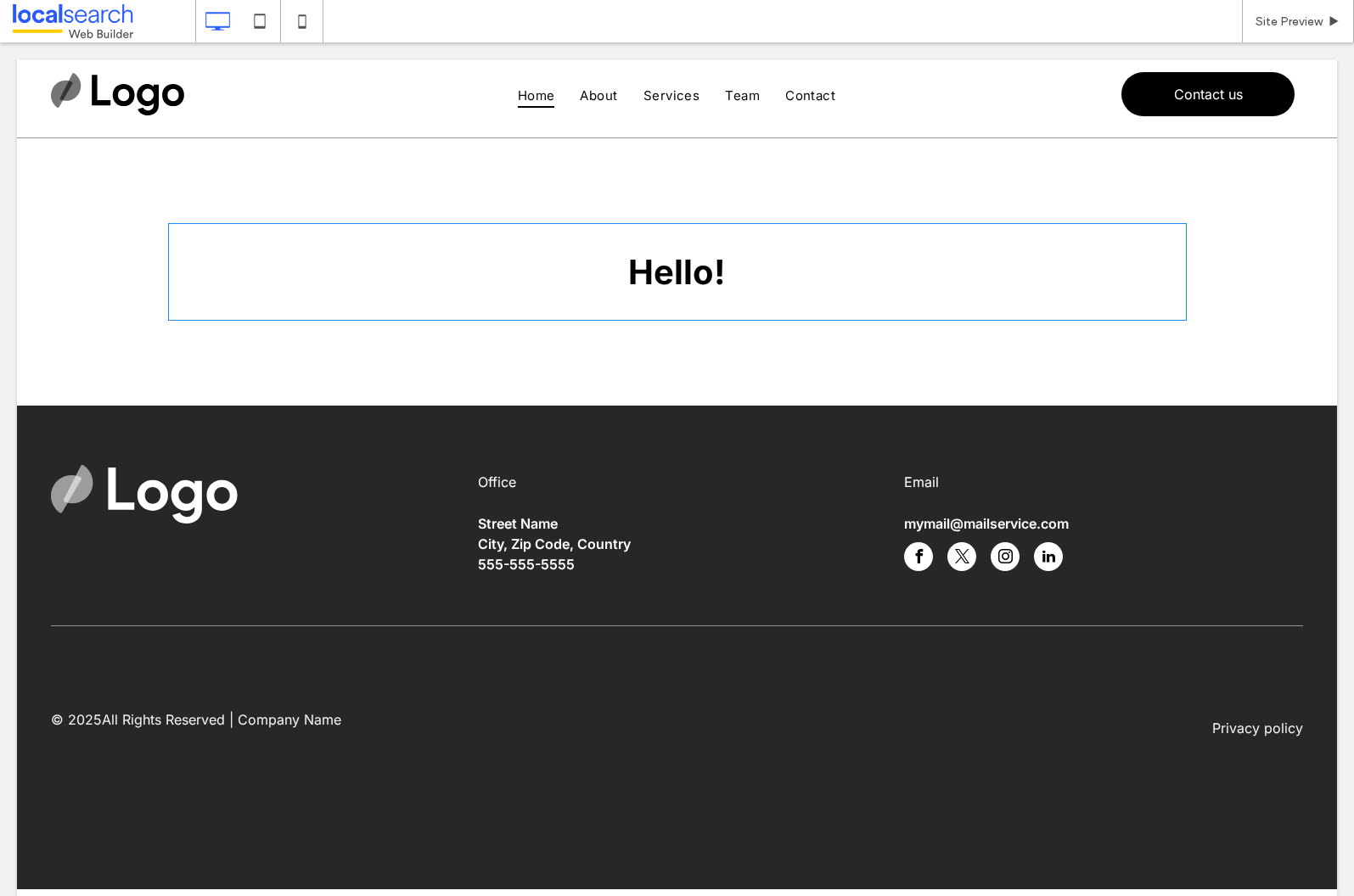 click at bounding box center (677, 272) 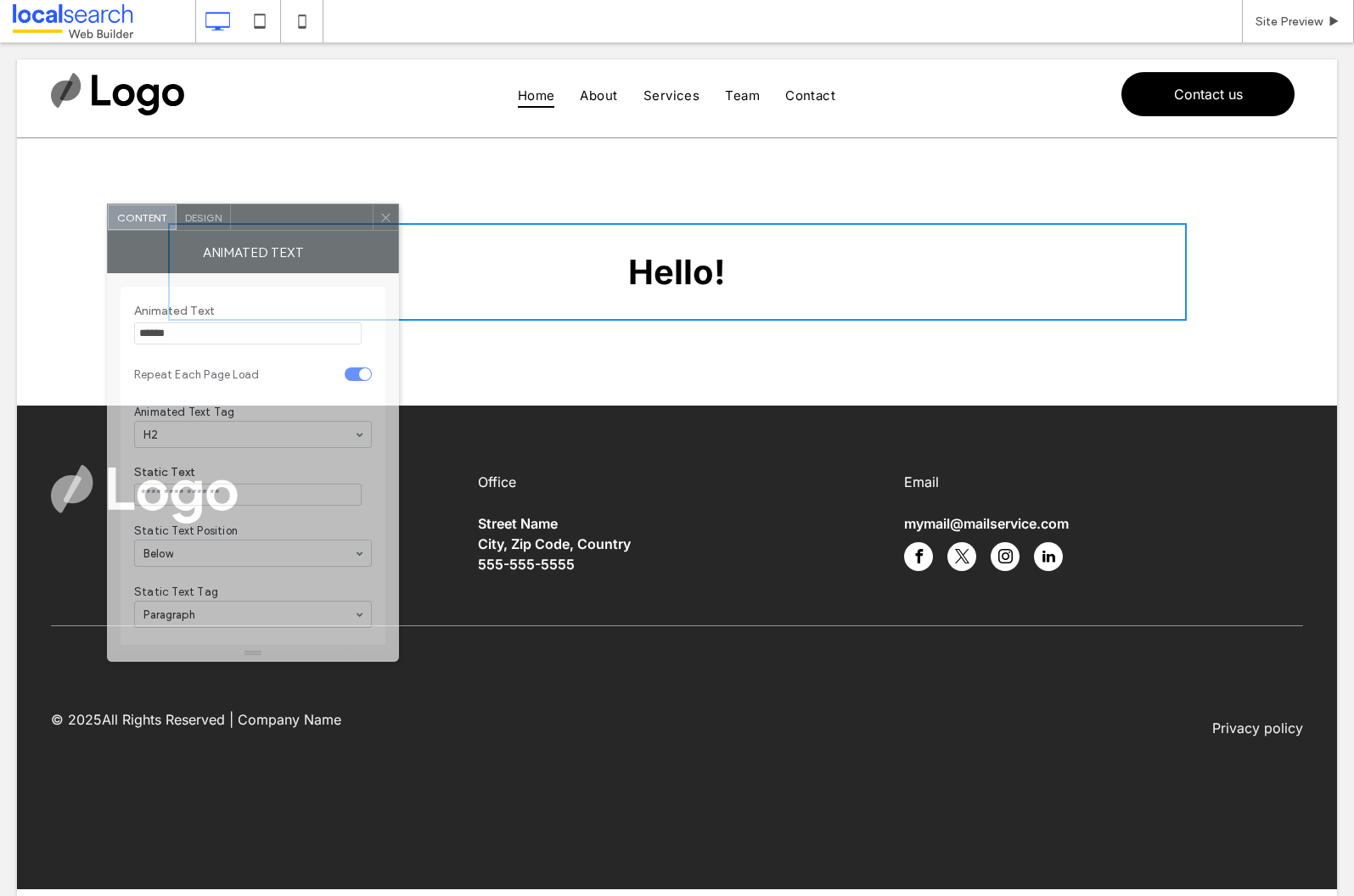 drag, startPoint x: 221, startPoint y: 242, endPoint x: 267, endPoint y: 227, distance: 48.38388 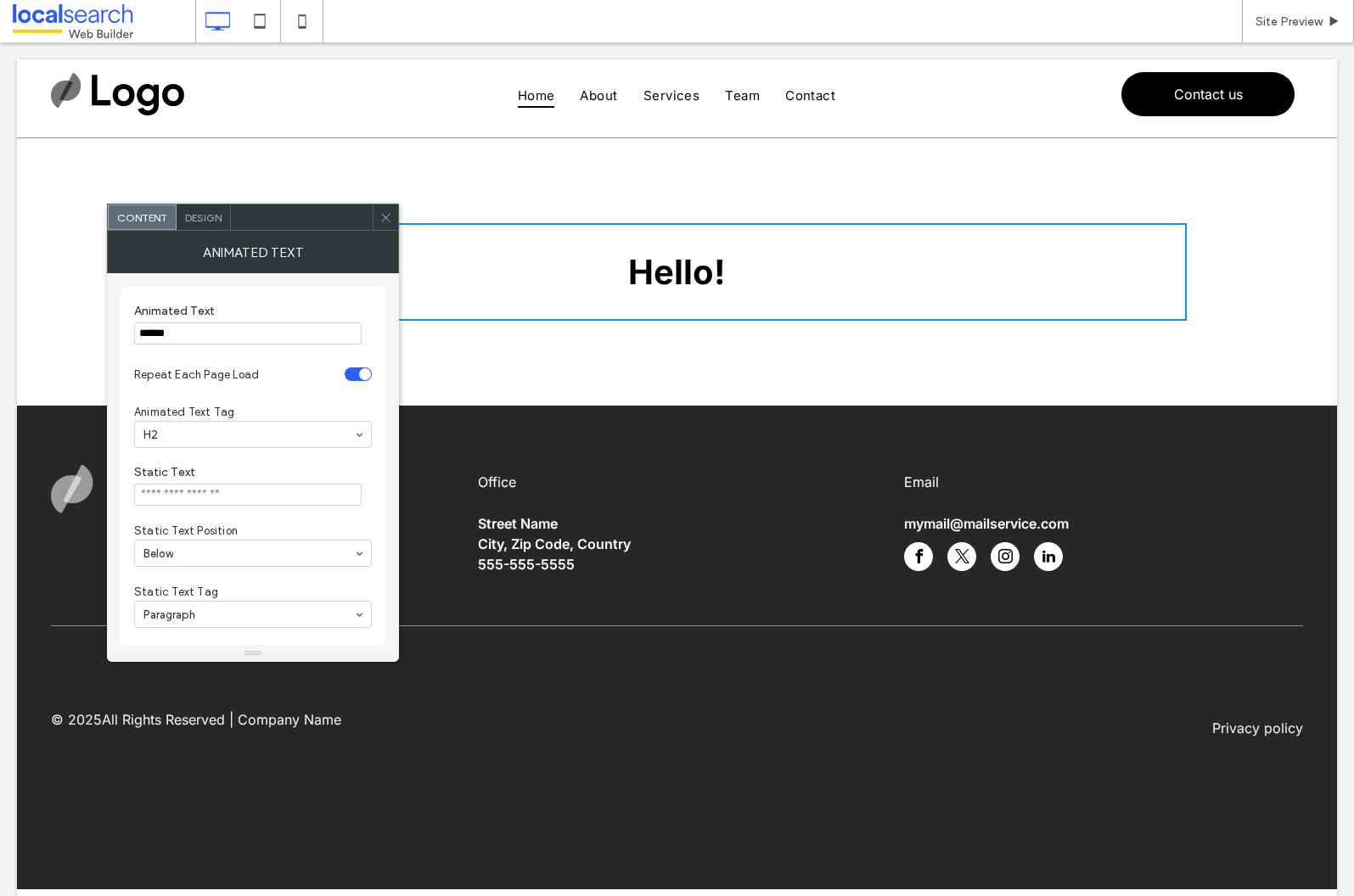 click 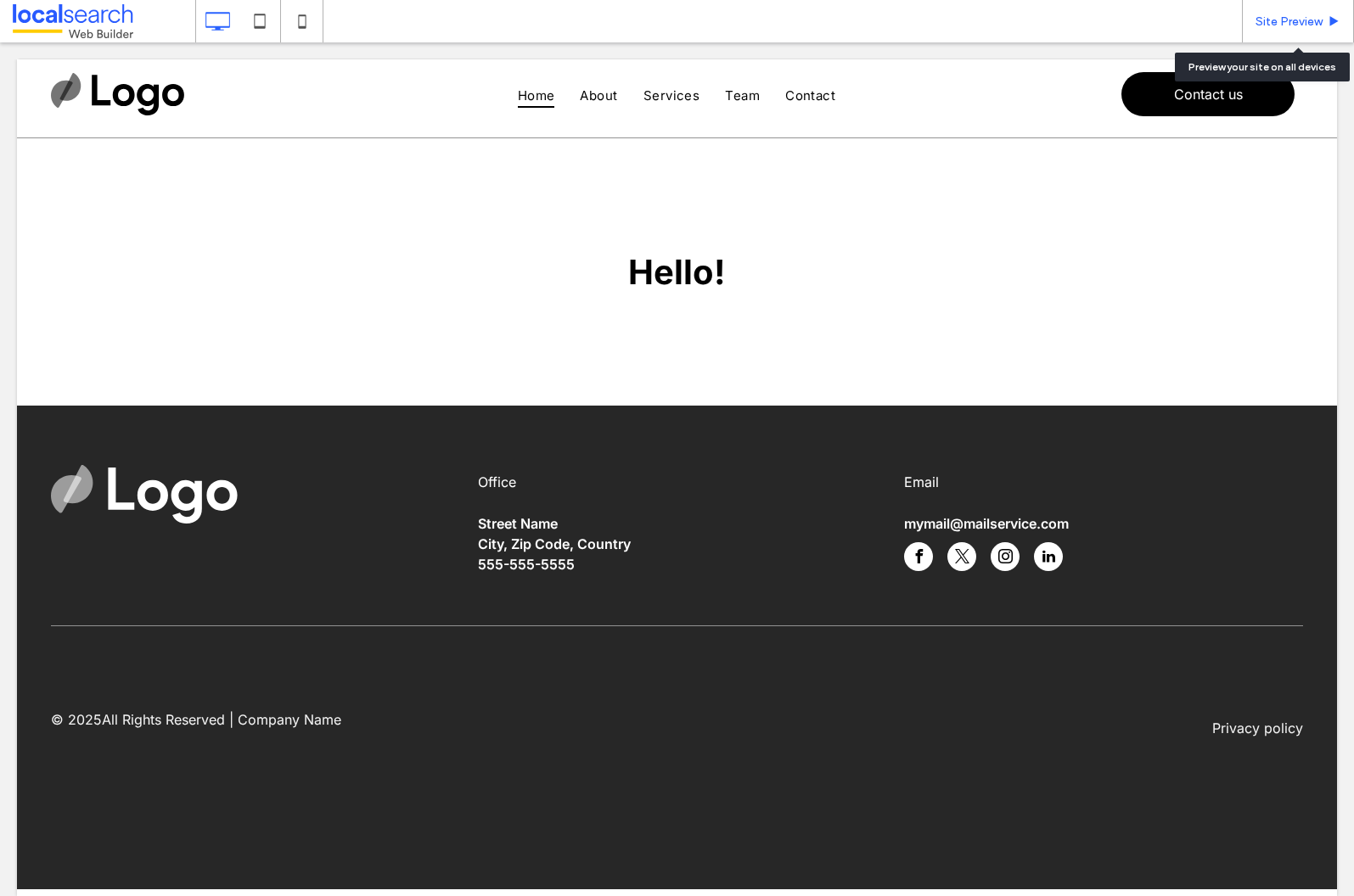 click on "Site Preview" at bounding box center (1289, 21) 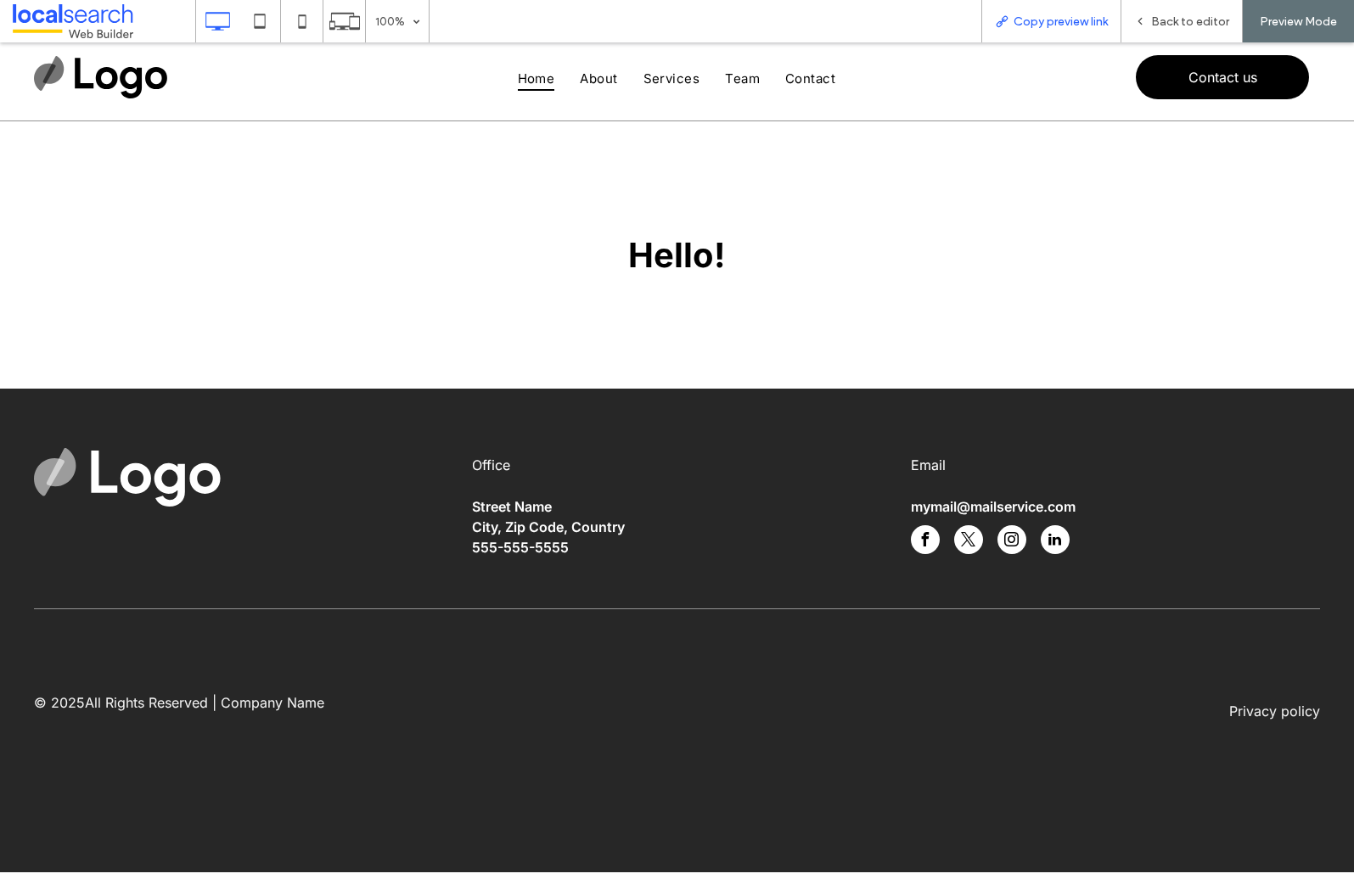 click on "Copy preview link" at bounding box center [1060, 21] 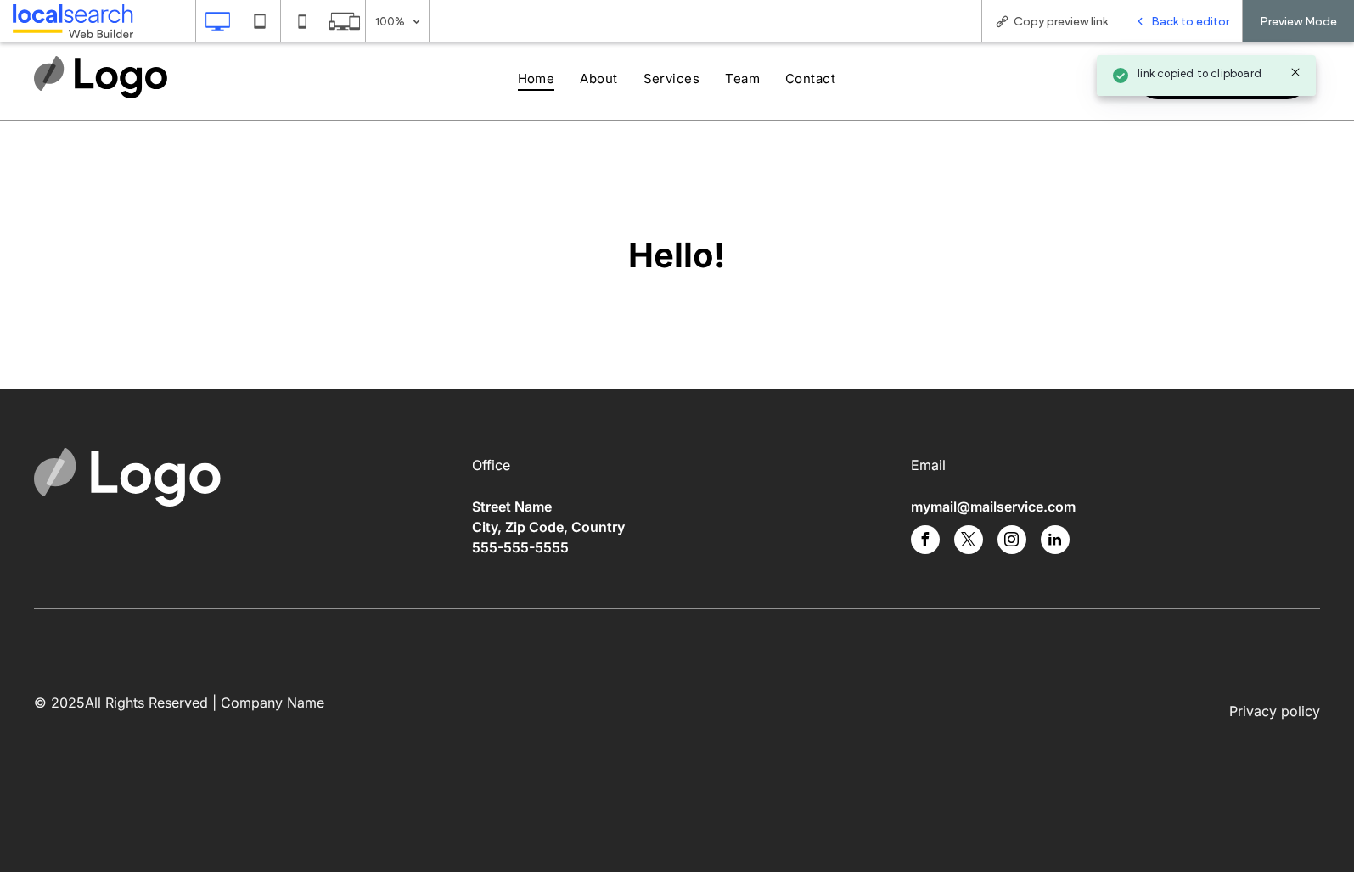 click on "Back to editor" at bounding box center [1182, 21] 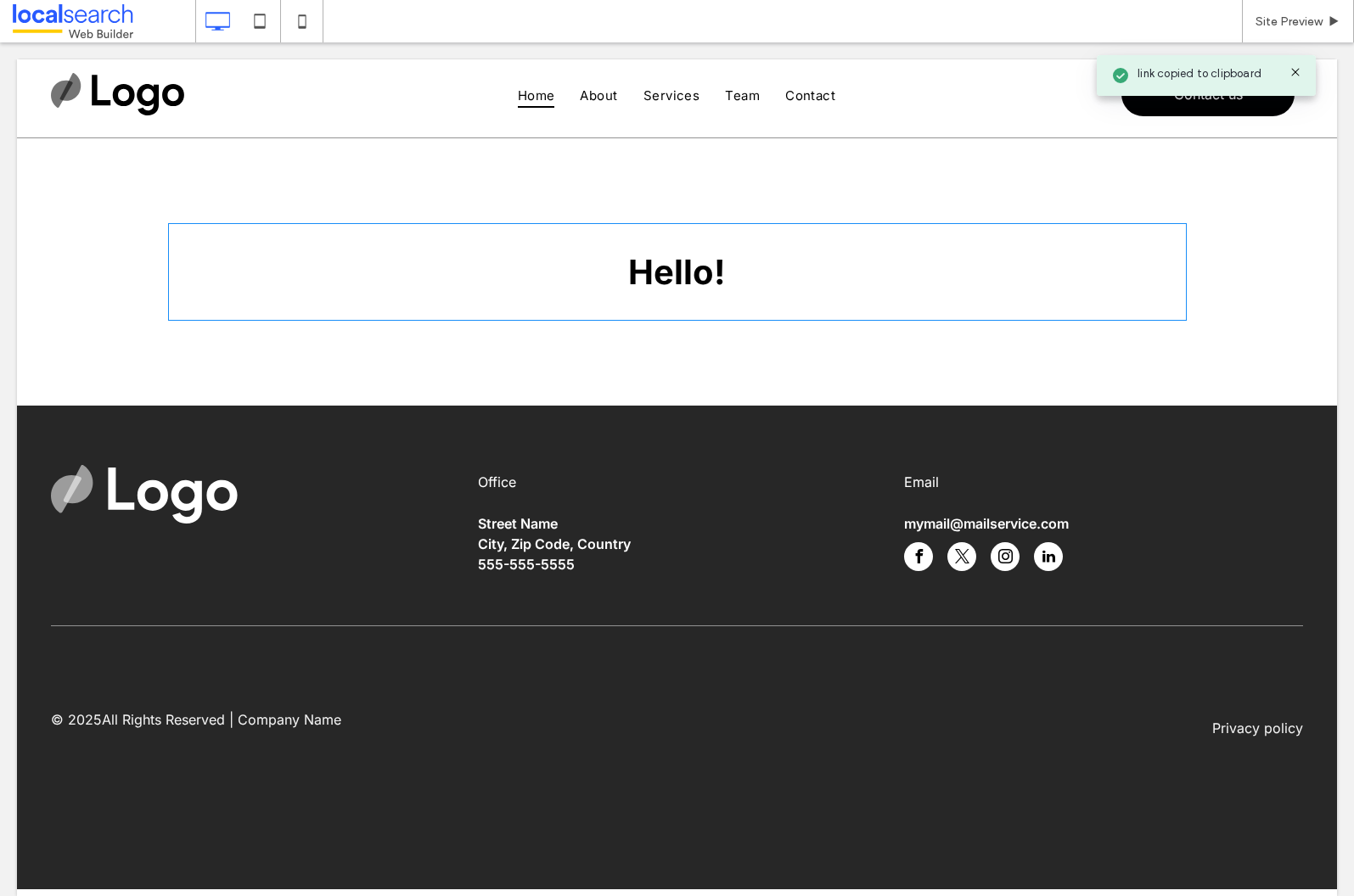 click at bounding box center (677, 272) 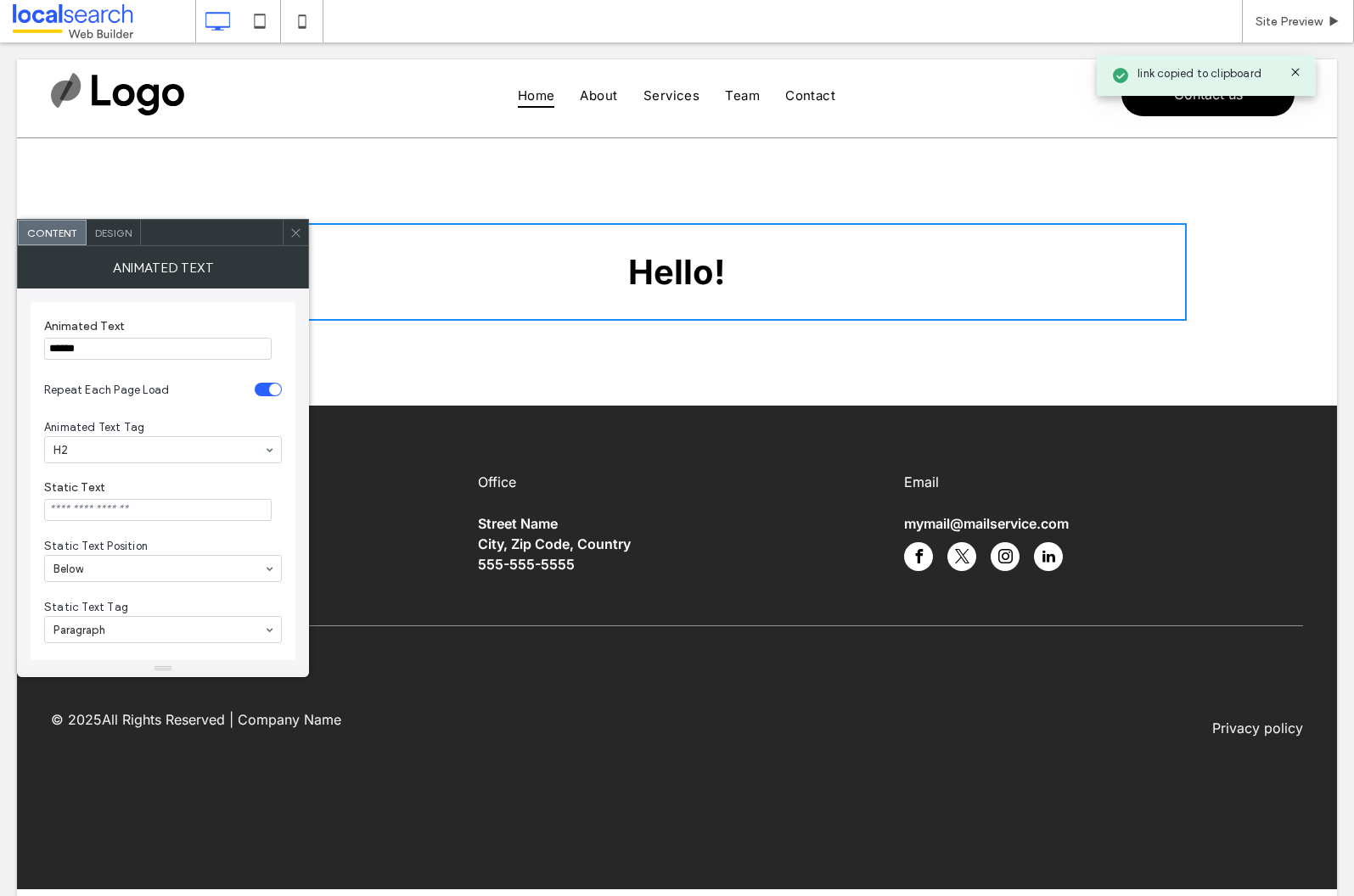 click on "Hello!" at bounding box center (677, 272) 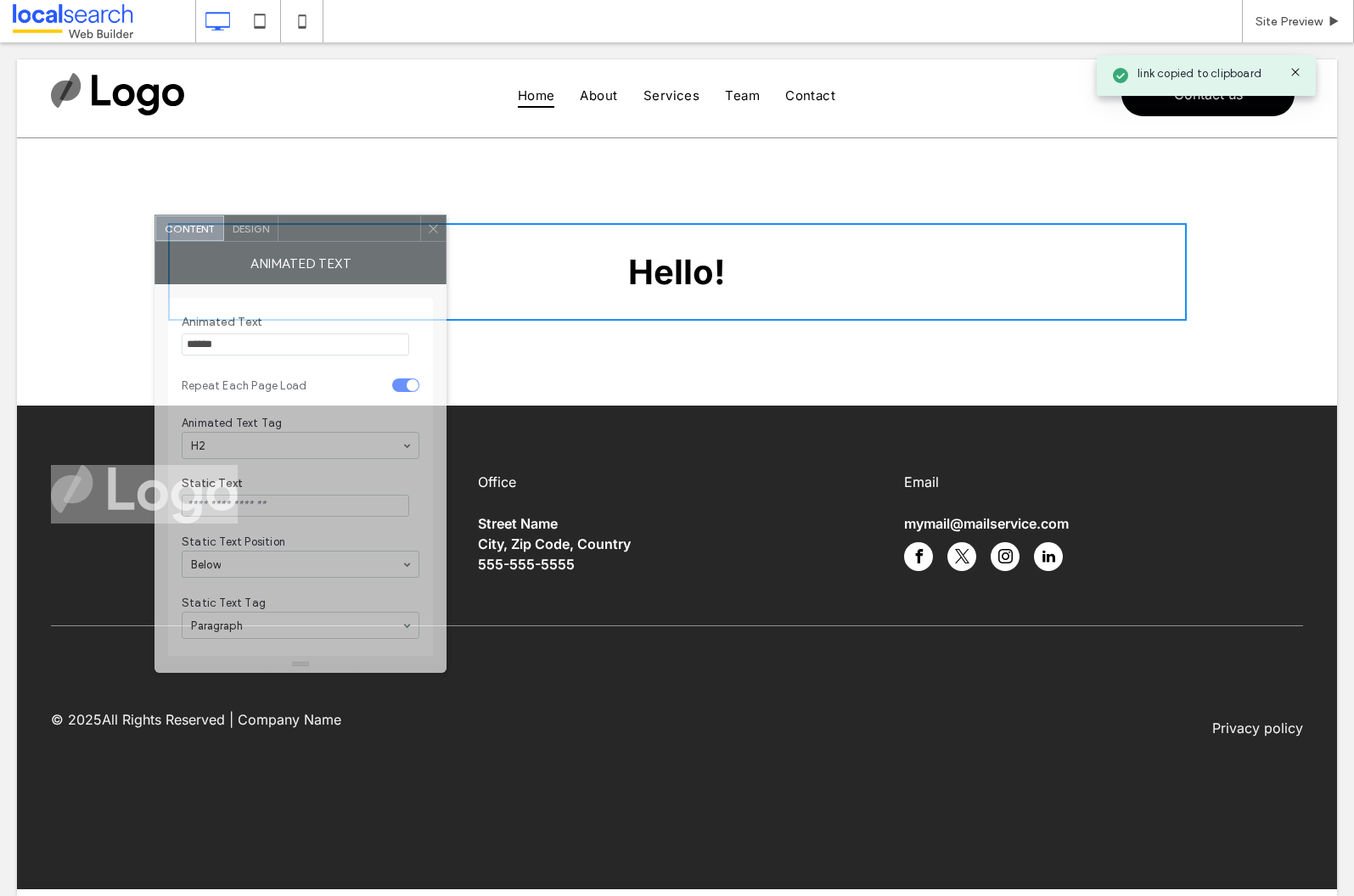 drag, startPoint x: 210, startPoint y: 236, endPoint x: 220, endPoint y: 338, distance: 102.48902 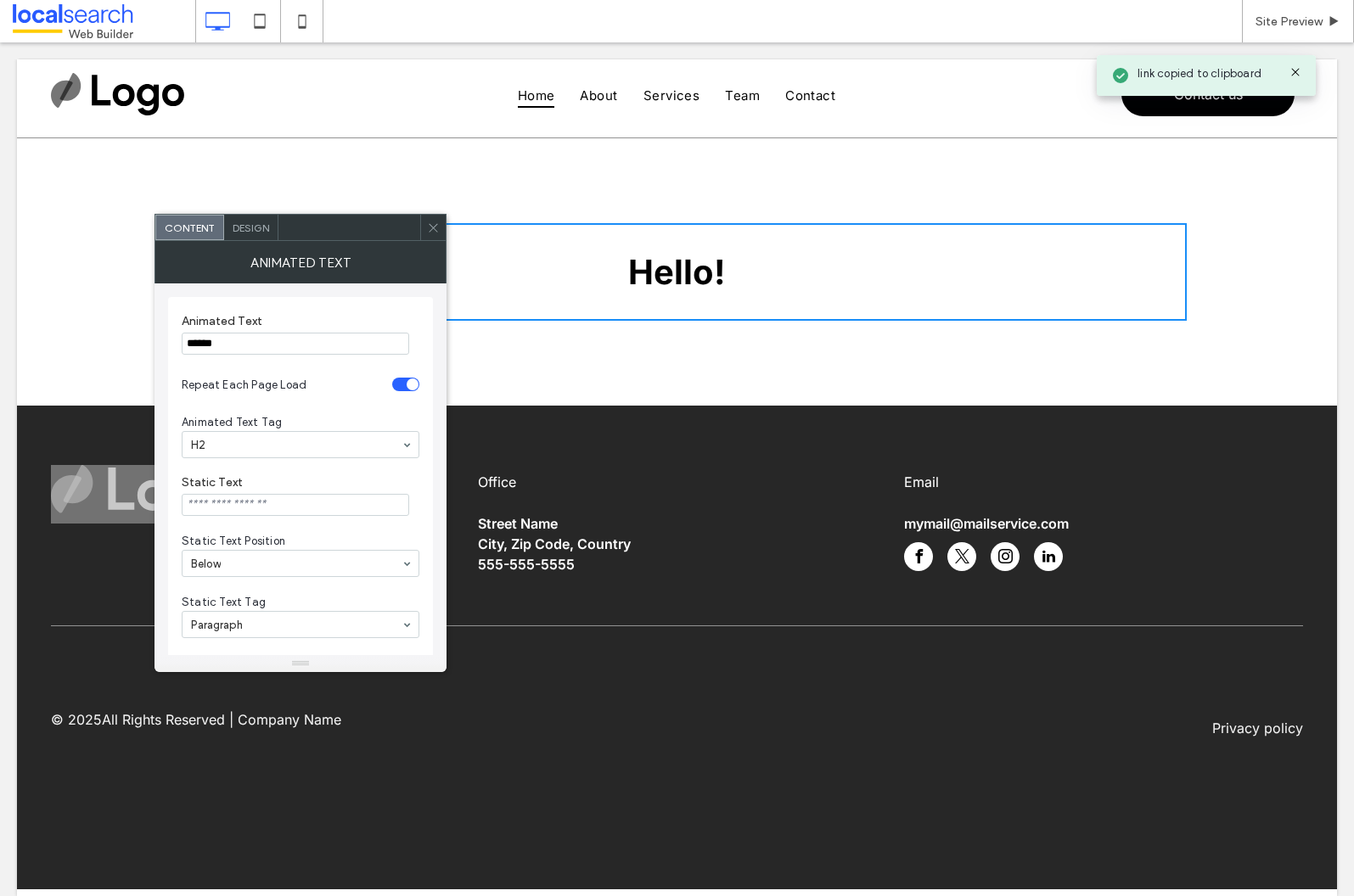click on "******" at bounding box center [295, 344] 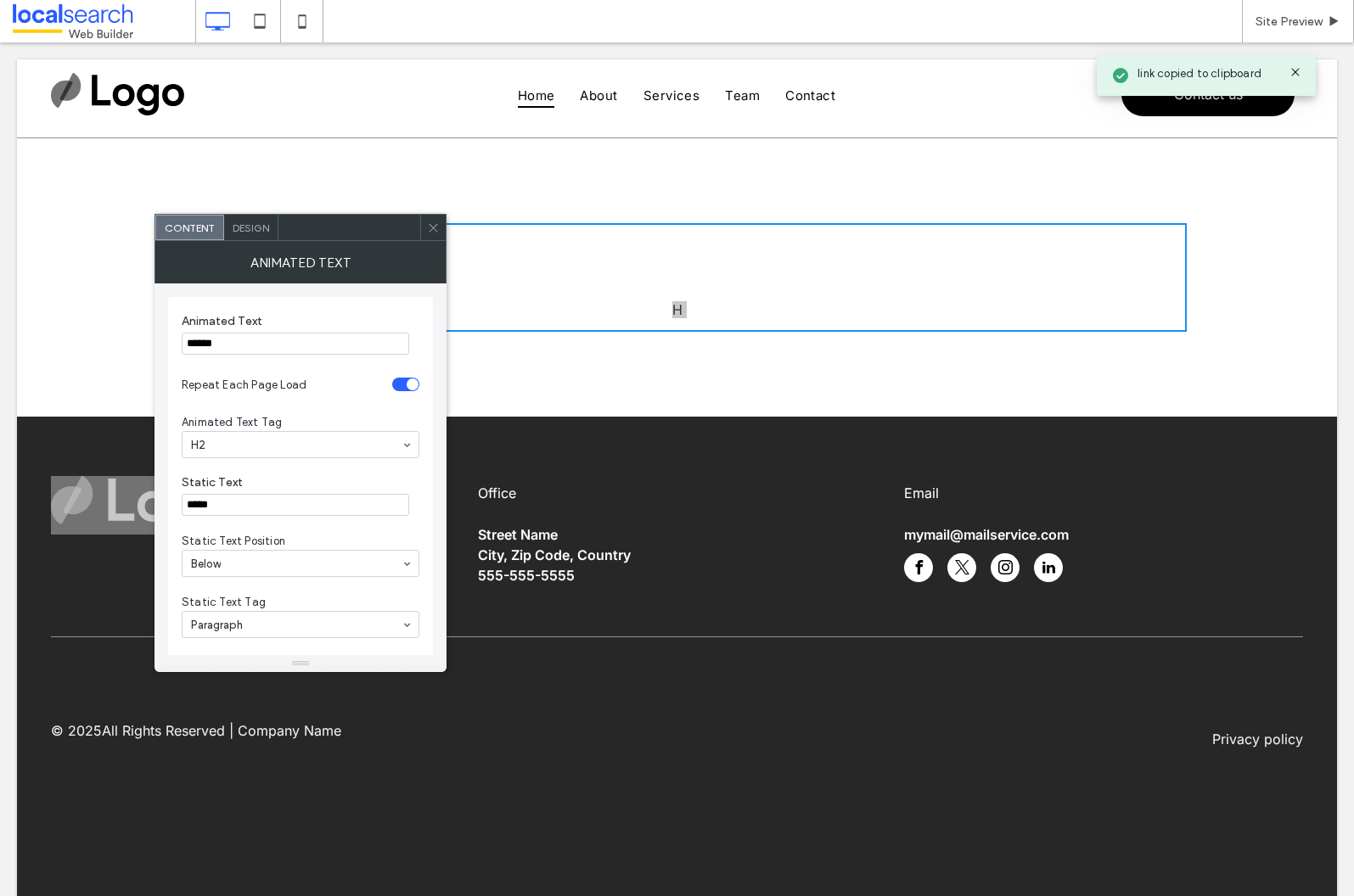 type on "*****" 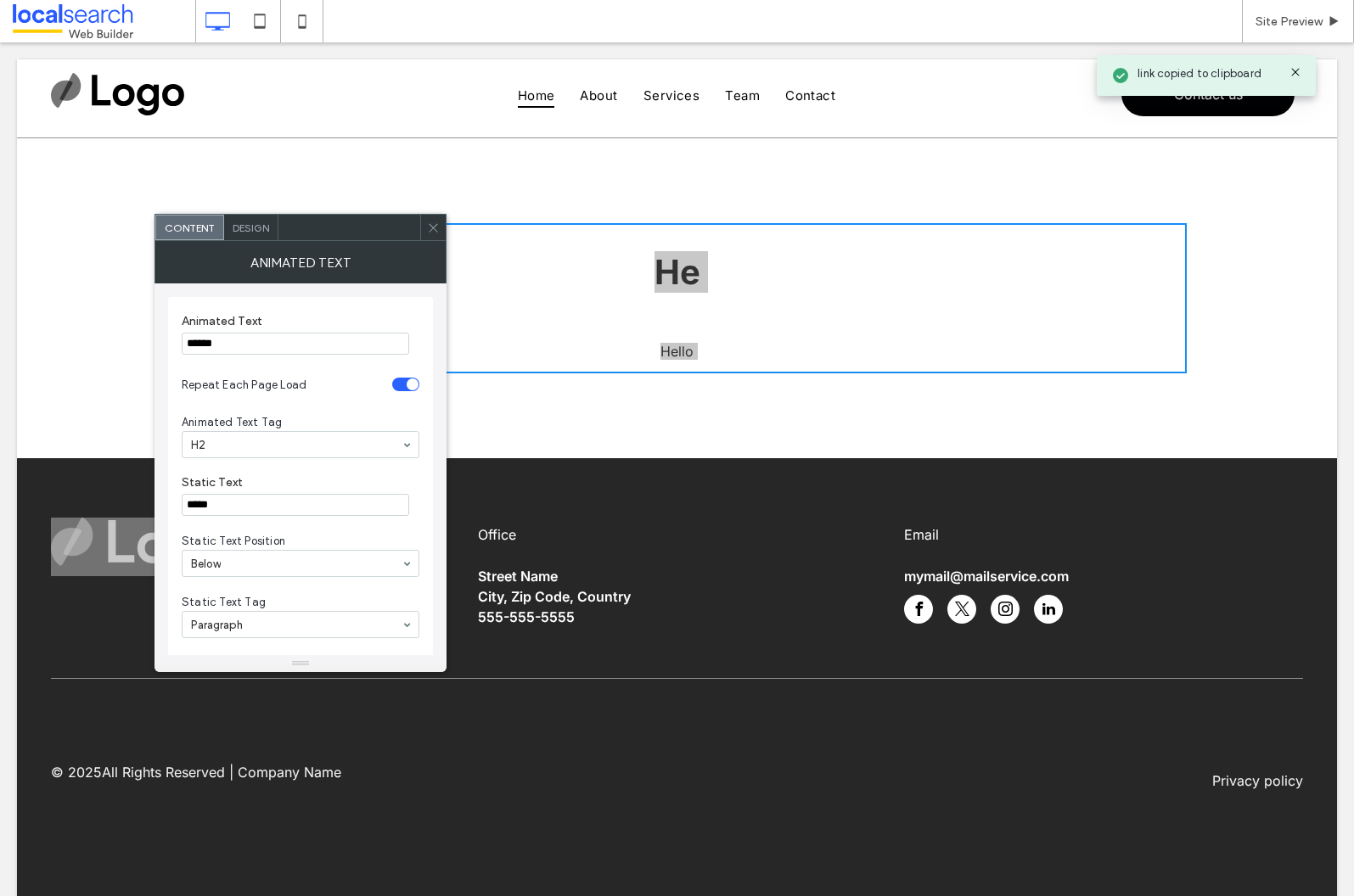 click on "******" at bounding box center (295, 344) 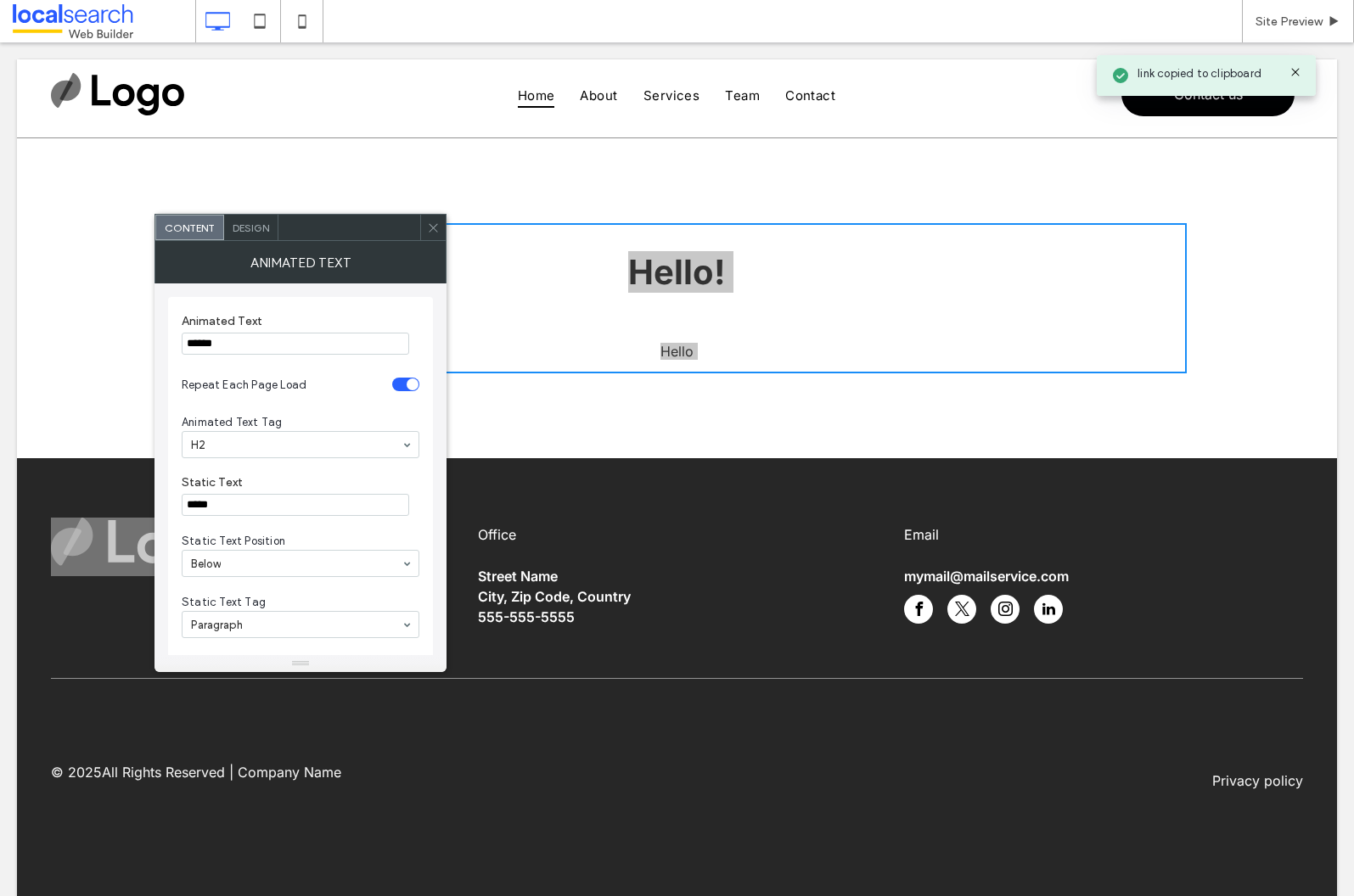 click on "******" at bounding box center (295, 344) 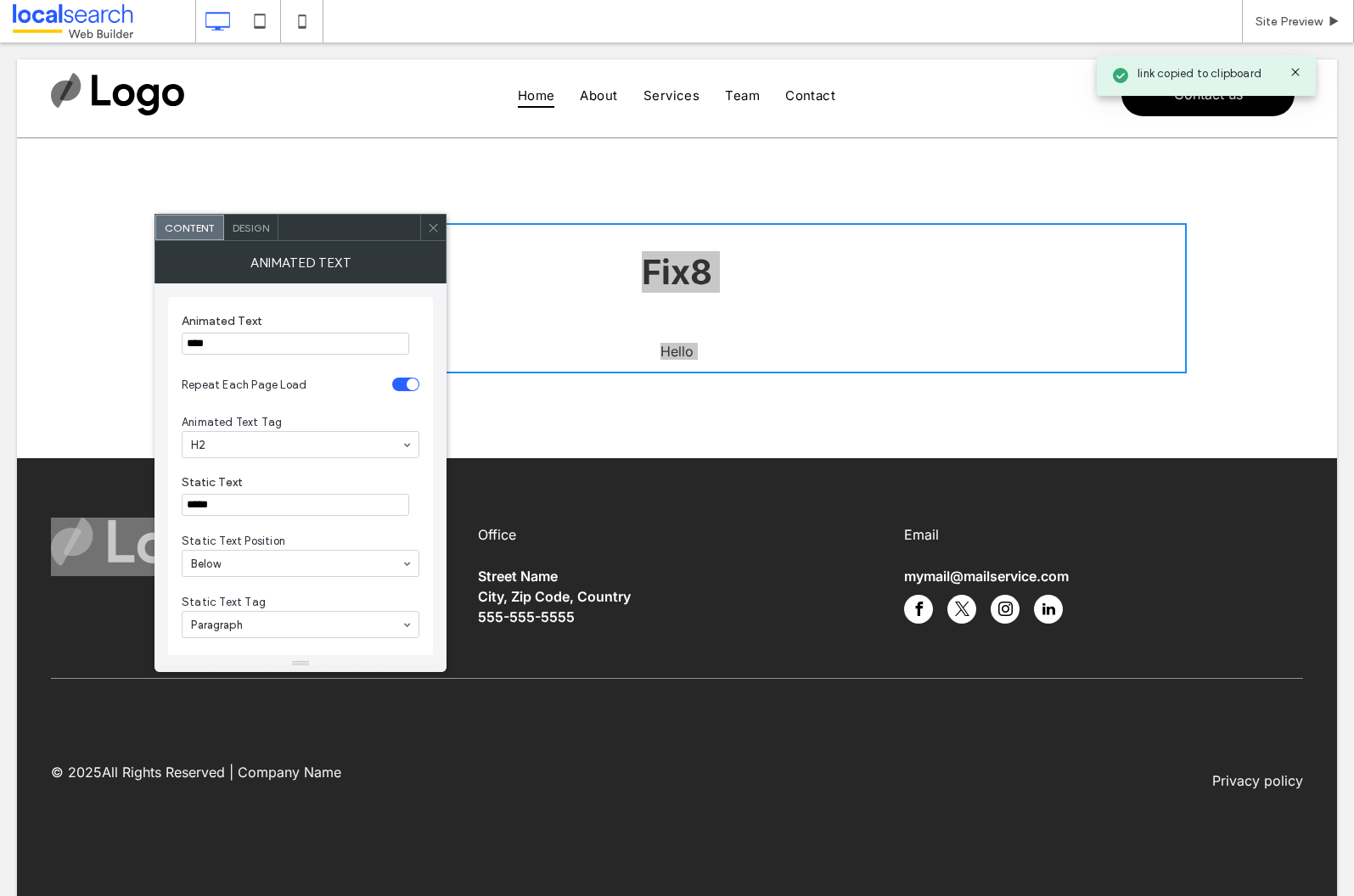 type on "****" 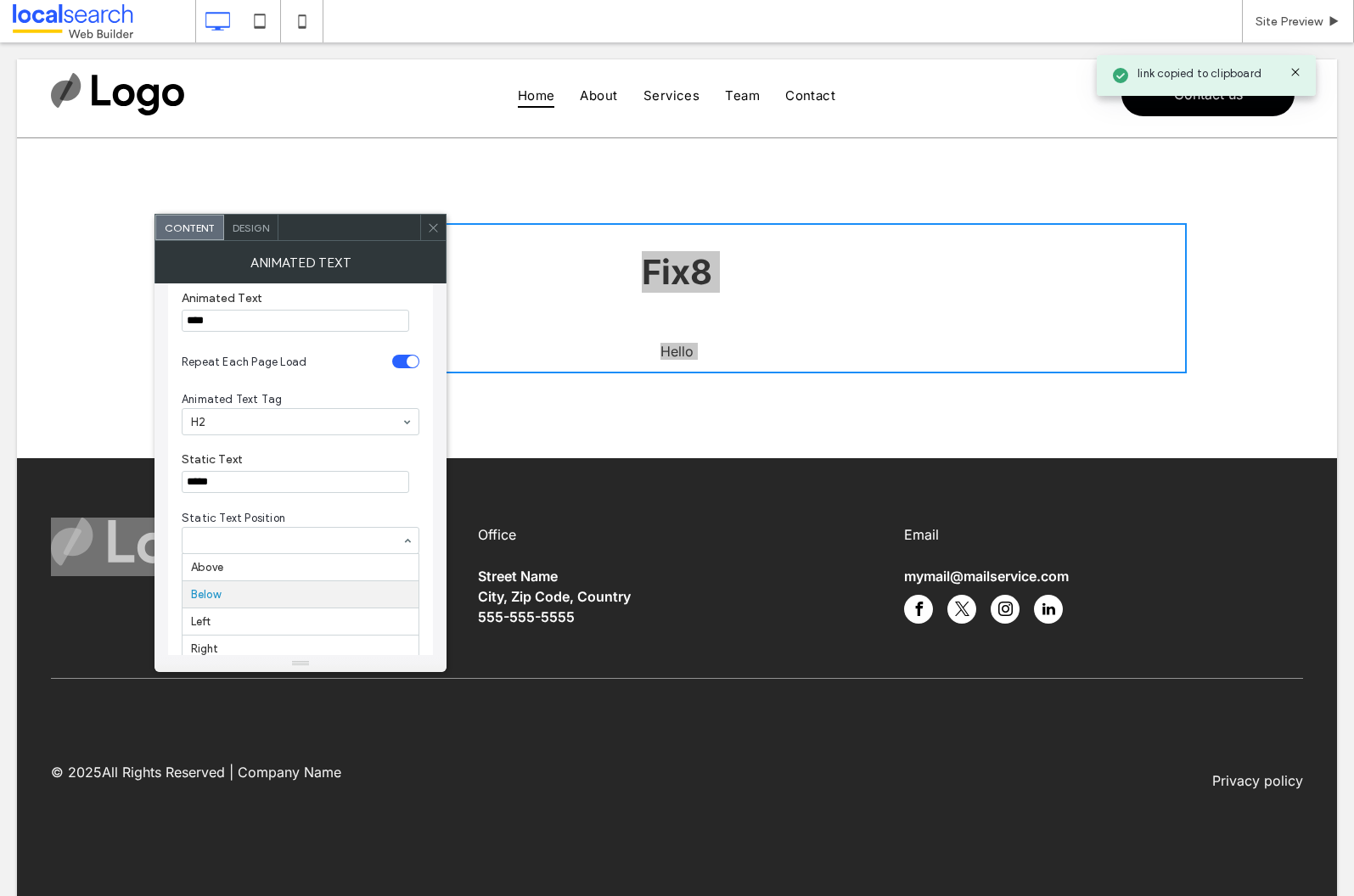 scroll, scrollTop: 25, scrollLeft: 0, axis: vertical 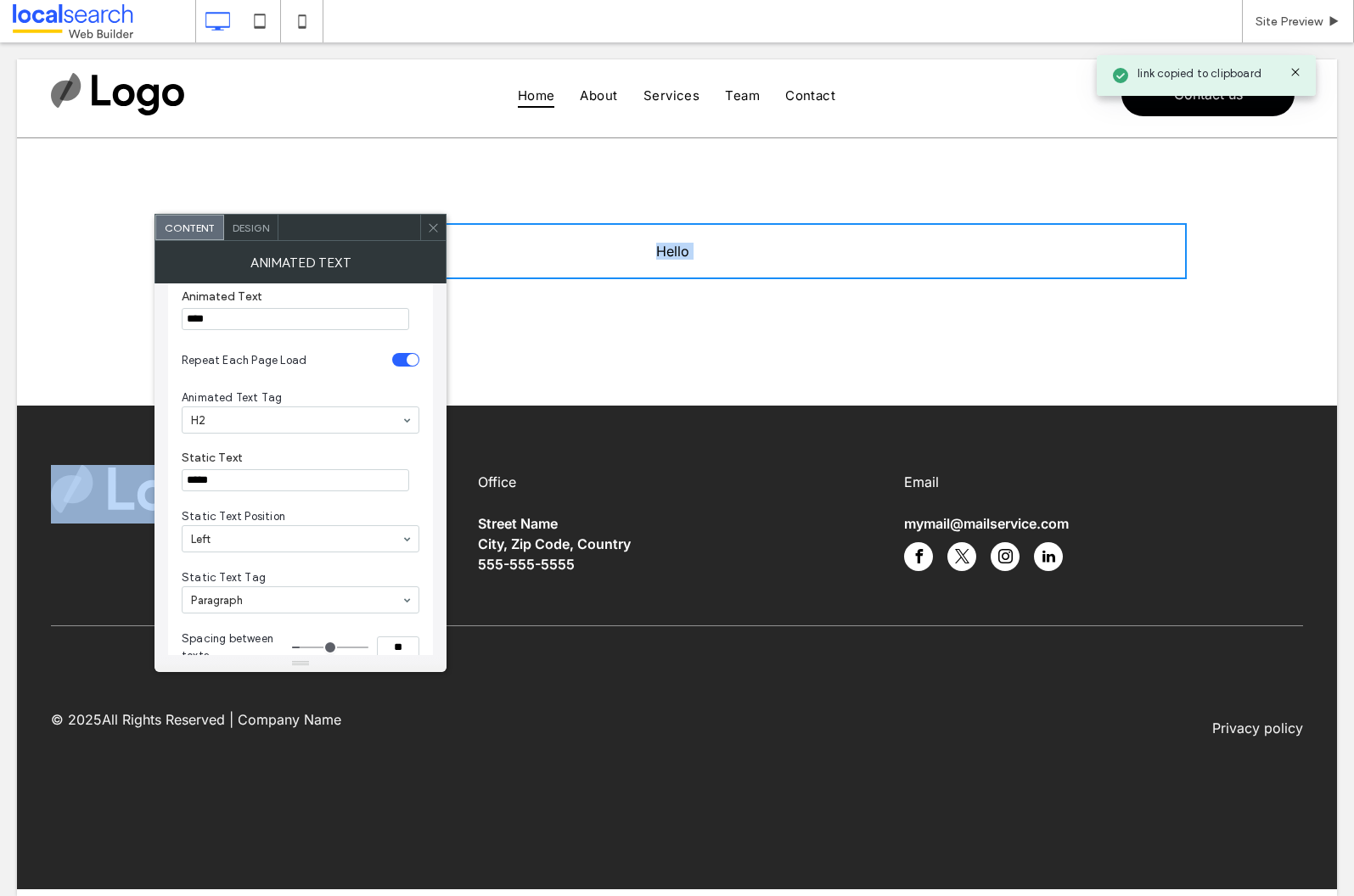 click on "Hello" at bounding box center (677, 251) 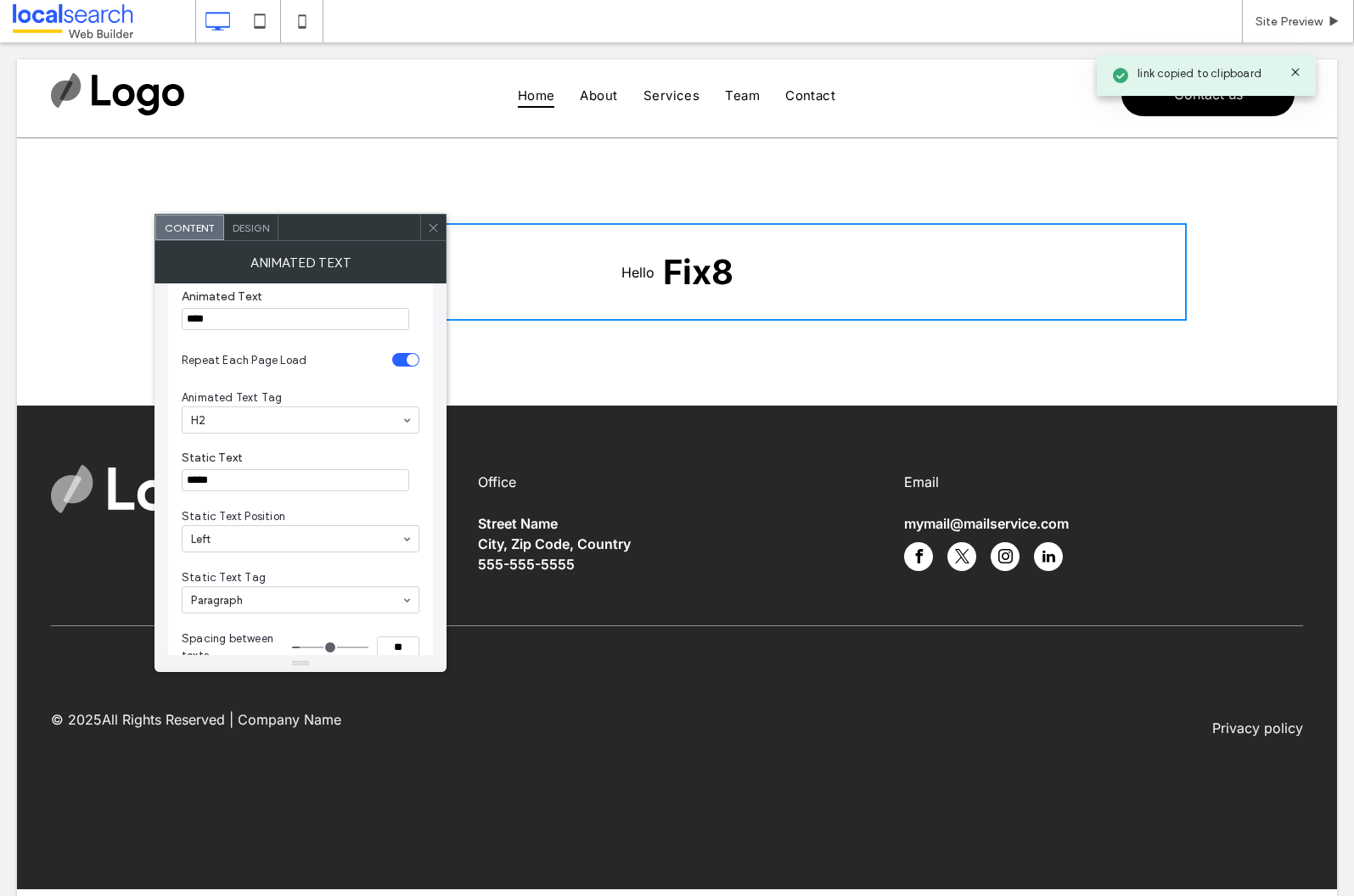 click 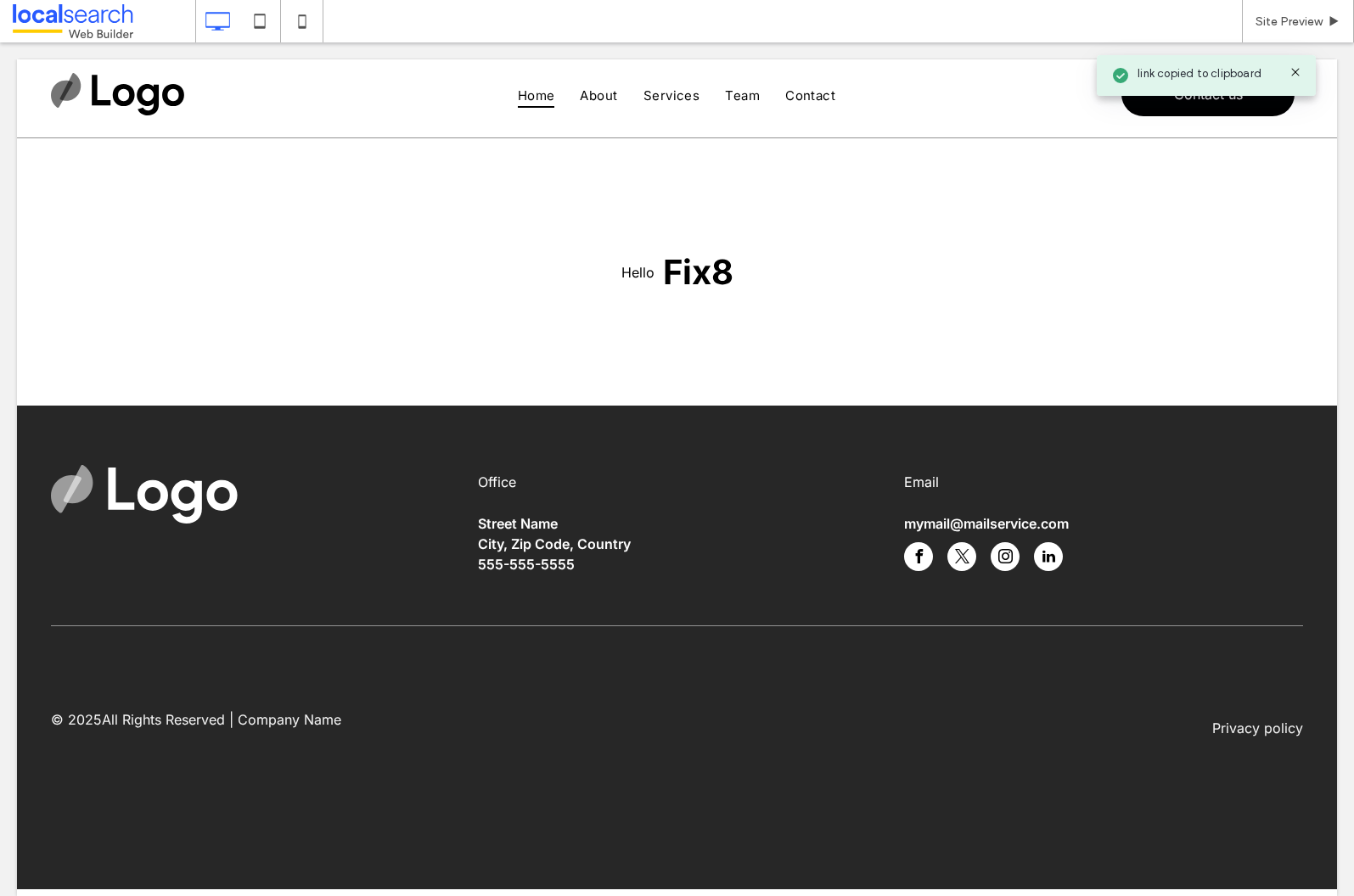 click on "Hello
Fix8" at bounding box center (677, 272) 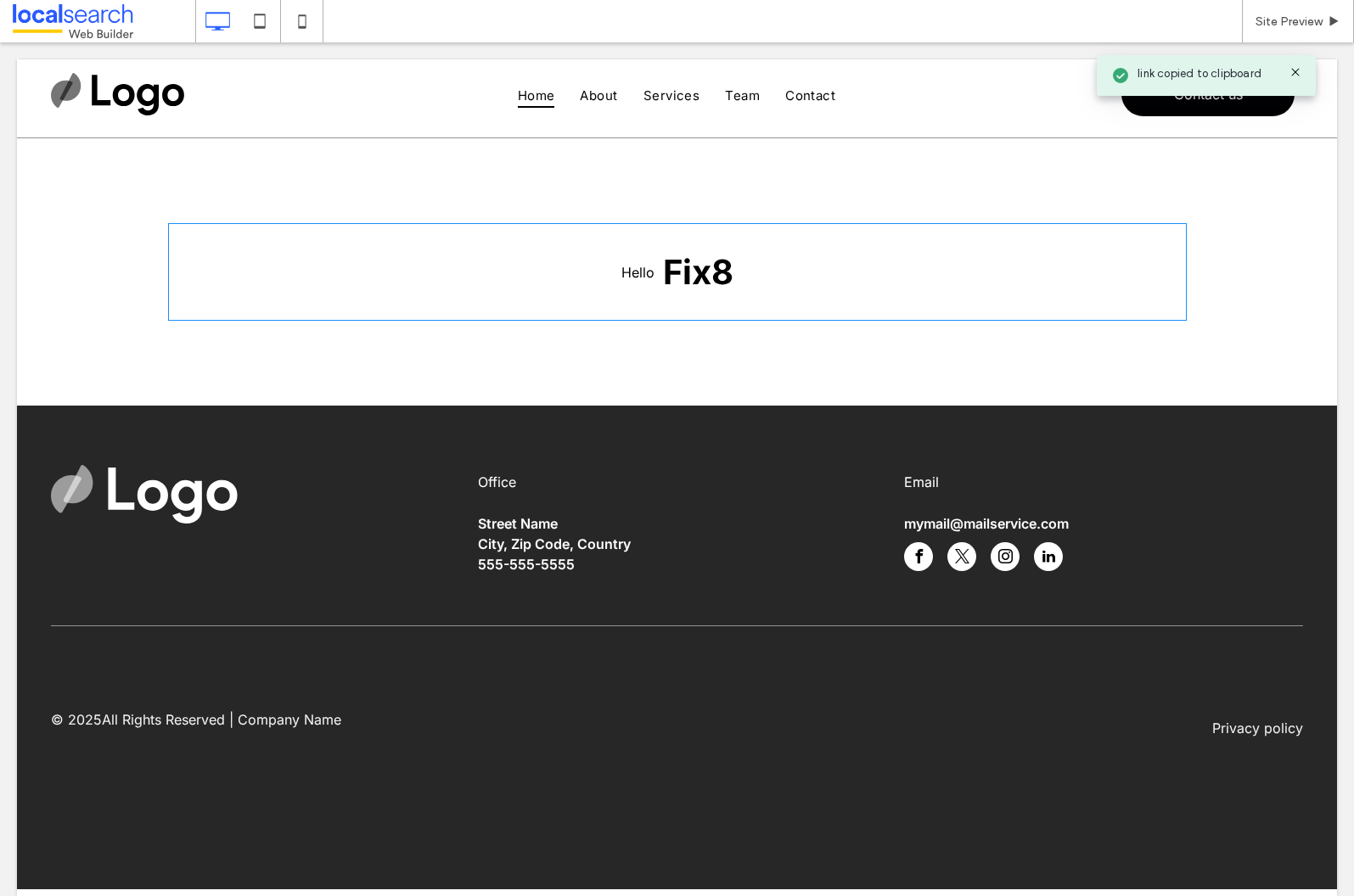 click at bounding box center (677, 272) 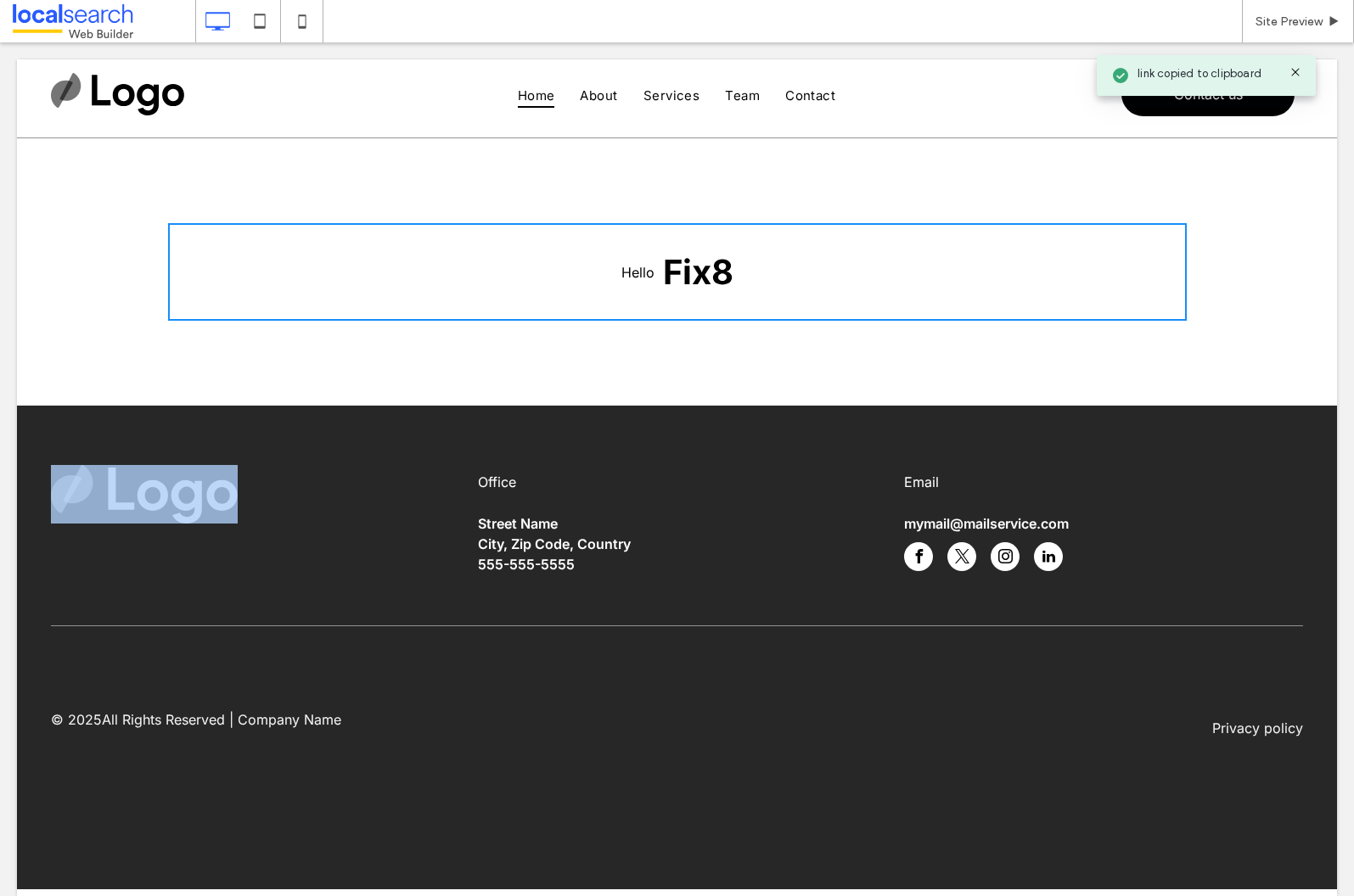 click on "Fix8" at bounding box center [698, 272] 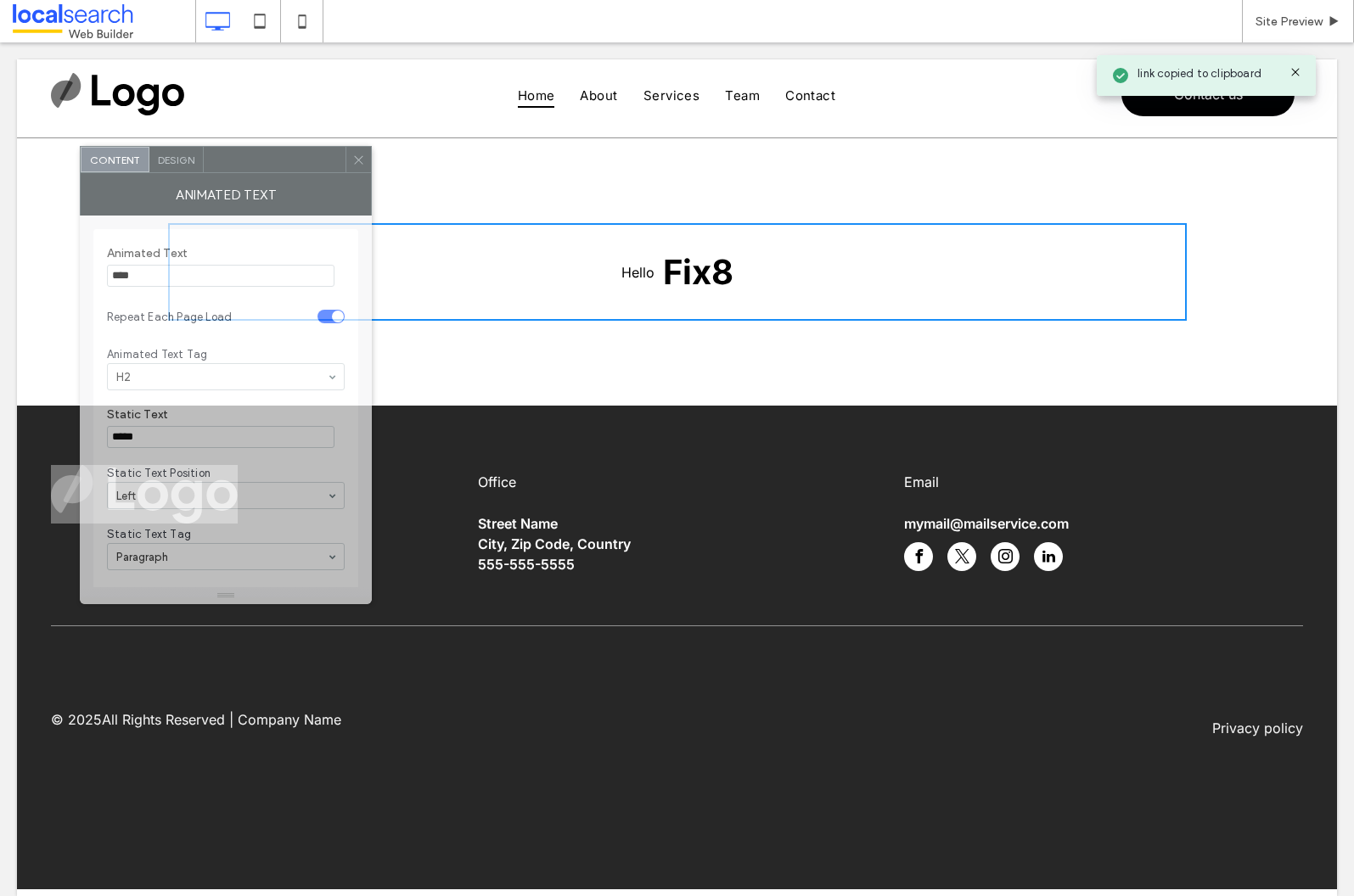 drag, startPoint x: 211, startPoint y: 239, endPoint x: 273, endPoint y: 165, distance: 96.54015 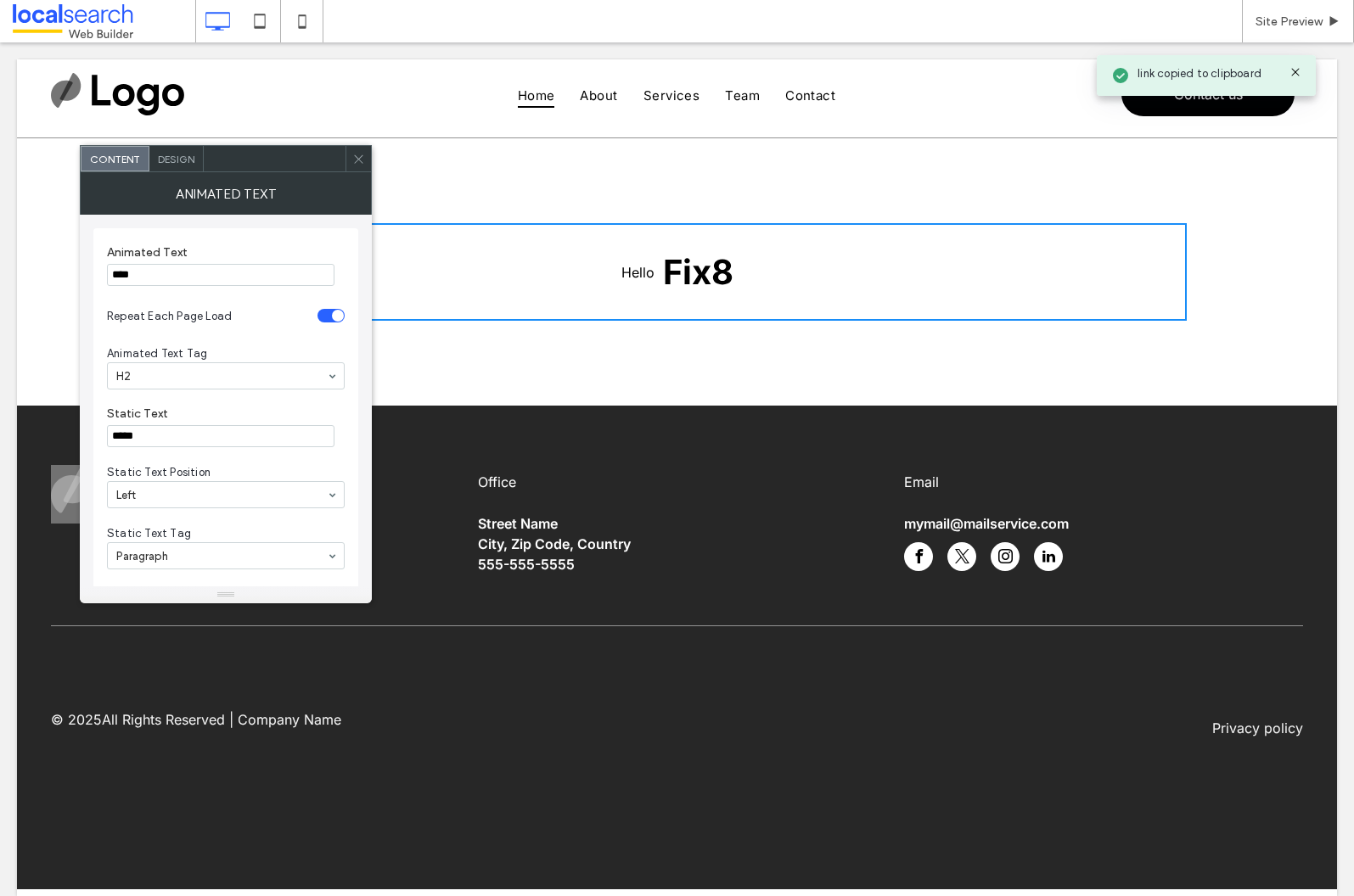 click on "****" at bounding box center (221, 275) 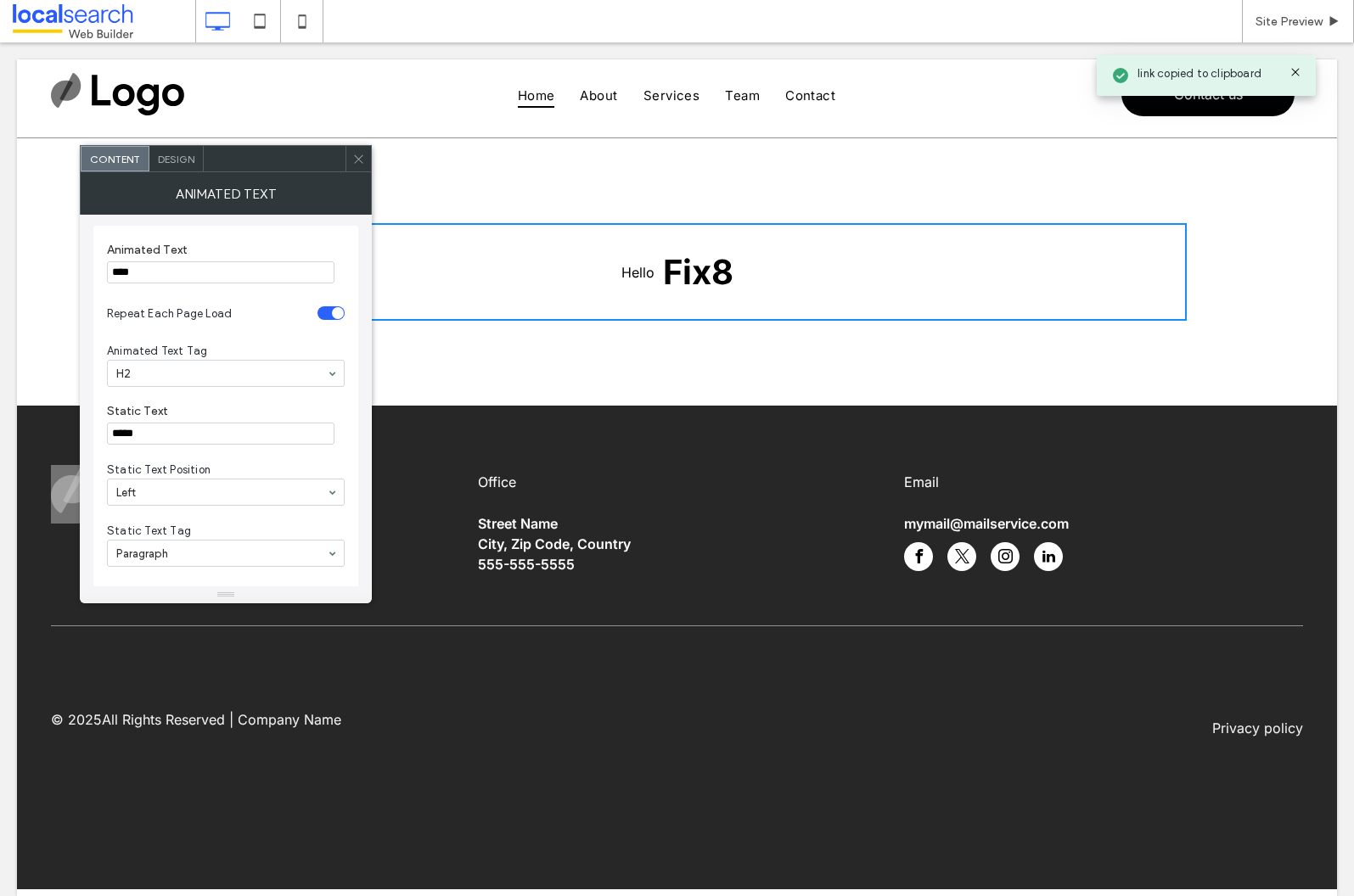 scroll, scrollTop: 3, scrollLeft: 0, axis: vertical 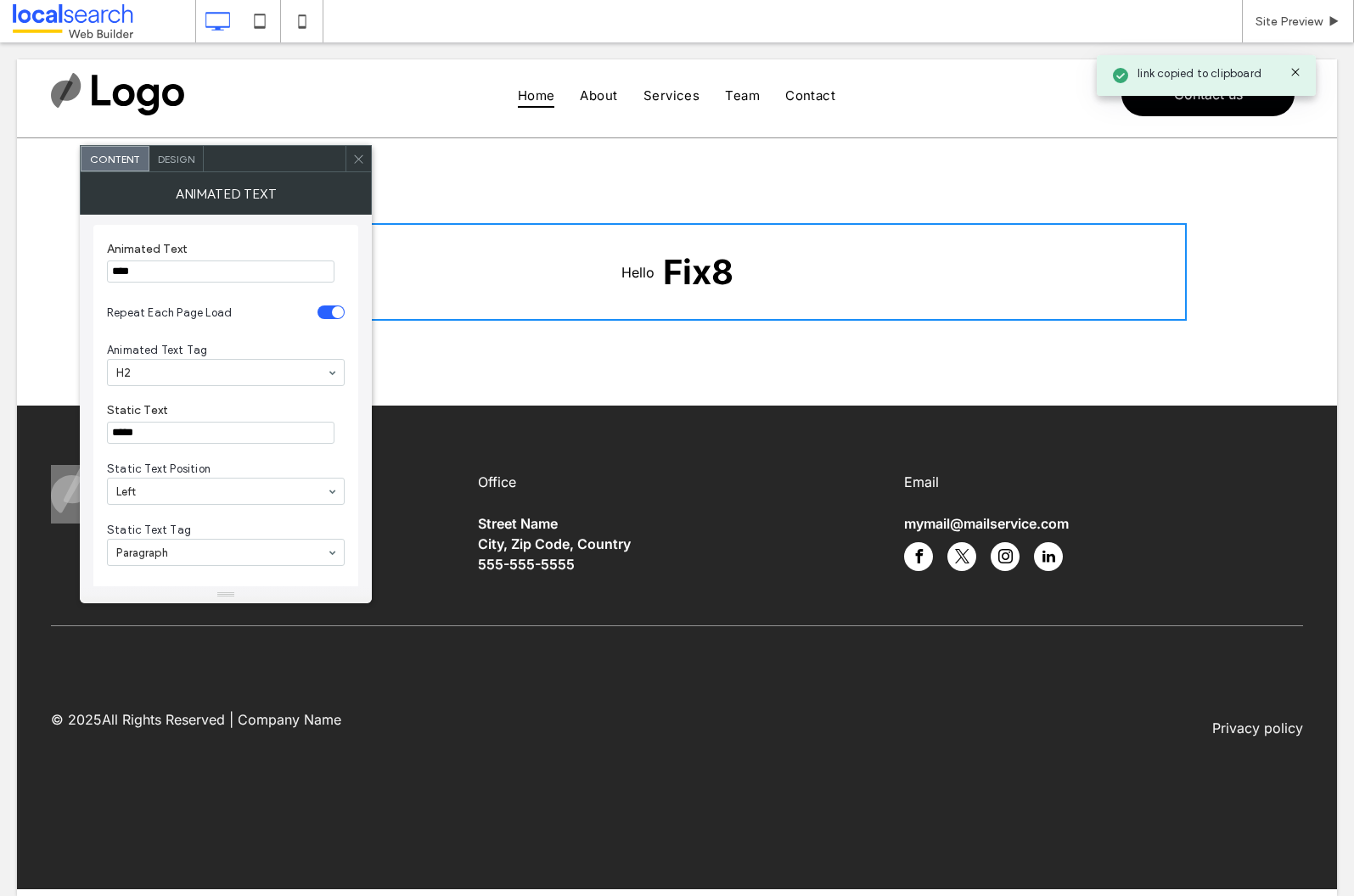 click on "*****" at bounding box center [221, 433] 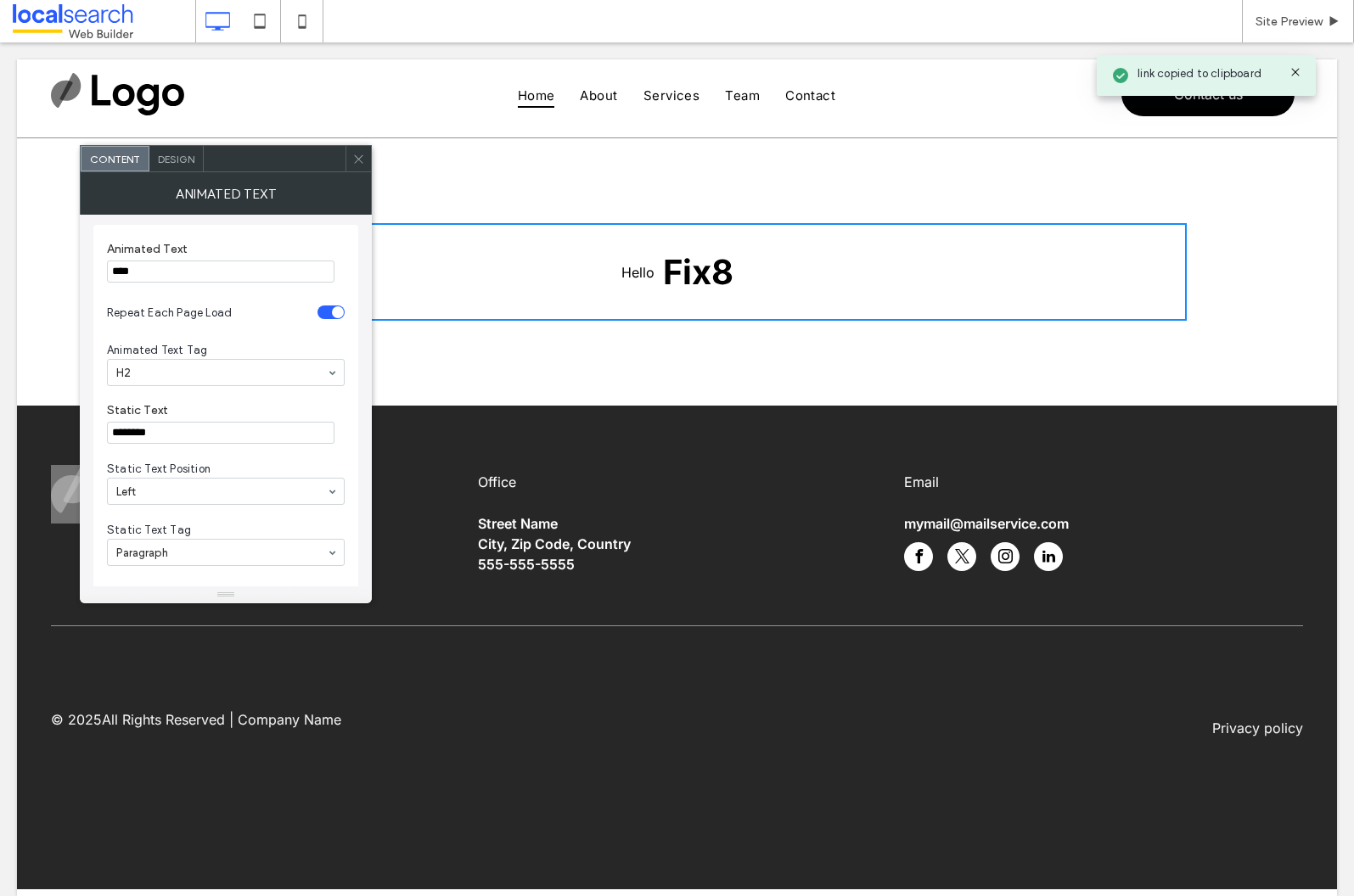 type on "********" 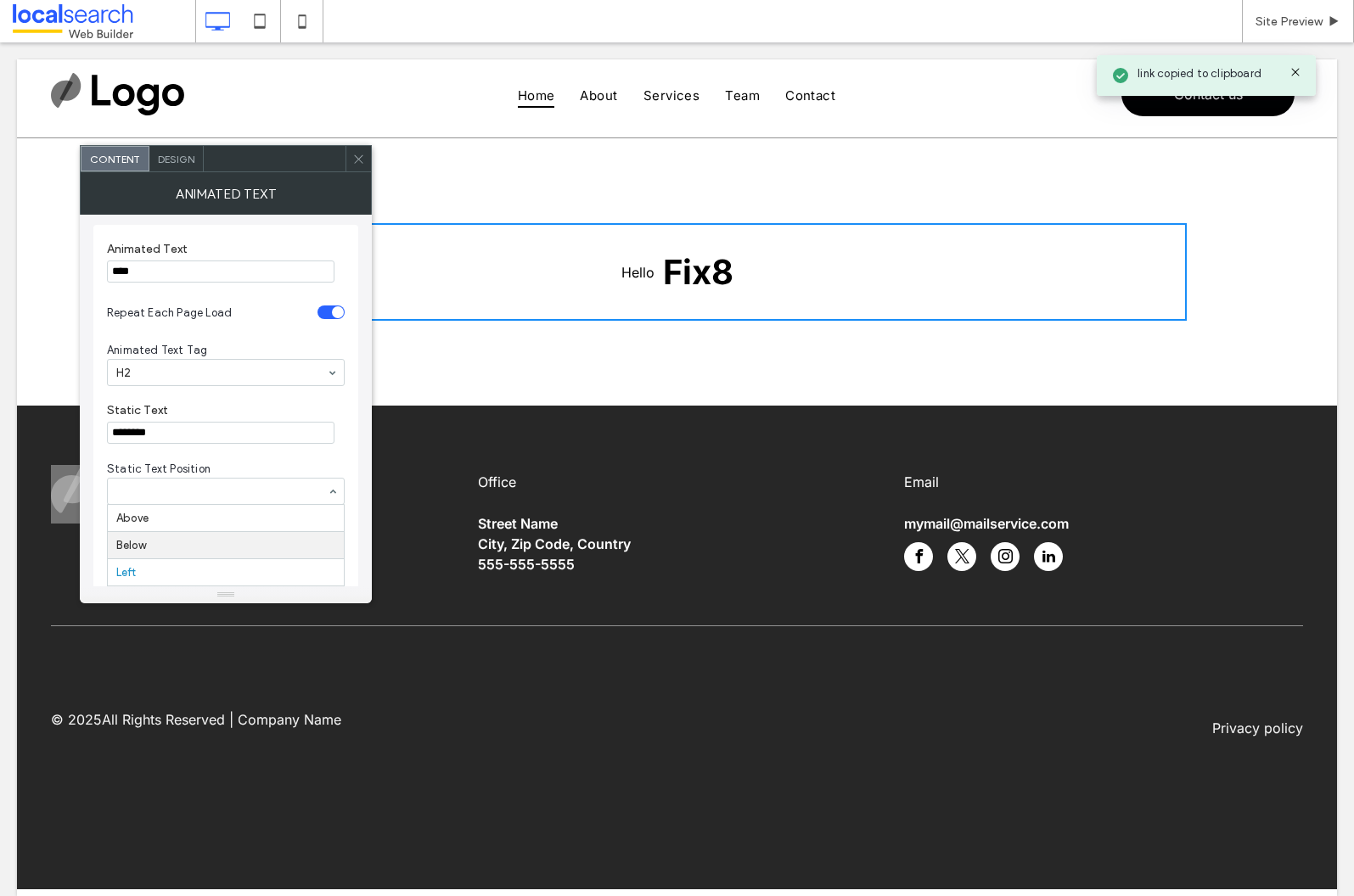 click at bounding box center (226, 531) 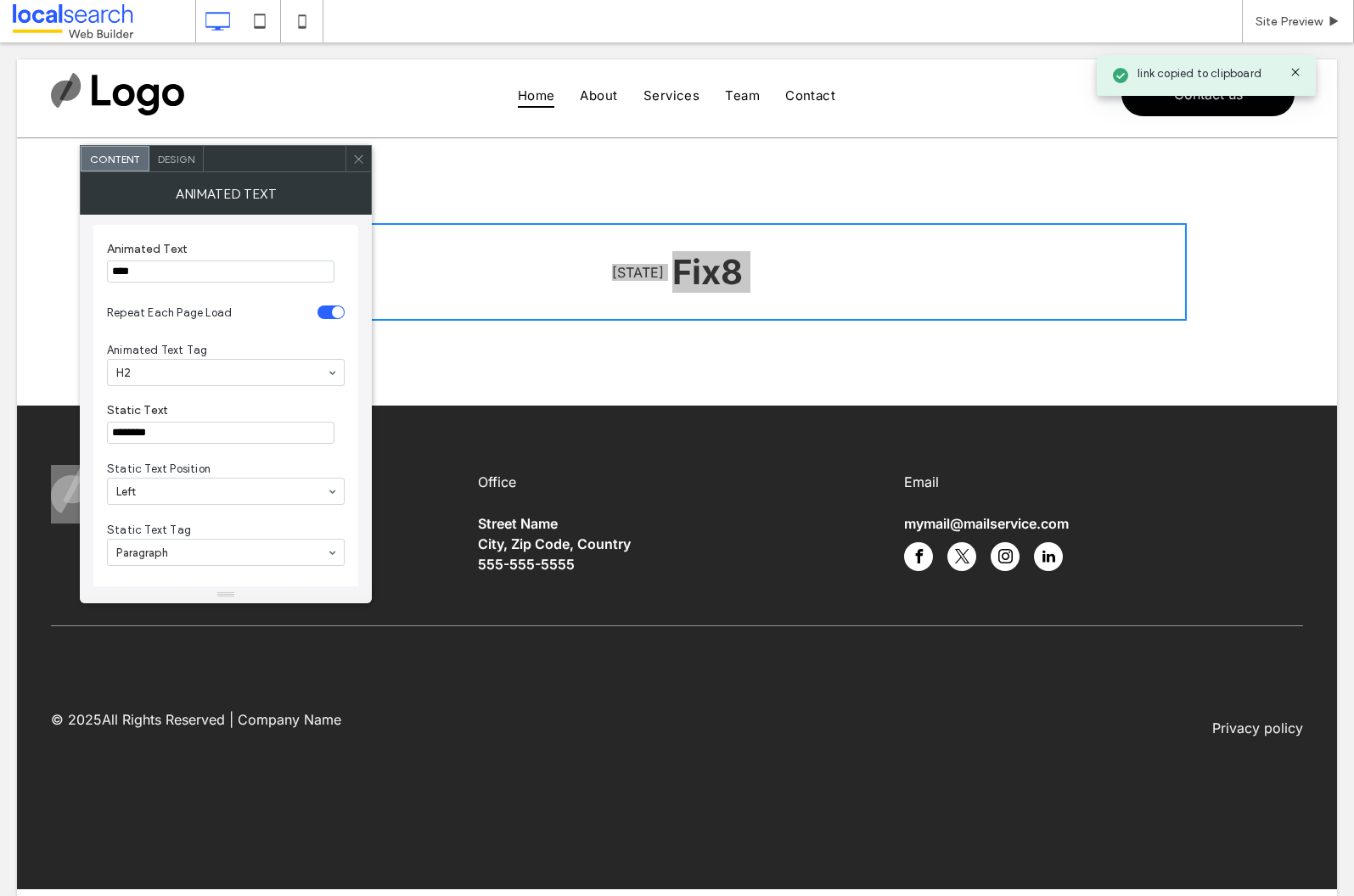 click on "********" at bounding box center (221, 433) 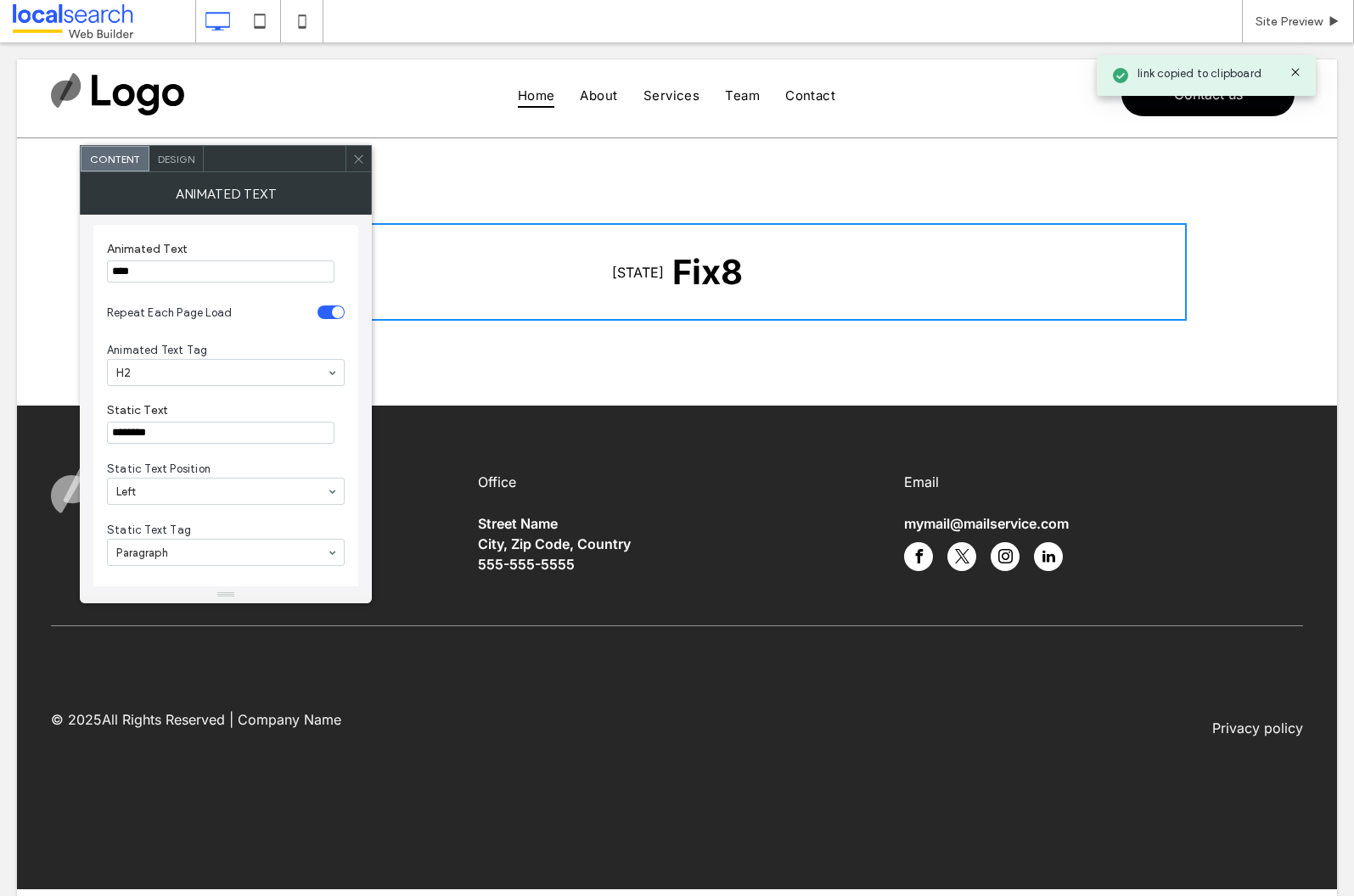 drag, startPoint x: 638, startPoint y: 360, endPoint x: 594, endPoint y: 370, distance: 45.122057 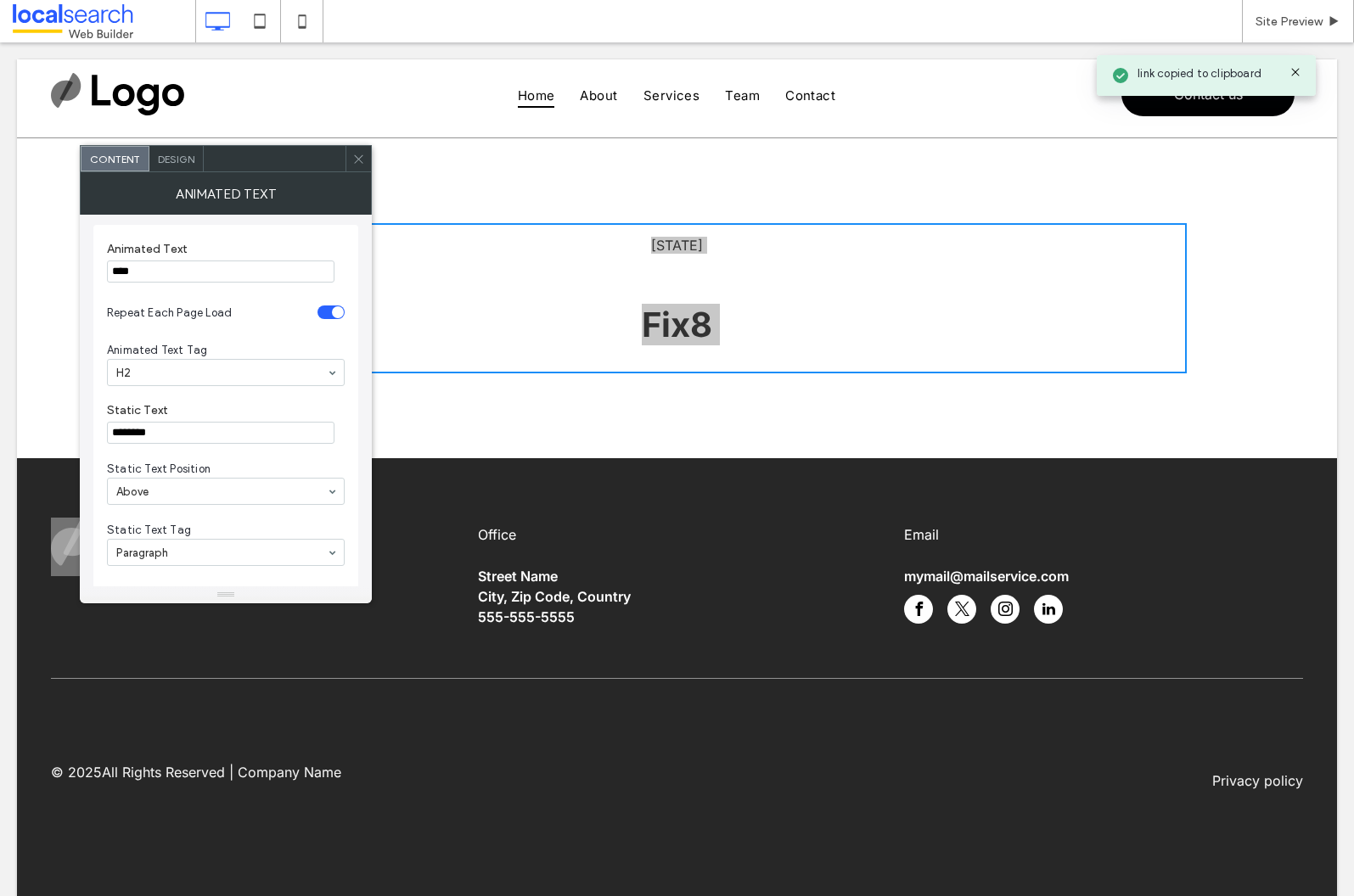 click on "********" at bounding box center (221, 433) 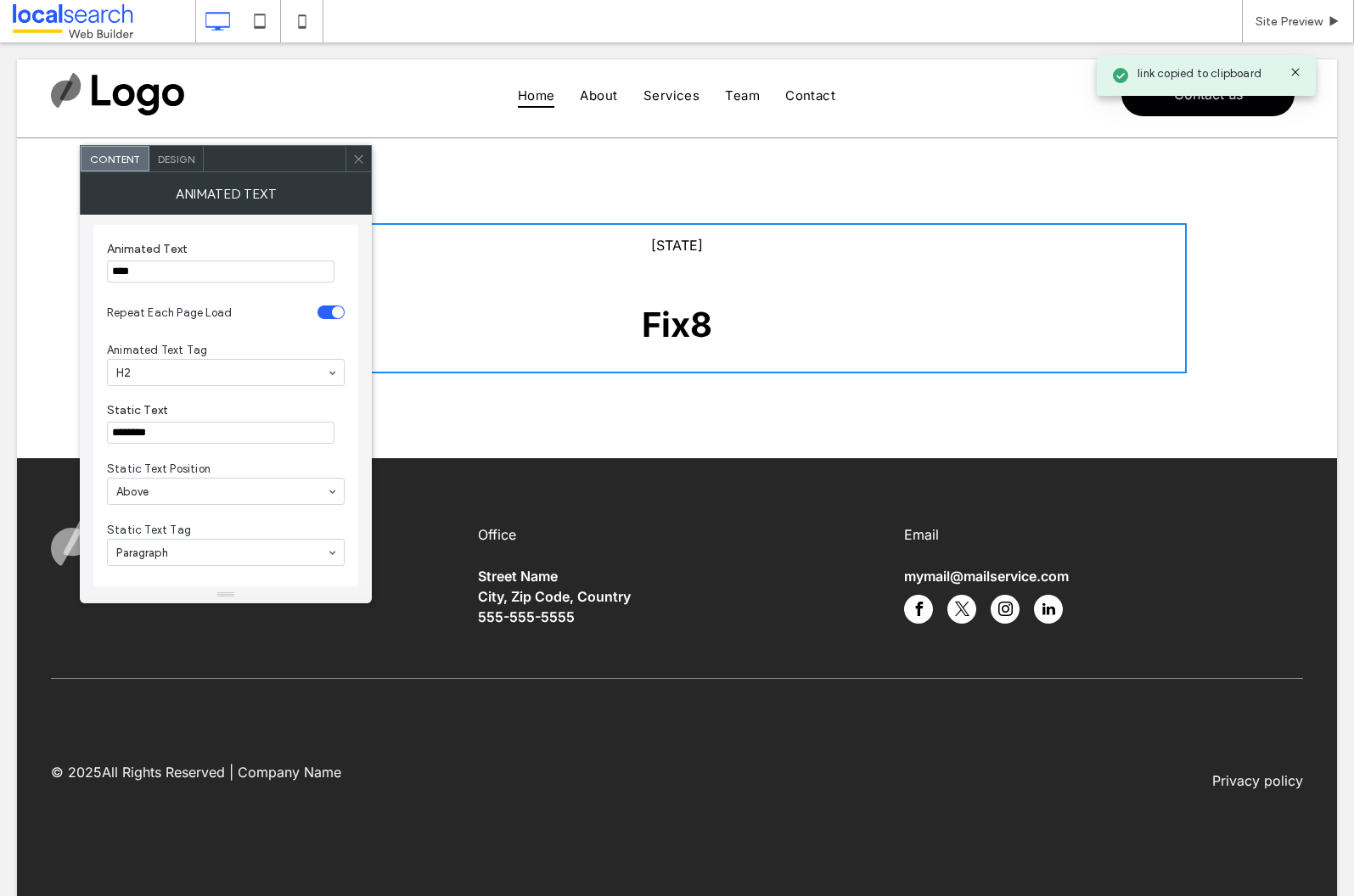 click on "Montanna
Fix8" at bounding box center (677, 298) 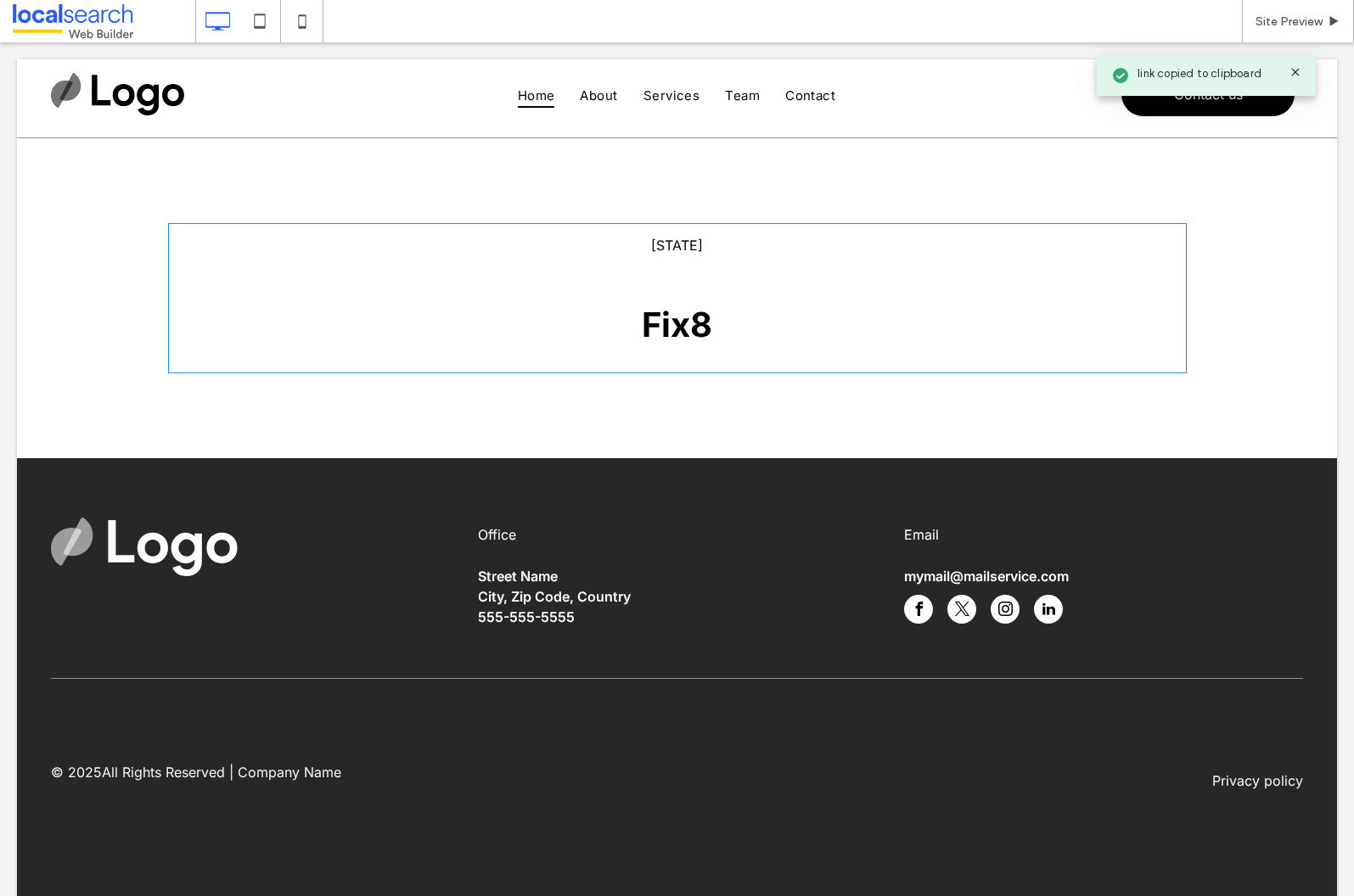 drag, startPoint x: 697, startPoint y: 266, endPoint x: 650, endPoint y: 270, distance: 47.169906 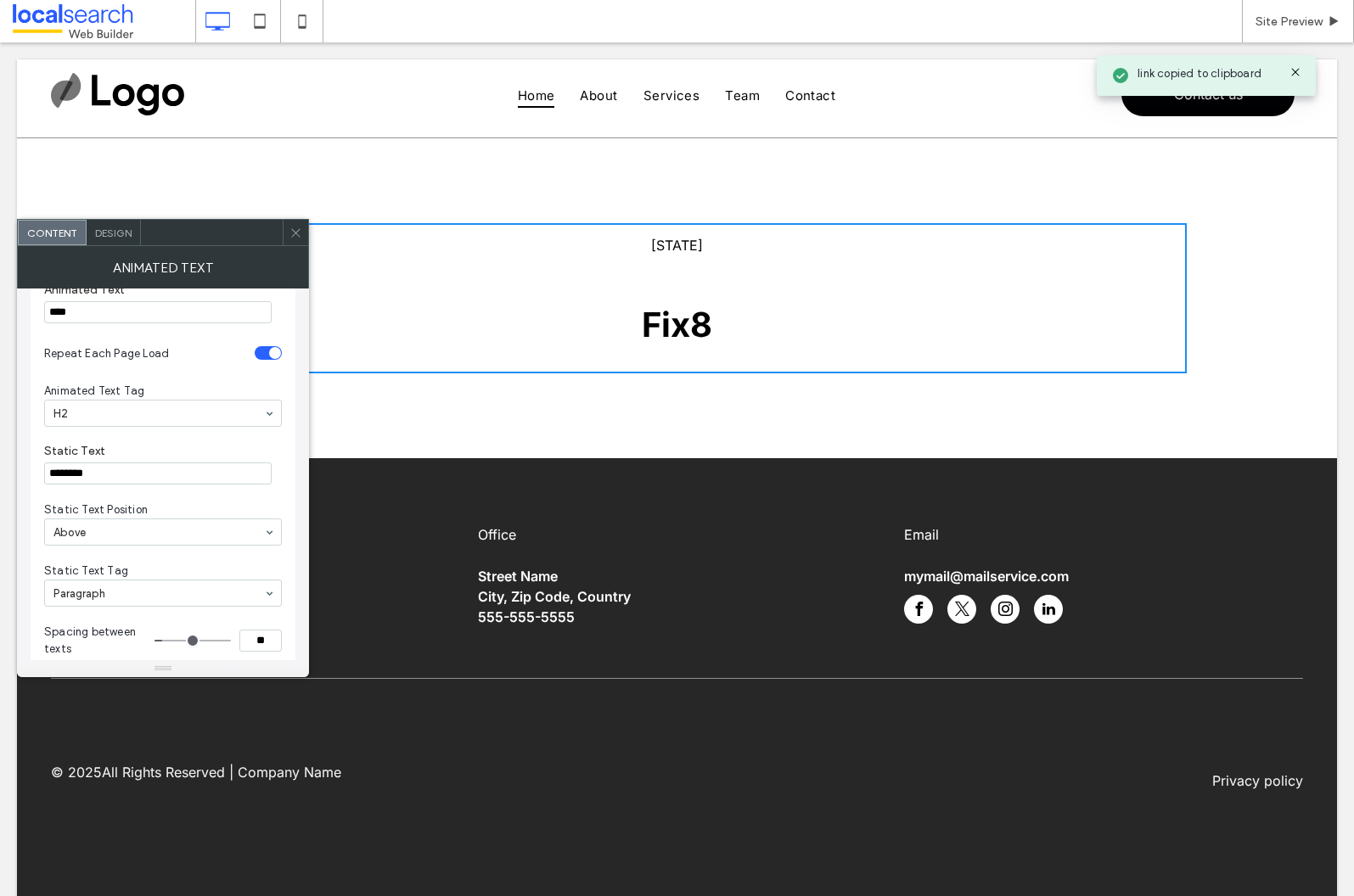 scroll, scrollTop: 120, scrollLeft: 0, axis: vertical 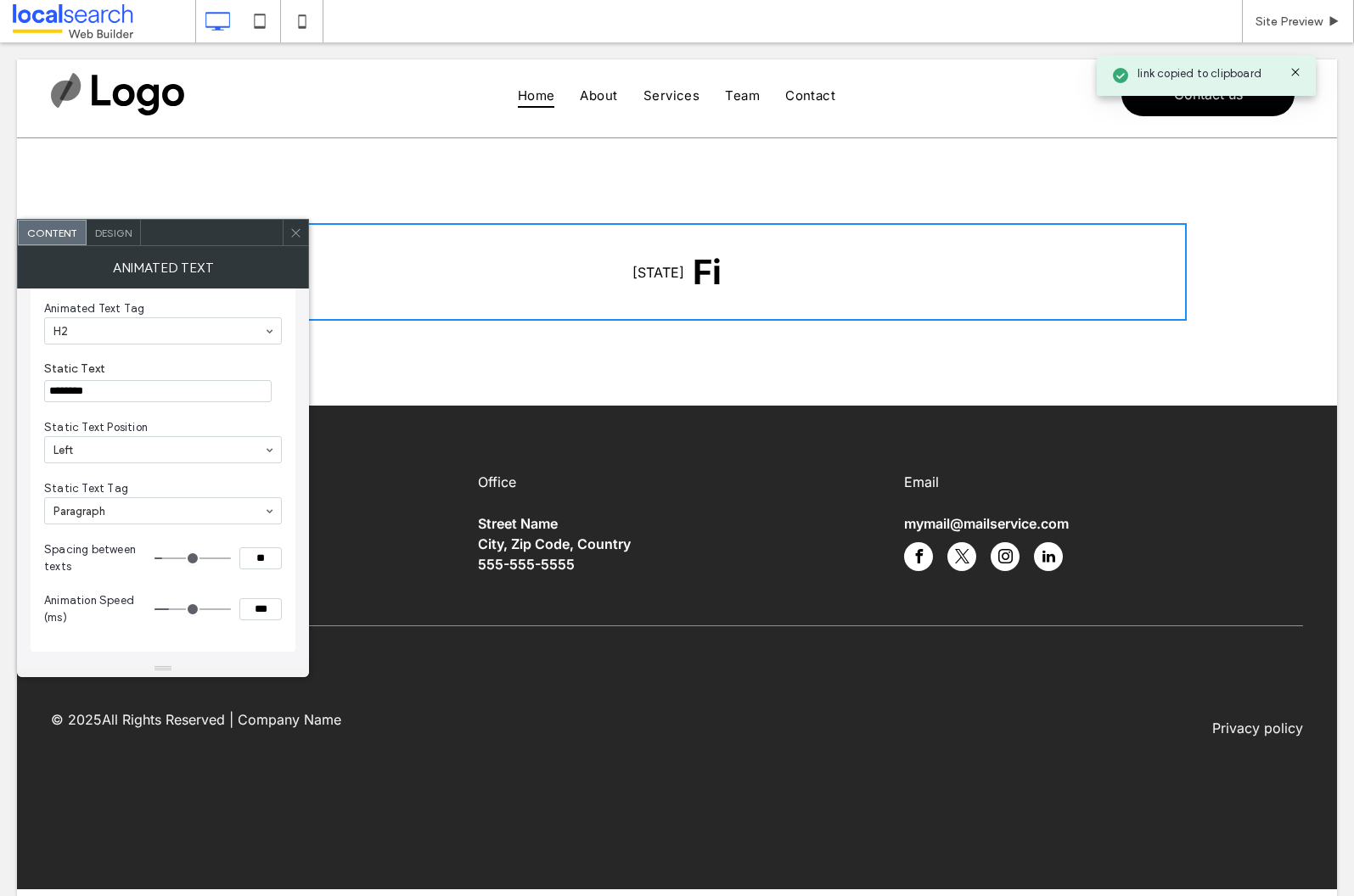 type on "**" 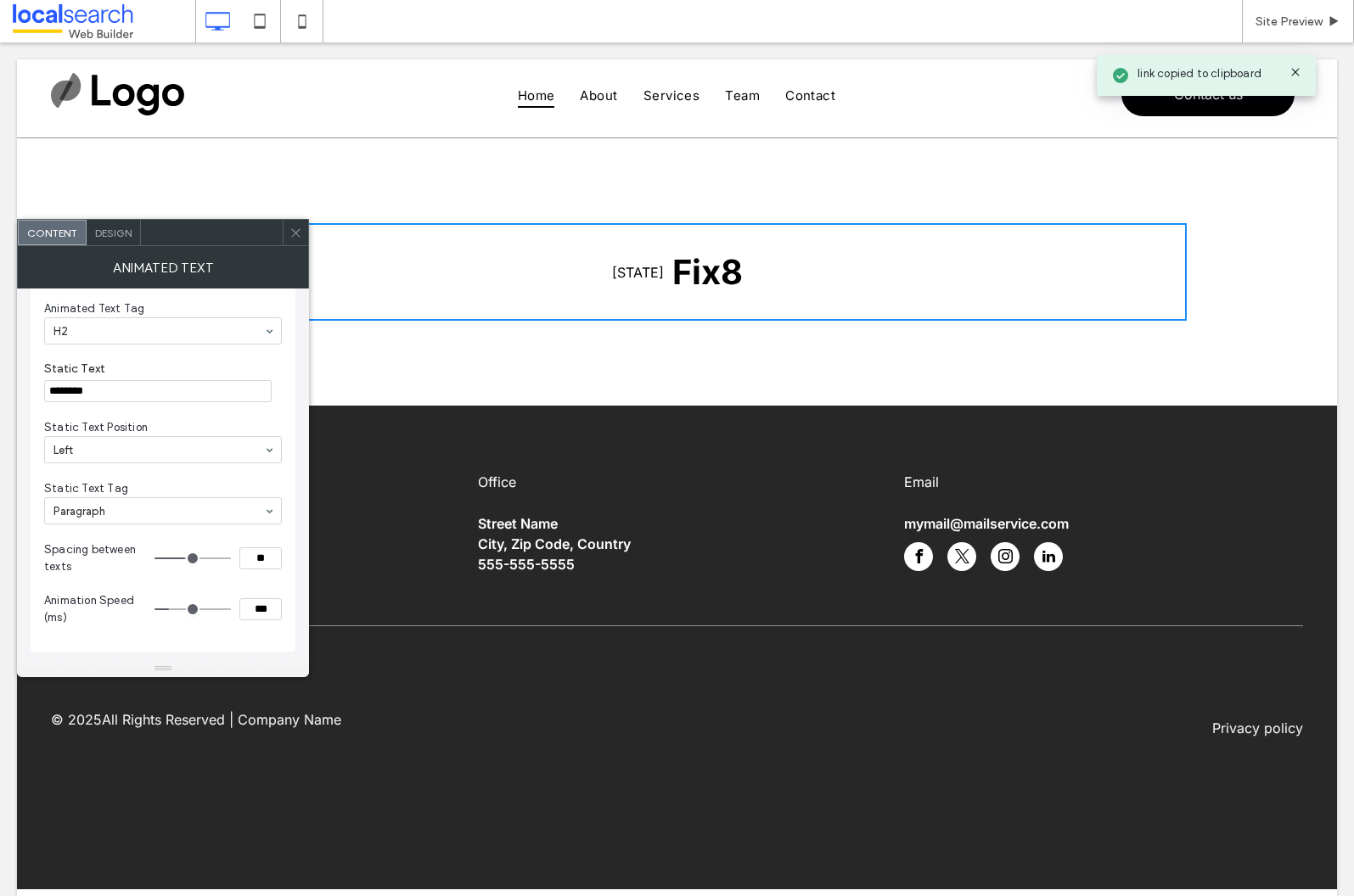 type on "**" 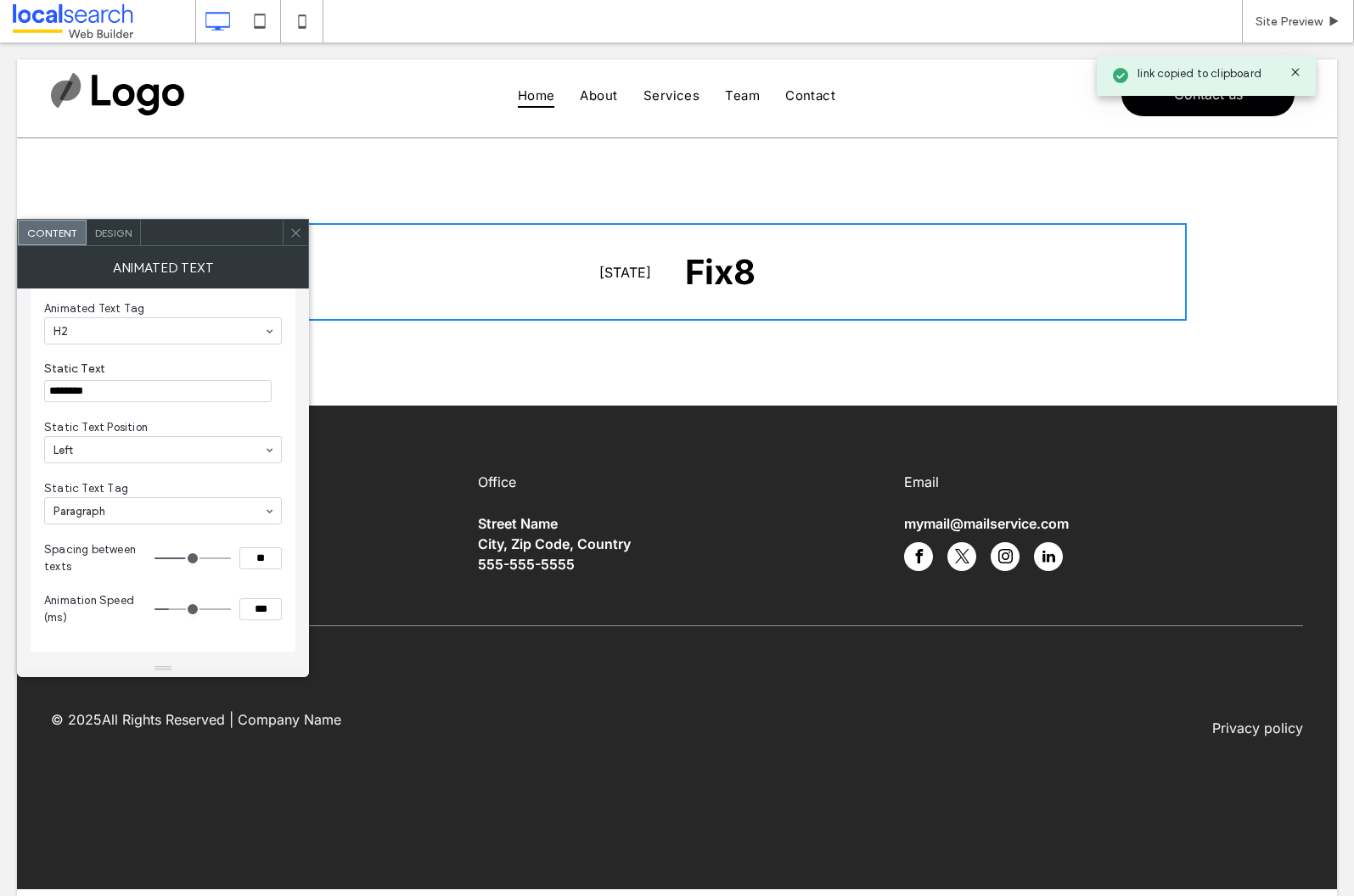 type on "***" 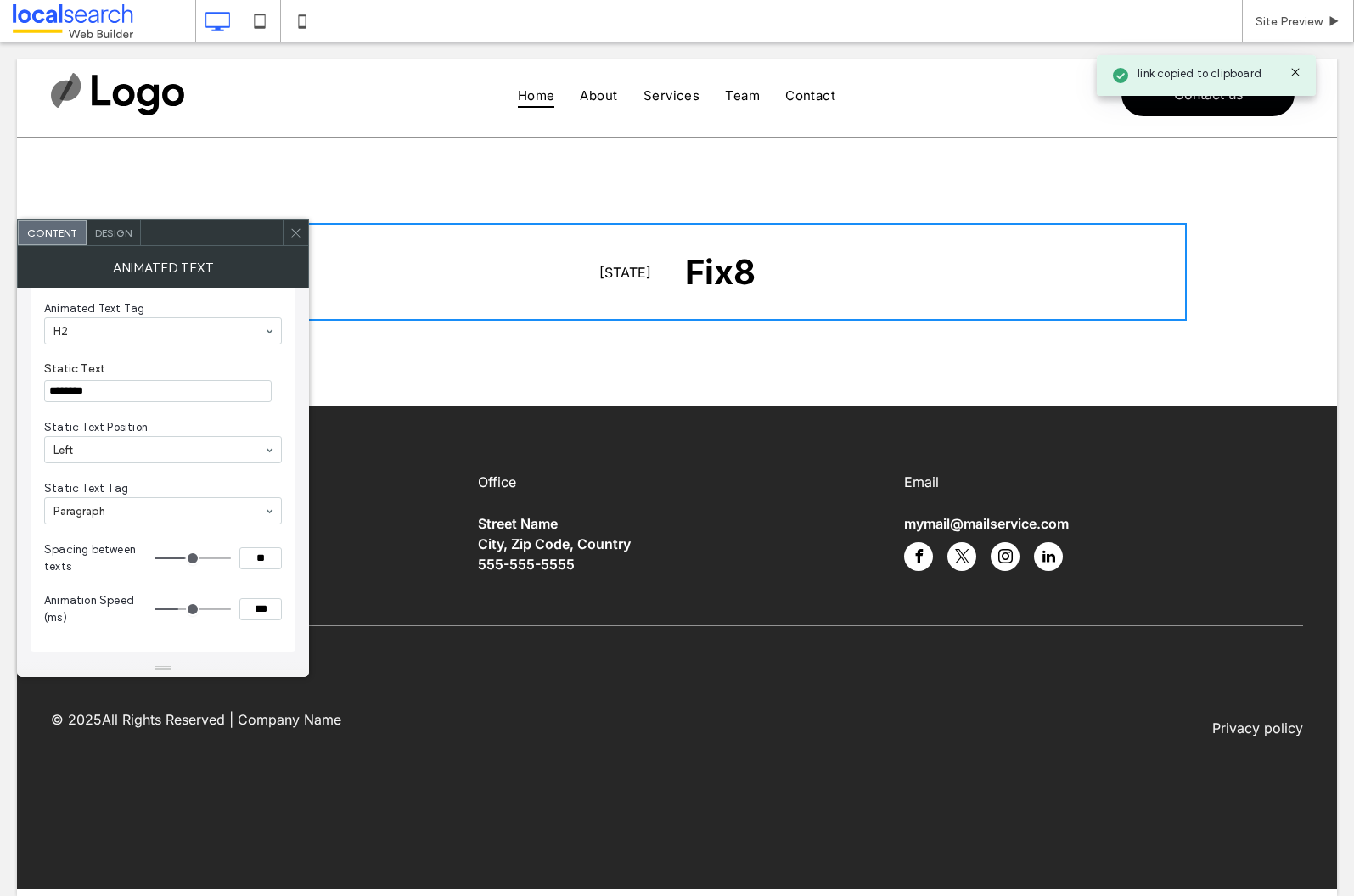 type on "***" 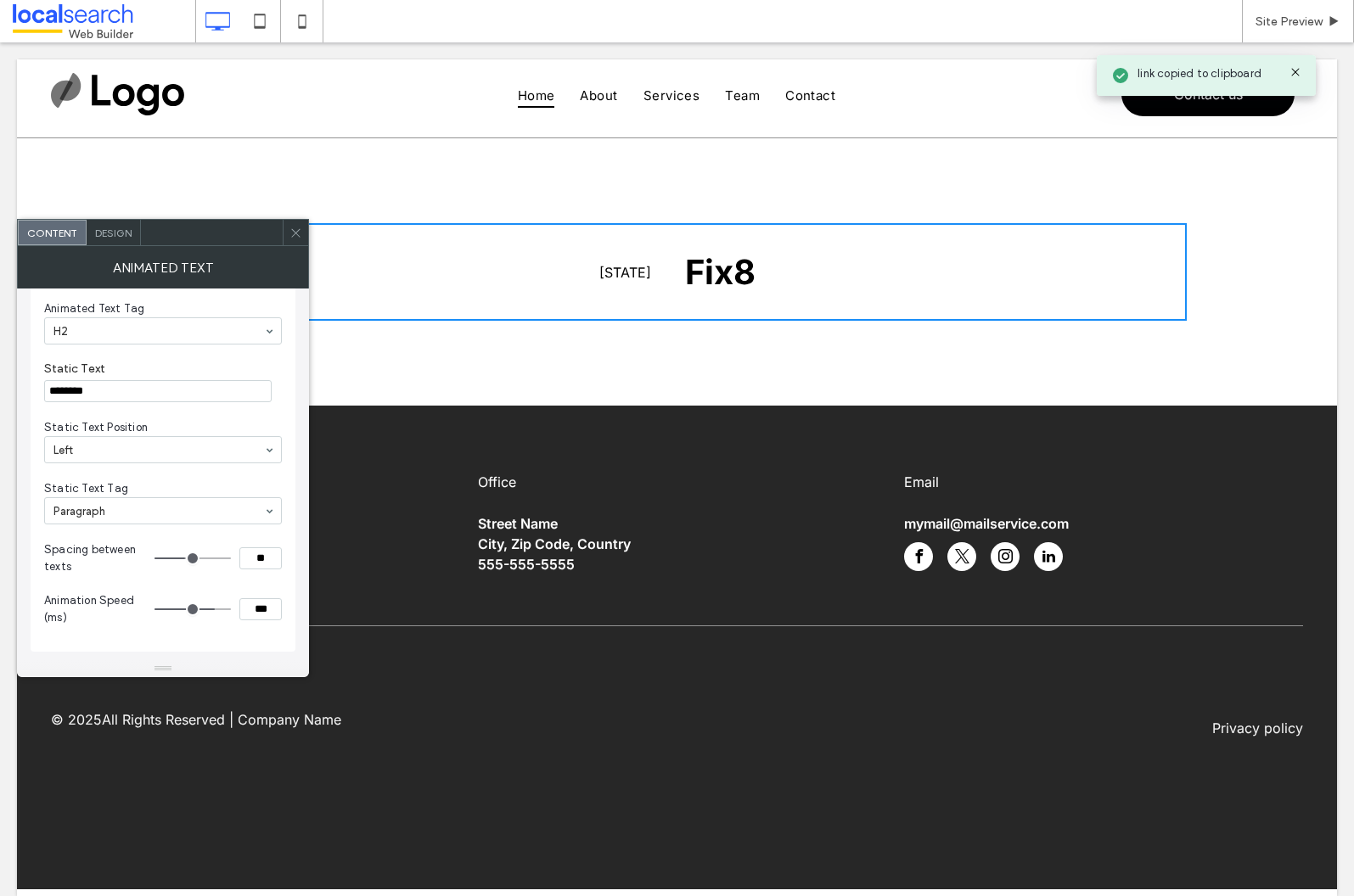 type on "***" 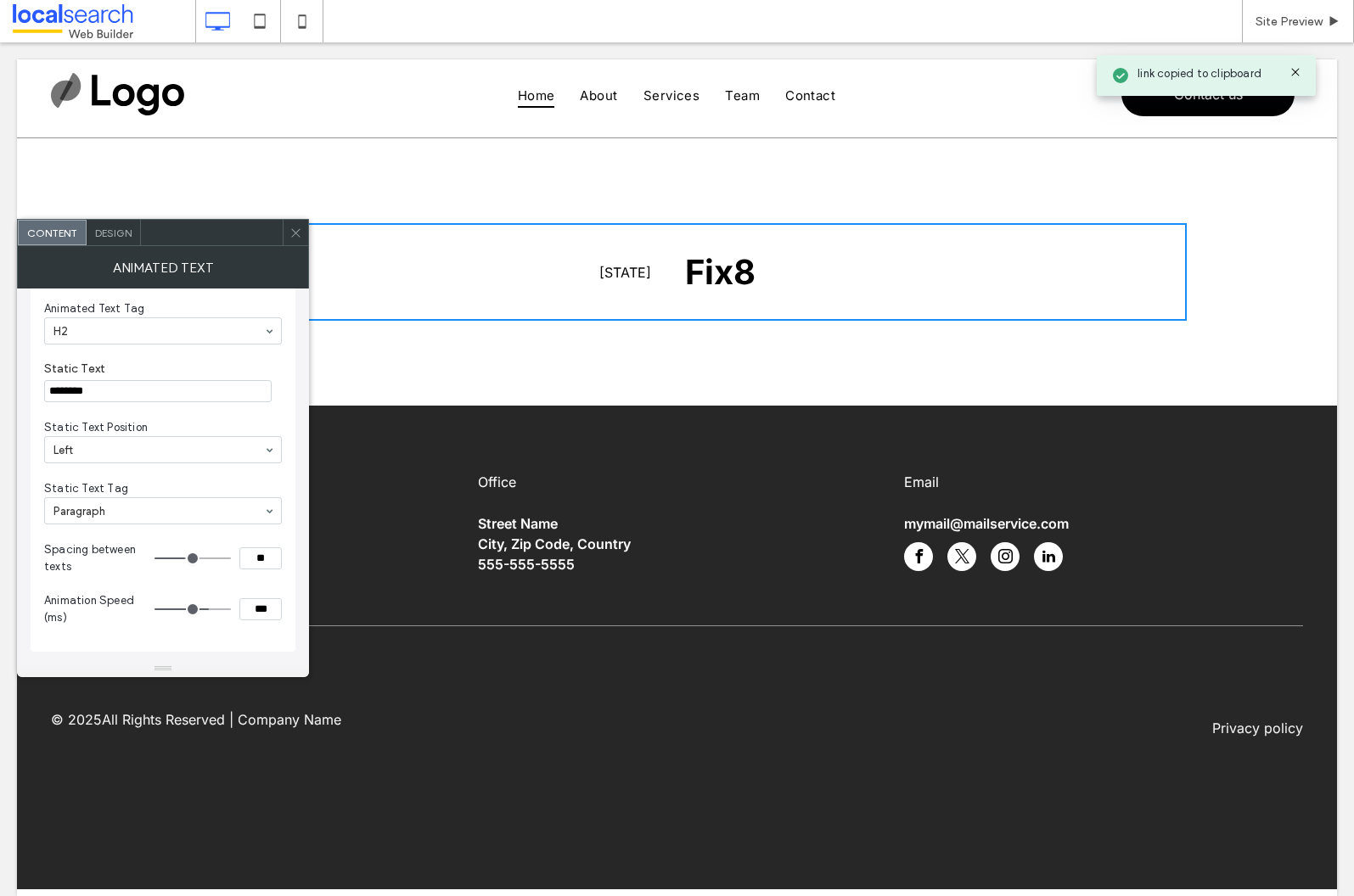type on "***" 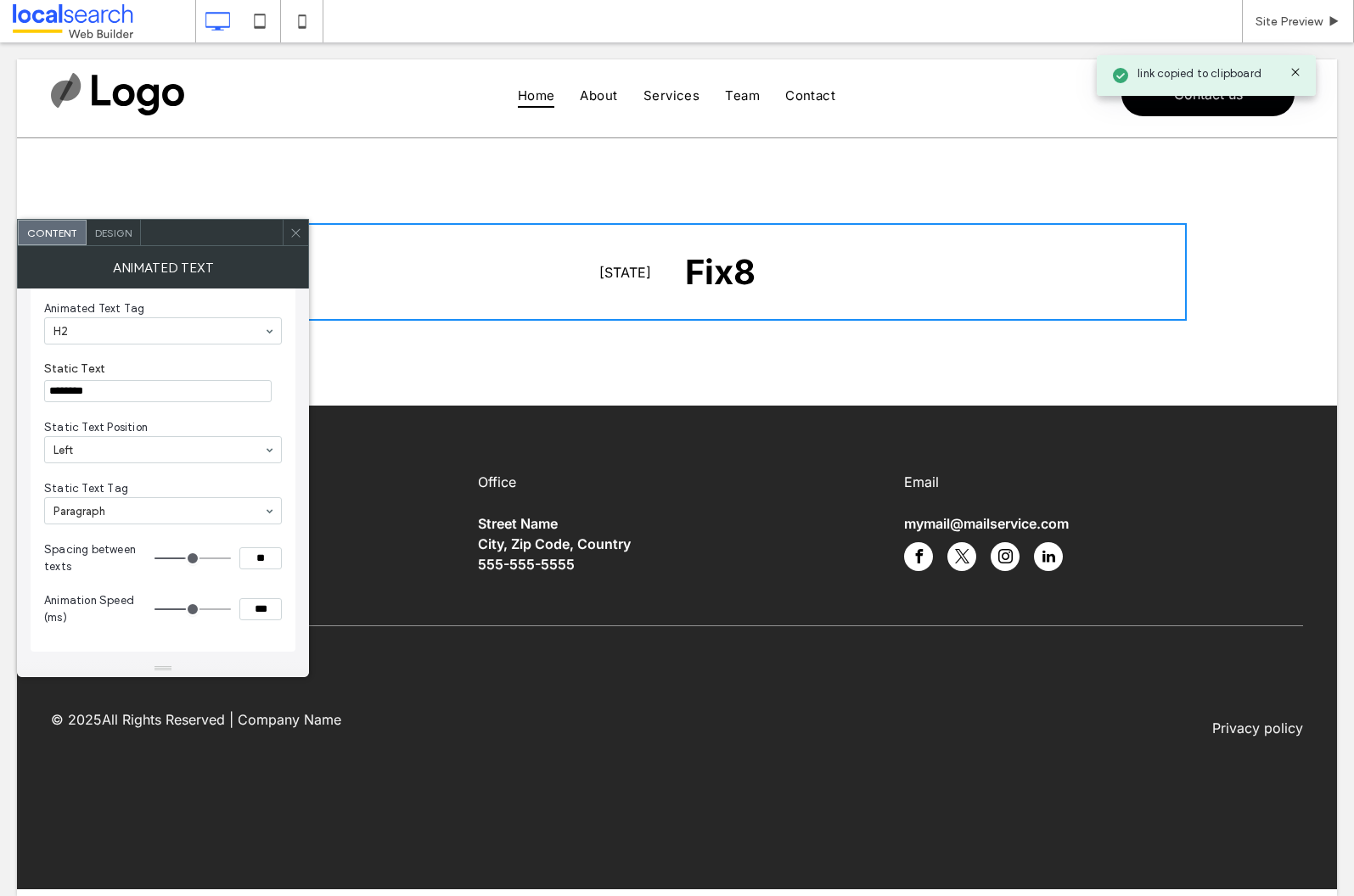 type on "***" 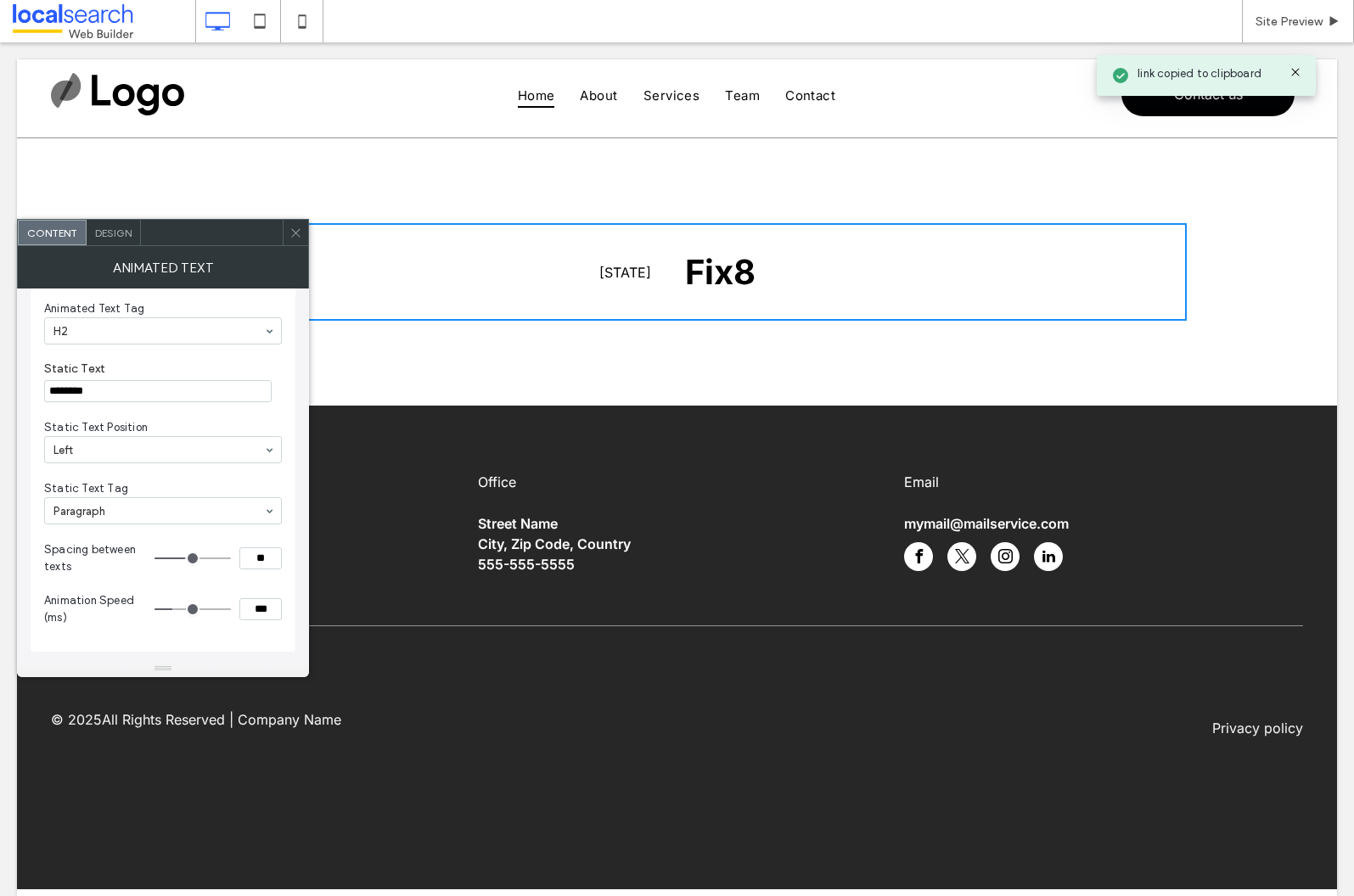 type on "***" 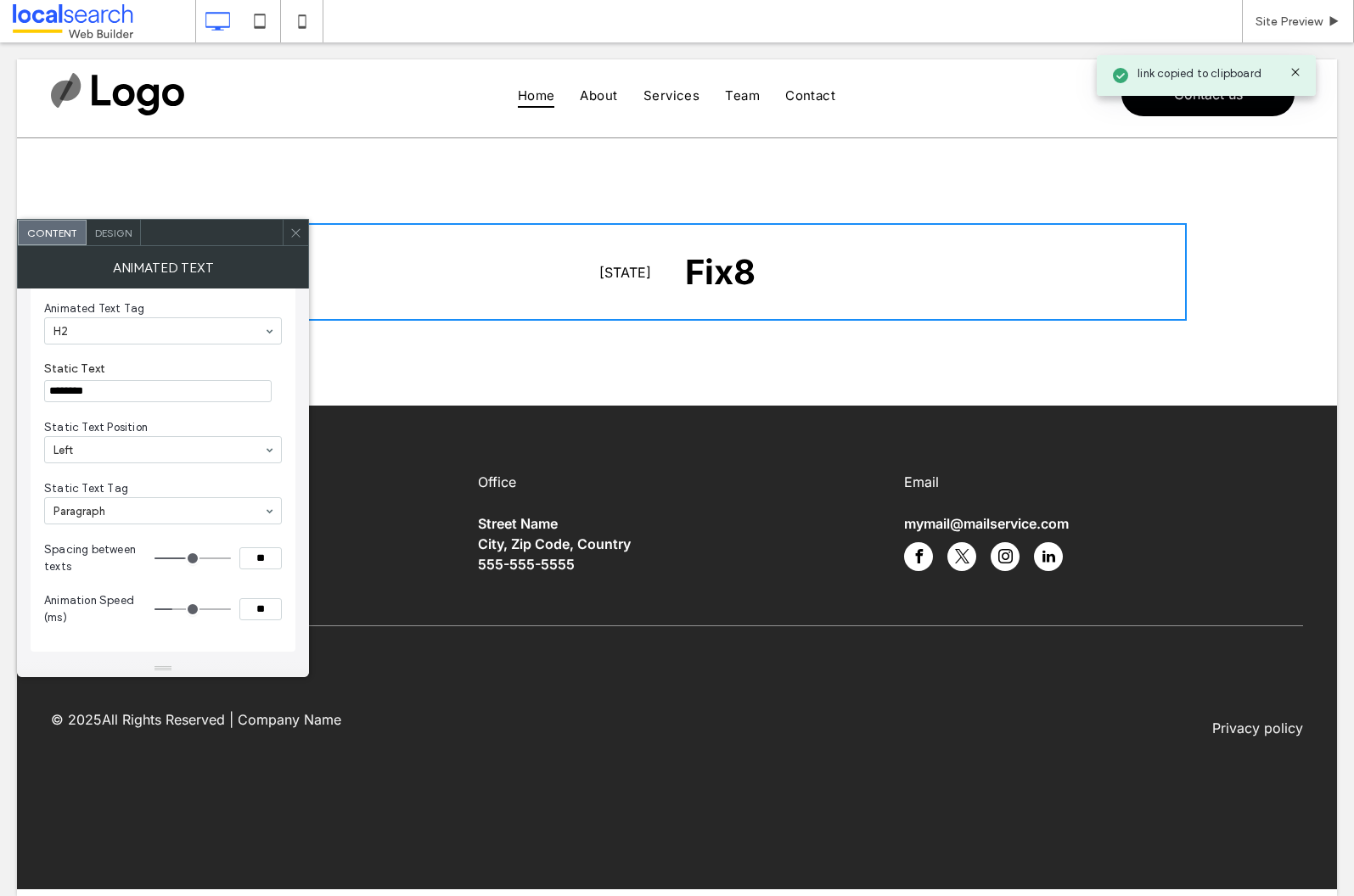 type on "**" 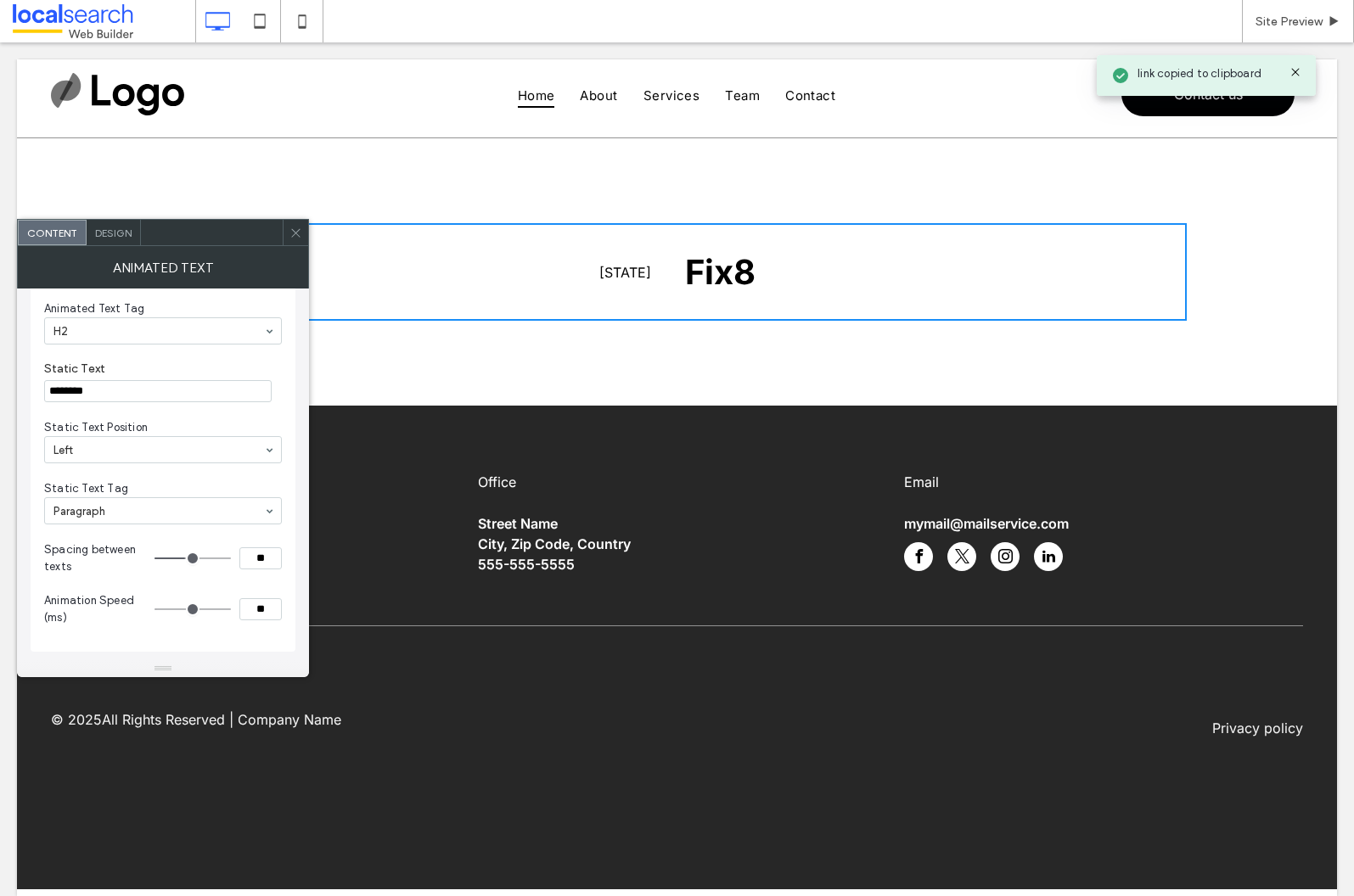 drag, startPoint x: 177, startPoint y: 610, endPoint x: 159, endPoint y: 612, distance: 18.11077 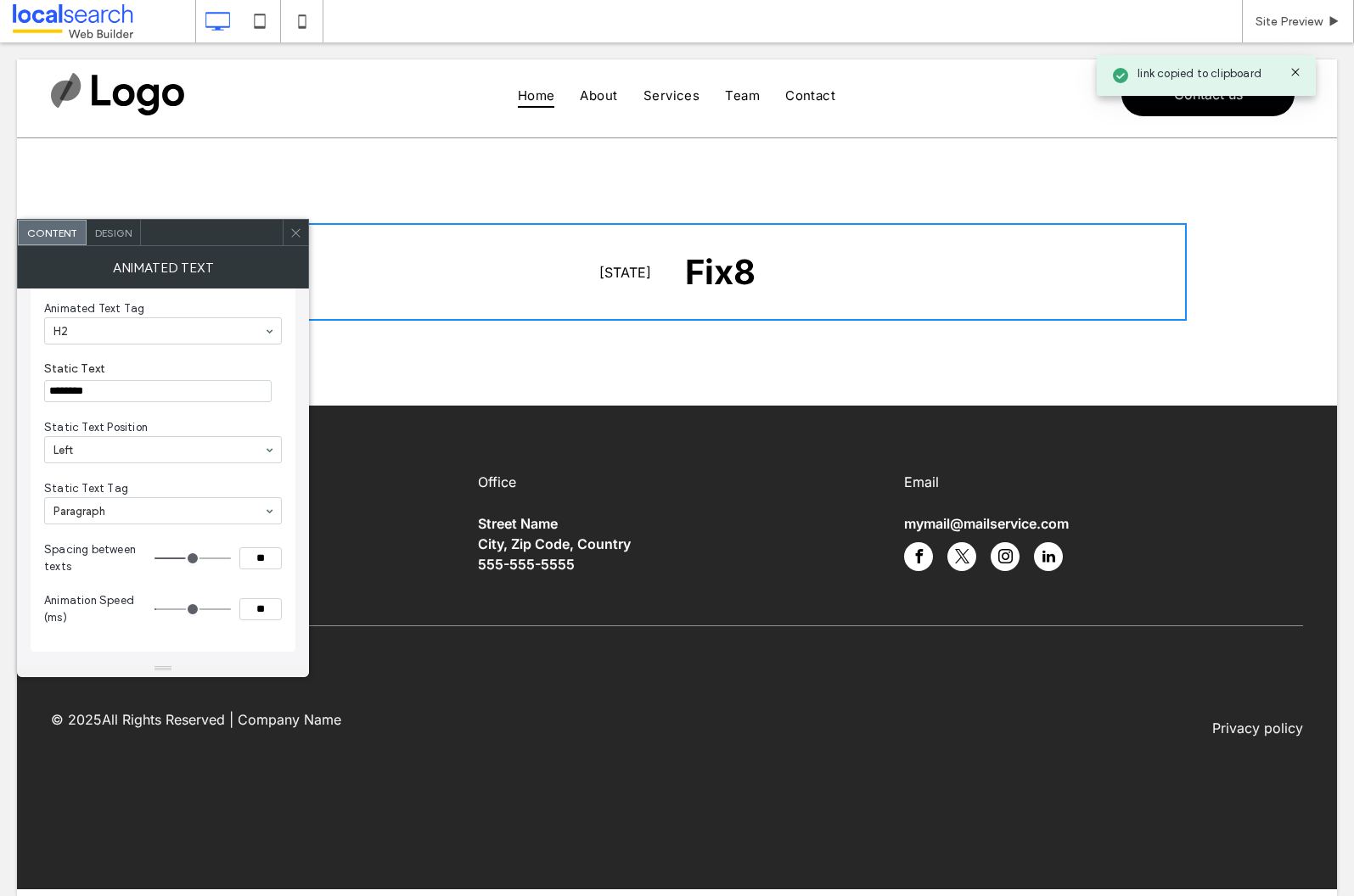 click at bounding box center [193, 609] 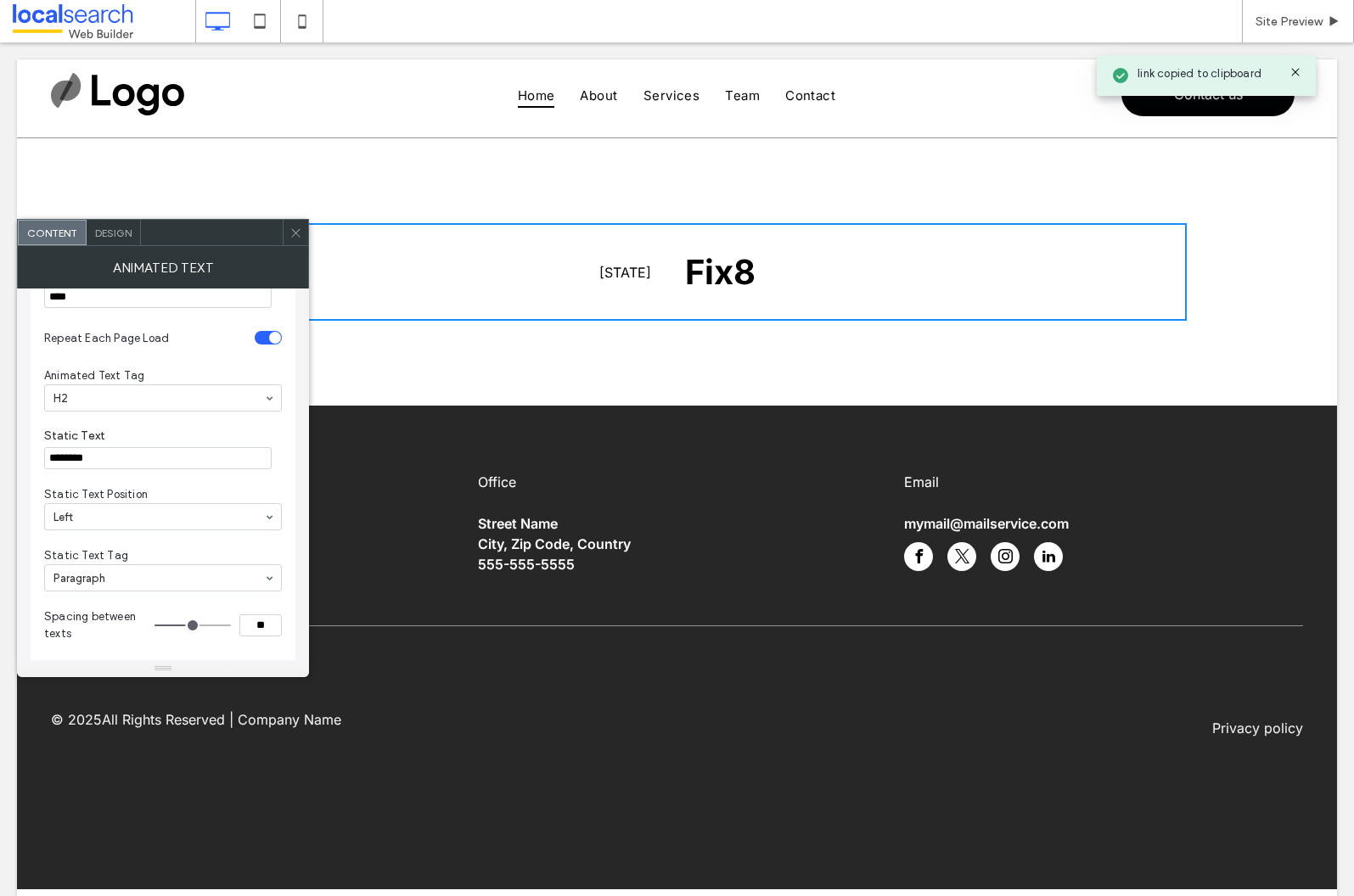 scroll, scrollTop: 17, scrollLeft: 0, axis: vertical 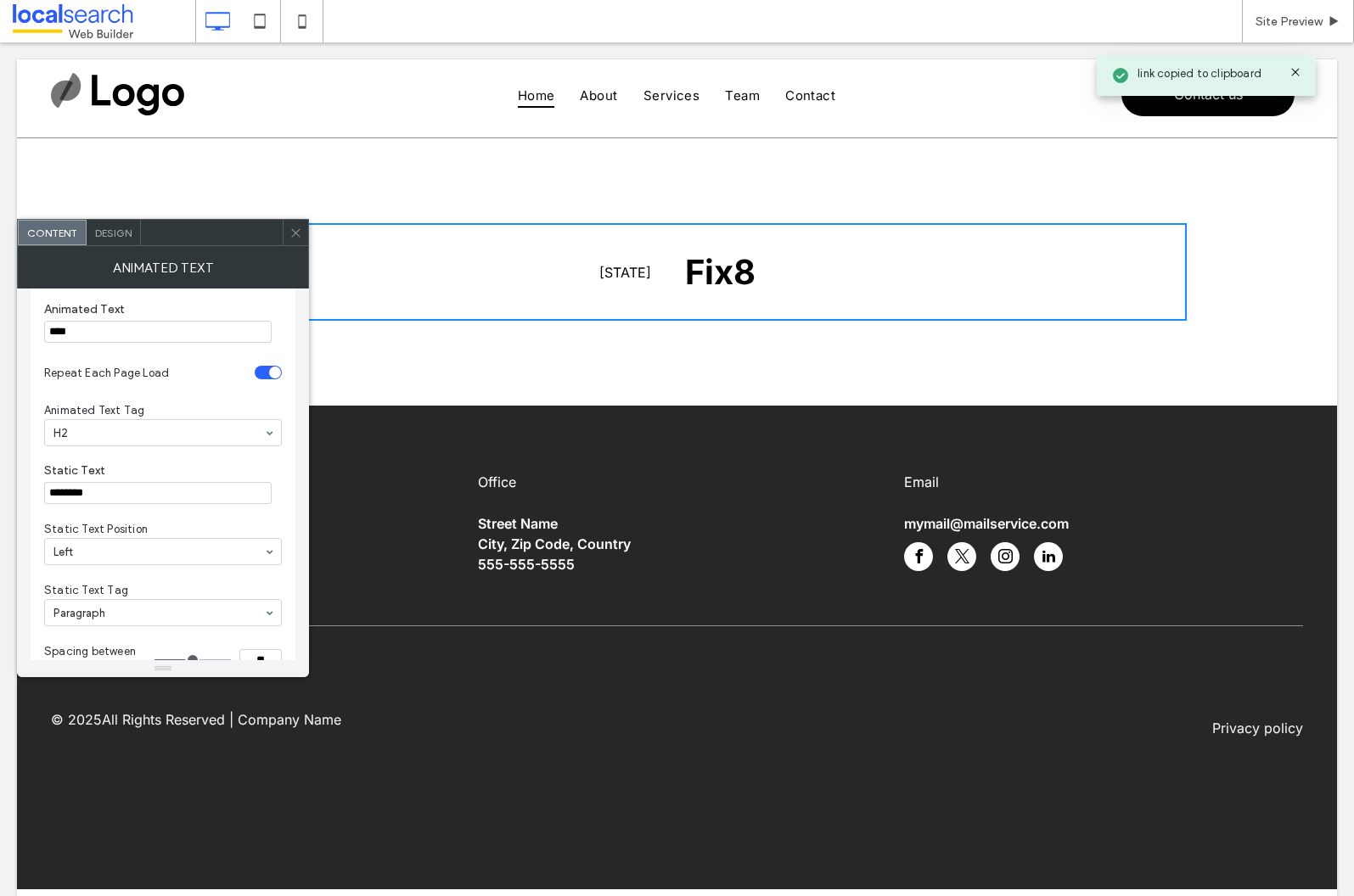 click on "****" at bounding box center [158, 332] 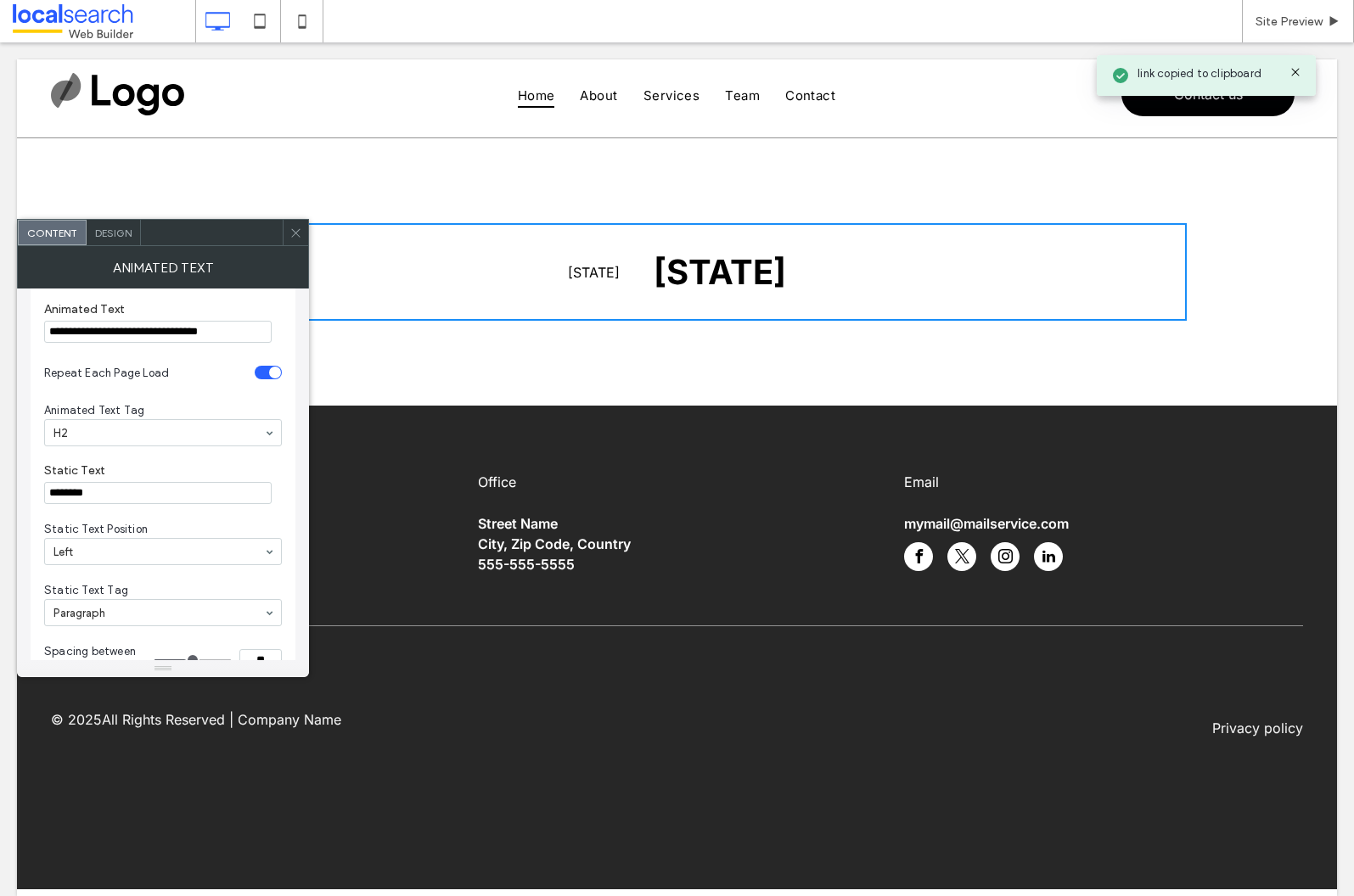 click on "Repeat Each Page Load" at bounding box center [106, 372] 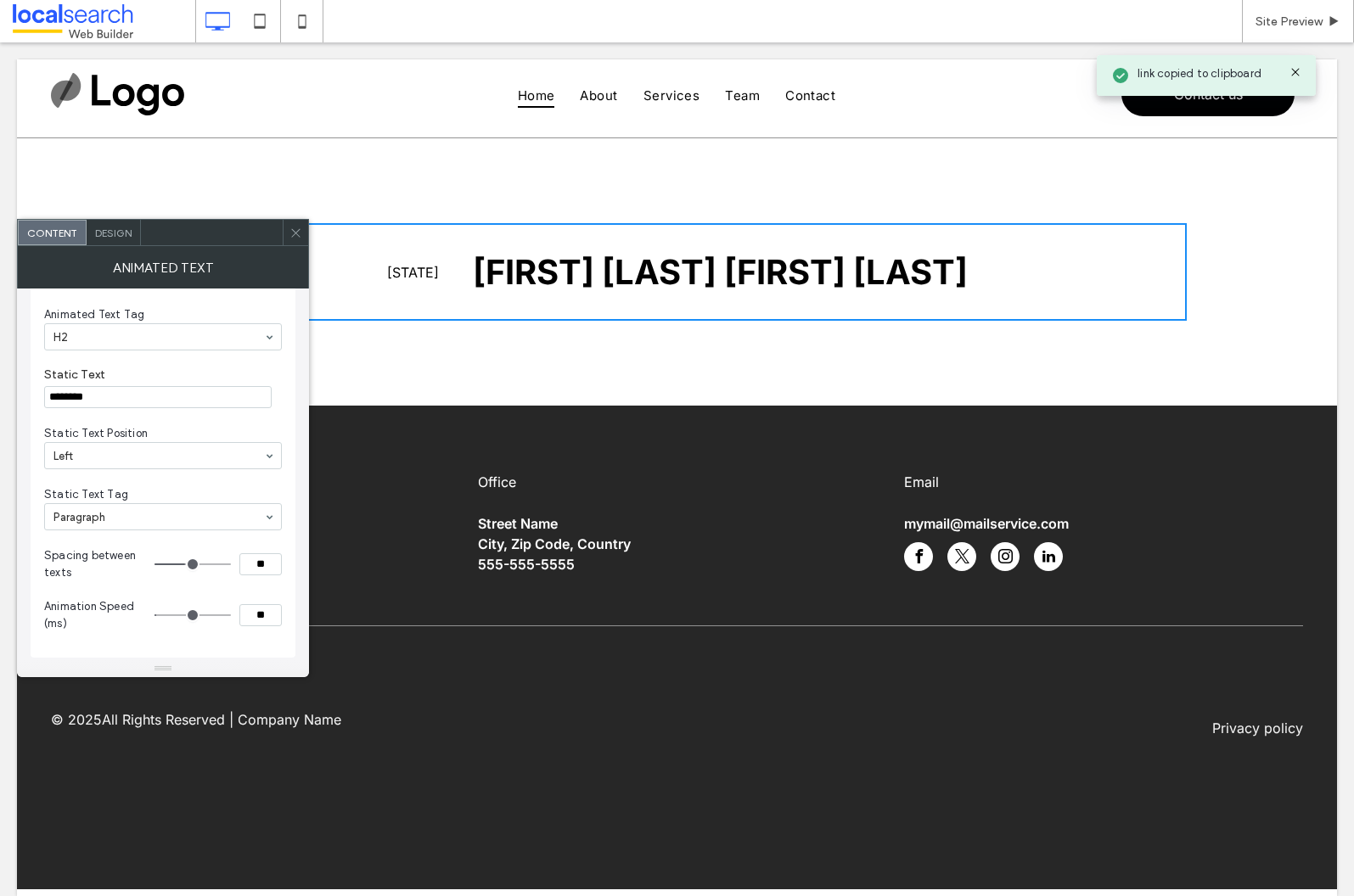 scroll, scrollTop: 120, scrollLeft: 0, axis: vertical 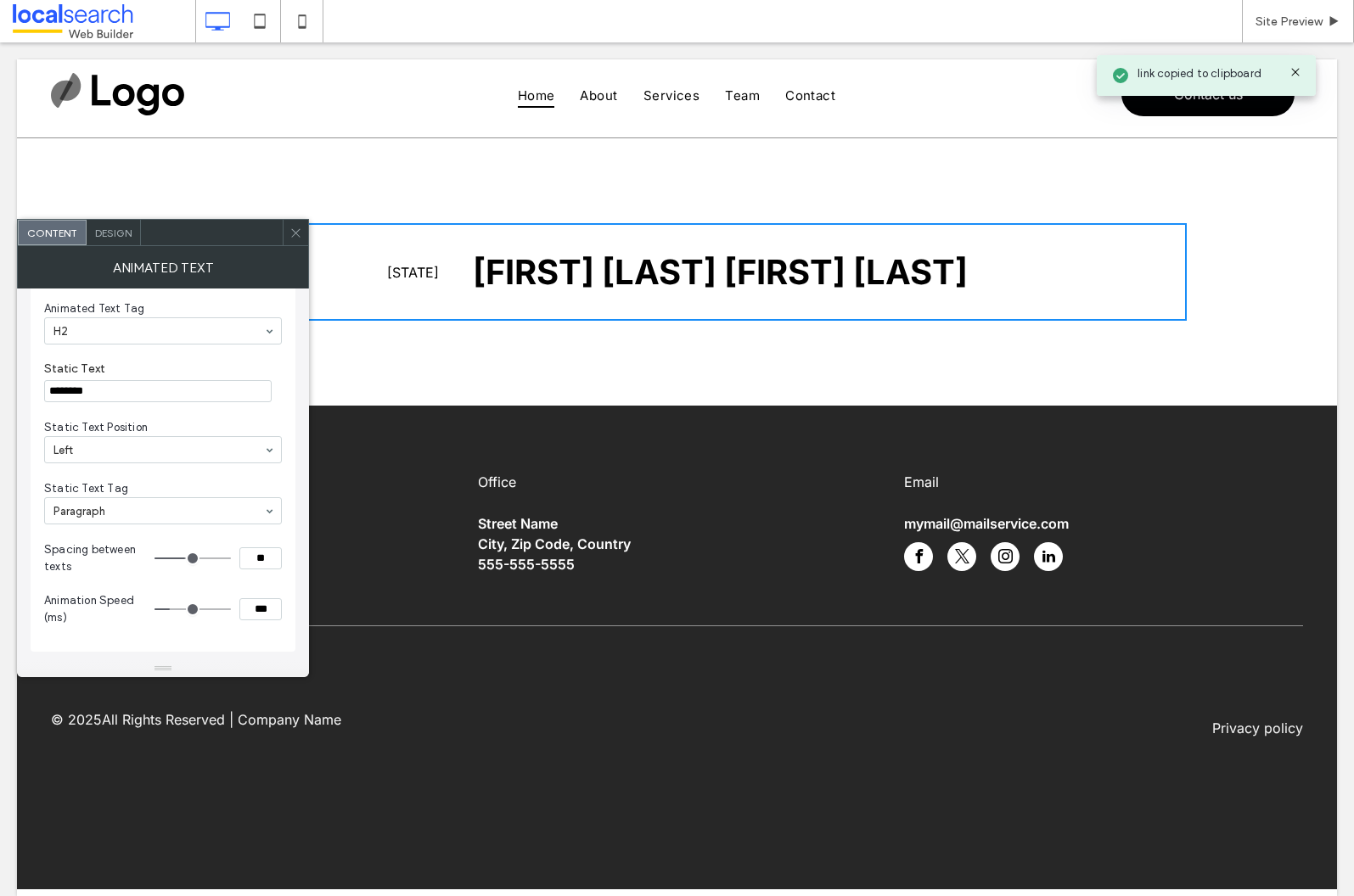 click at bounding box center [193, 609] 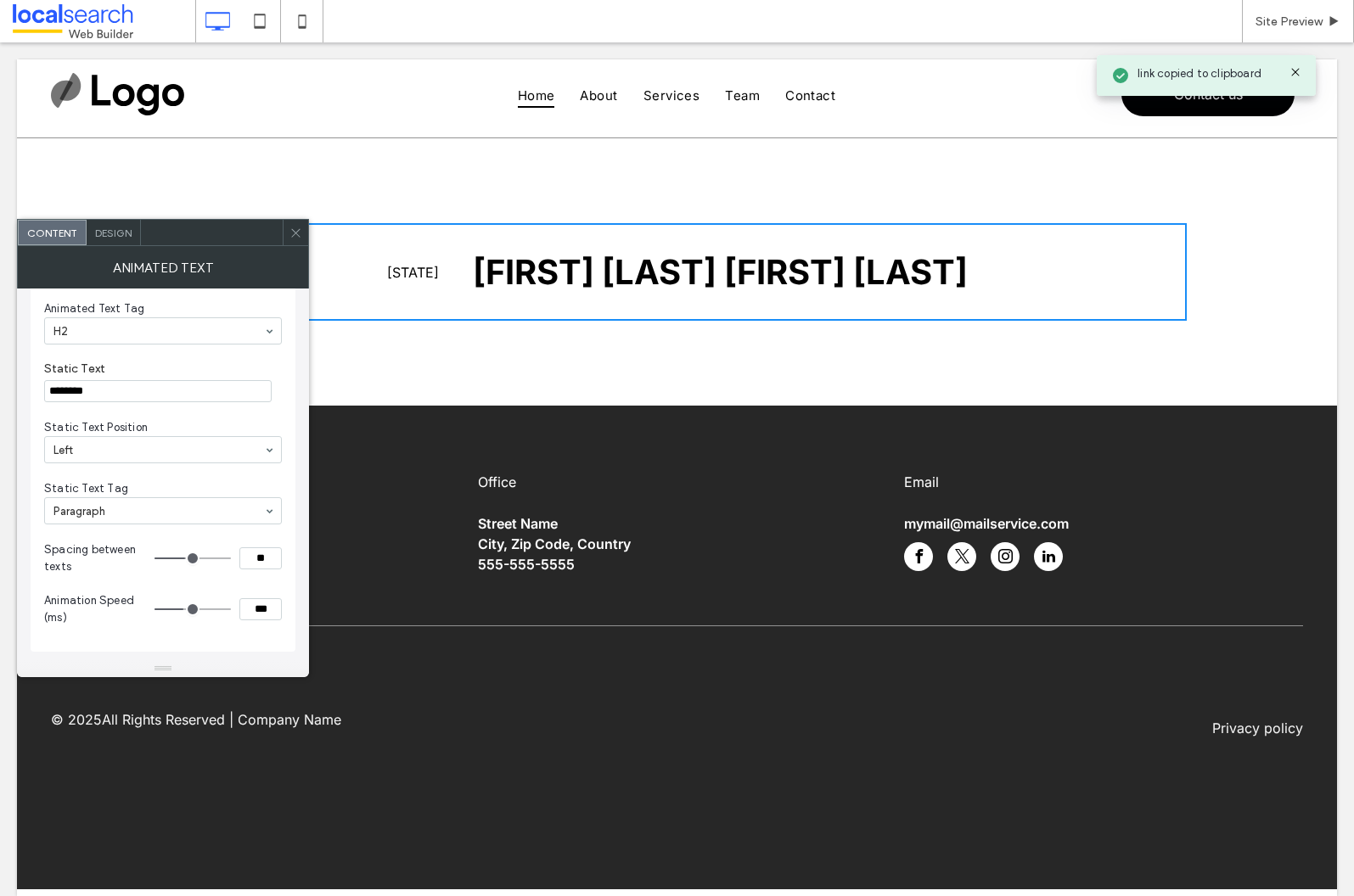 drag, startPoint x: 175, startPoint y: 608, endPoint x: 185, endPoint y: 608, distance: 10 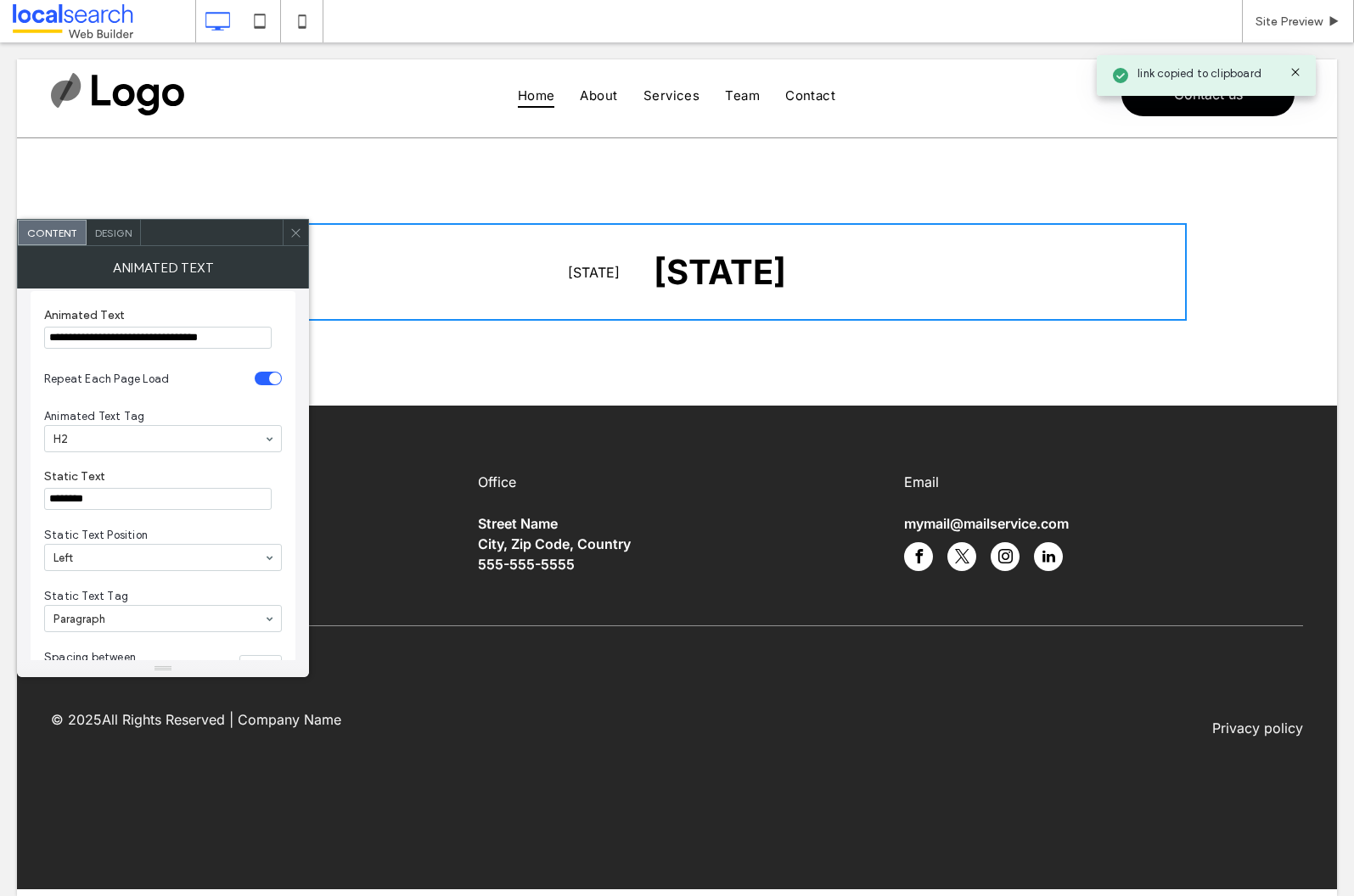 scroll, scrollTop: 0, scrollLeft: 0, axis: both 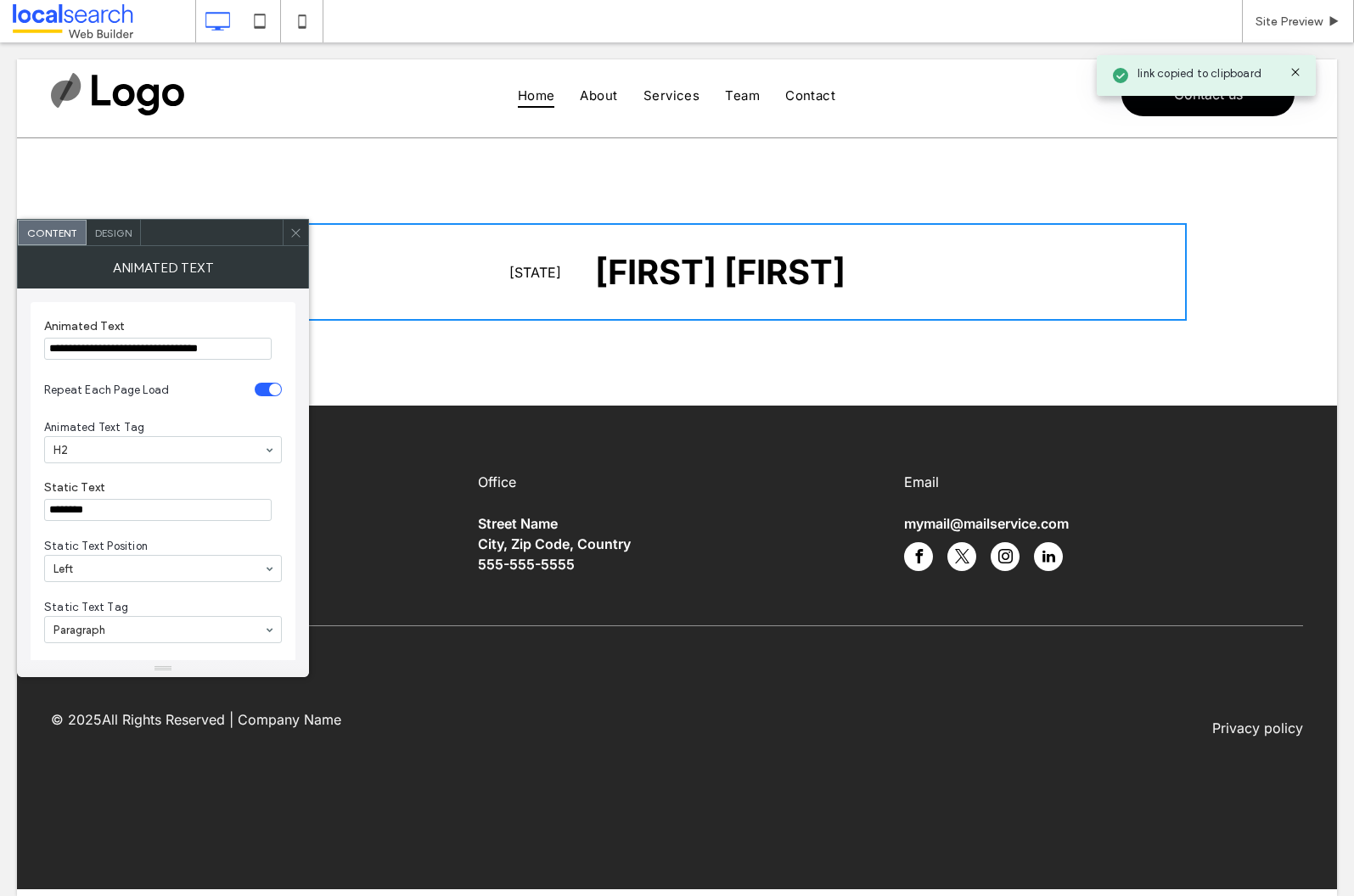 click on "Design" at bounding box center [113, 232] 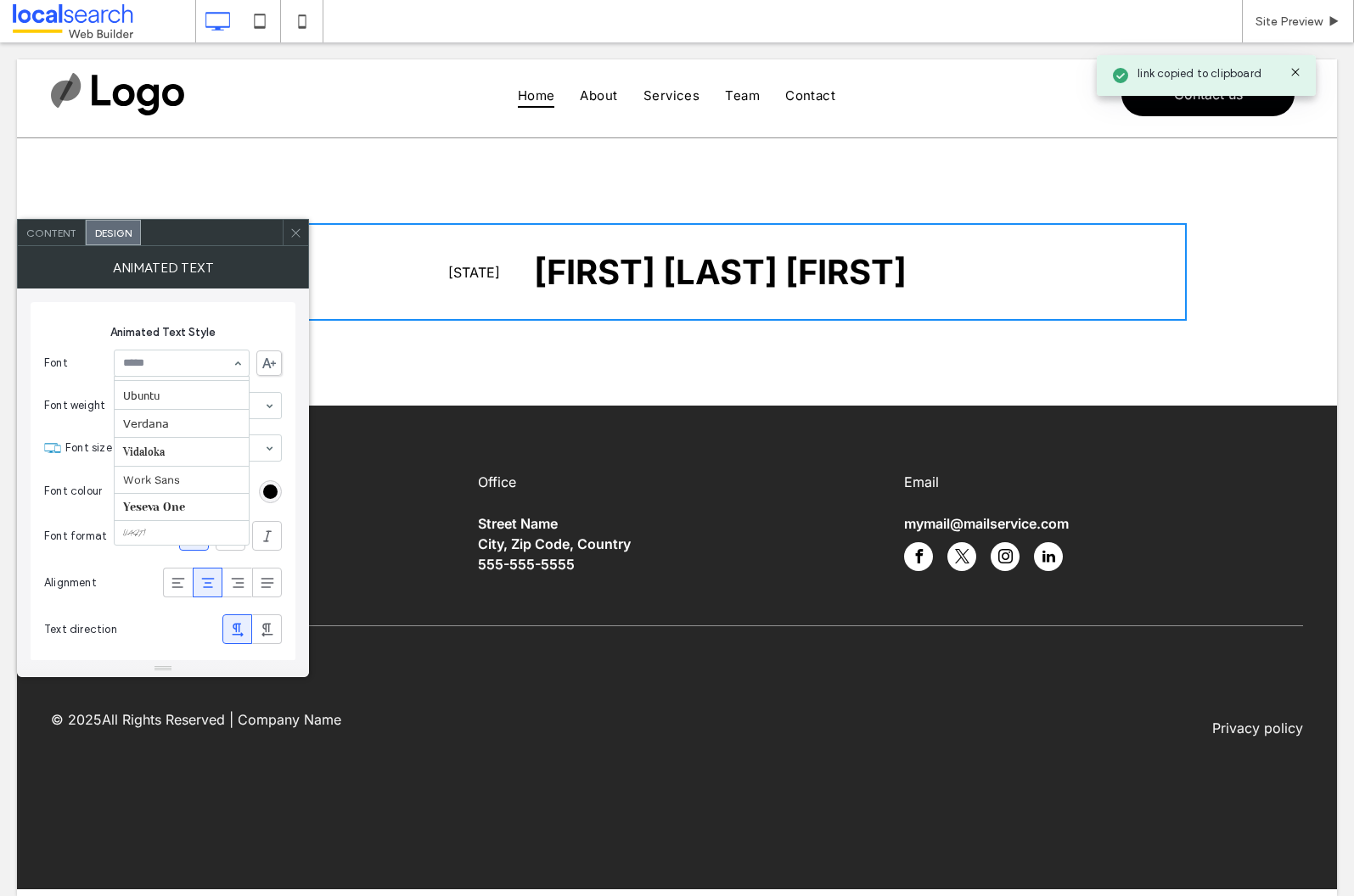 scroll, scrollTop: 1931, scrollLeft: 0, axis: vertical 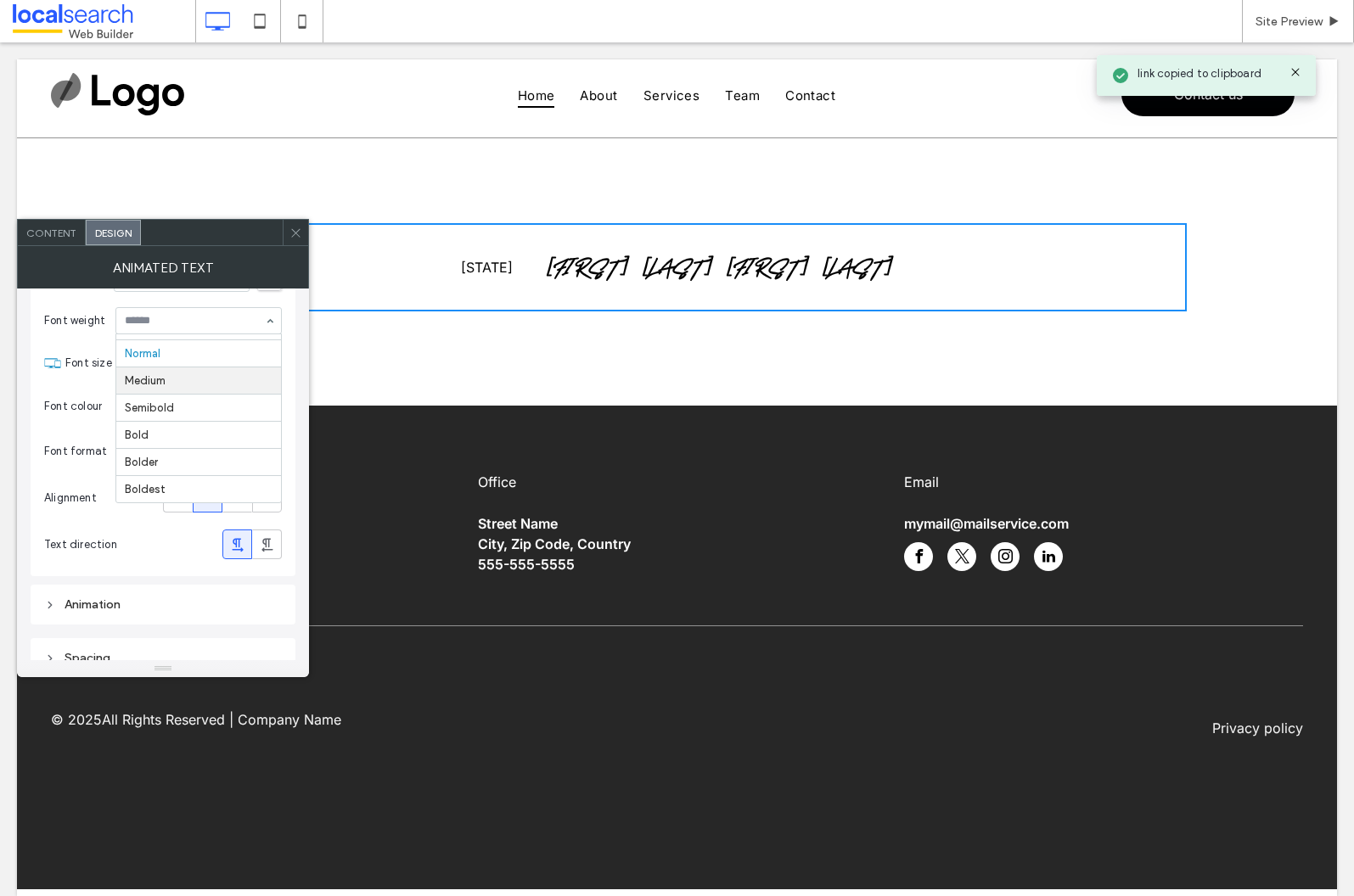click on "Font weight Lightest Lighter Light Normal Medium Semibold Bold Bolder Boldest" at bounding box center [163, 321] 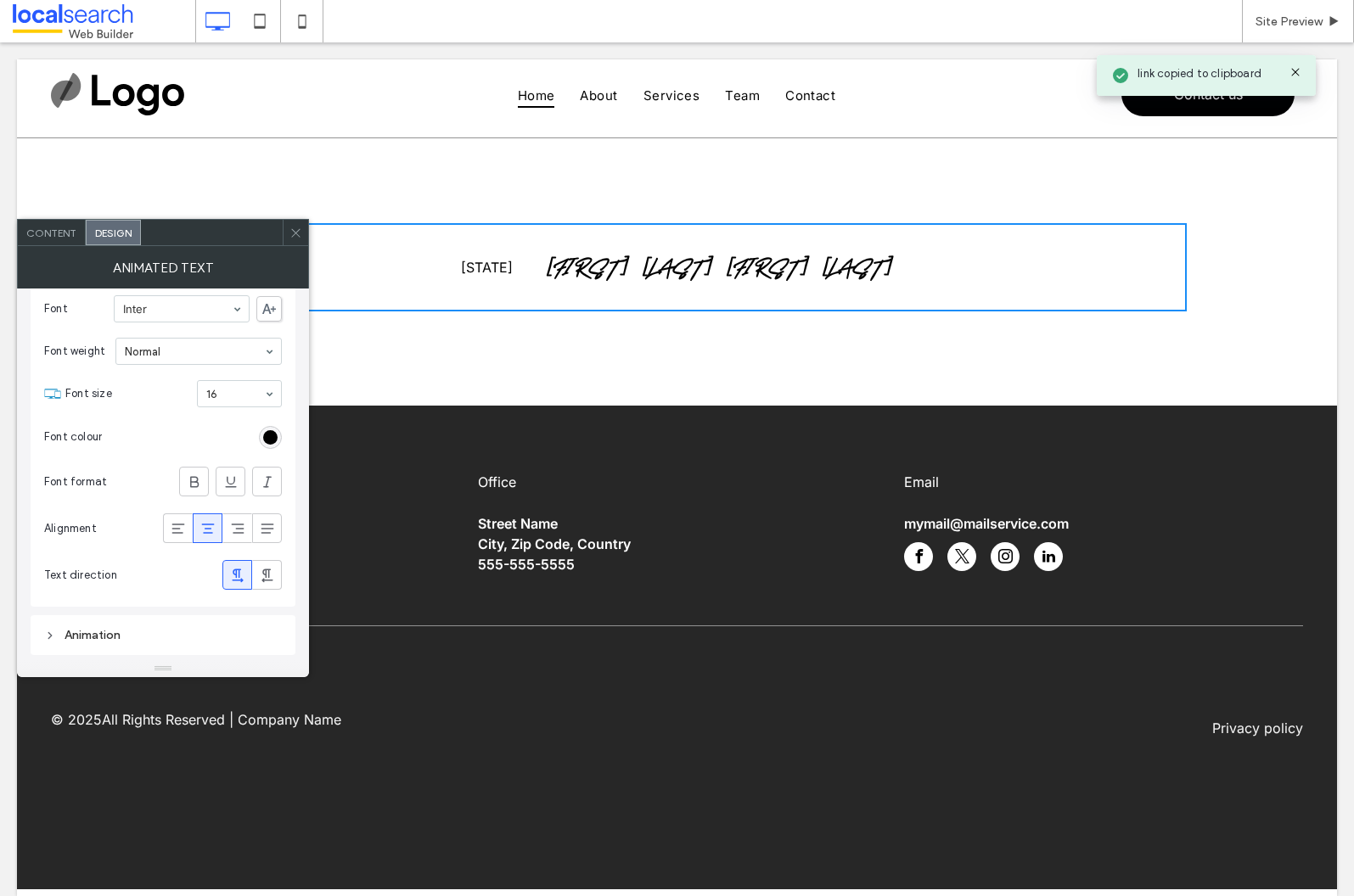 scroll, scrollTop: 425, scrollLeft: 0, axis: vertical 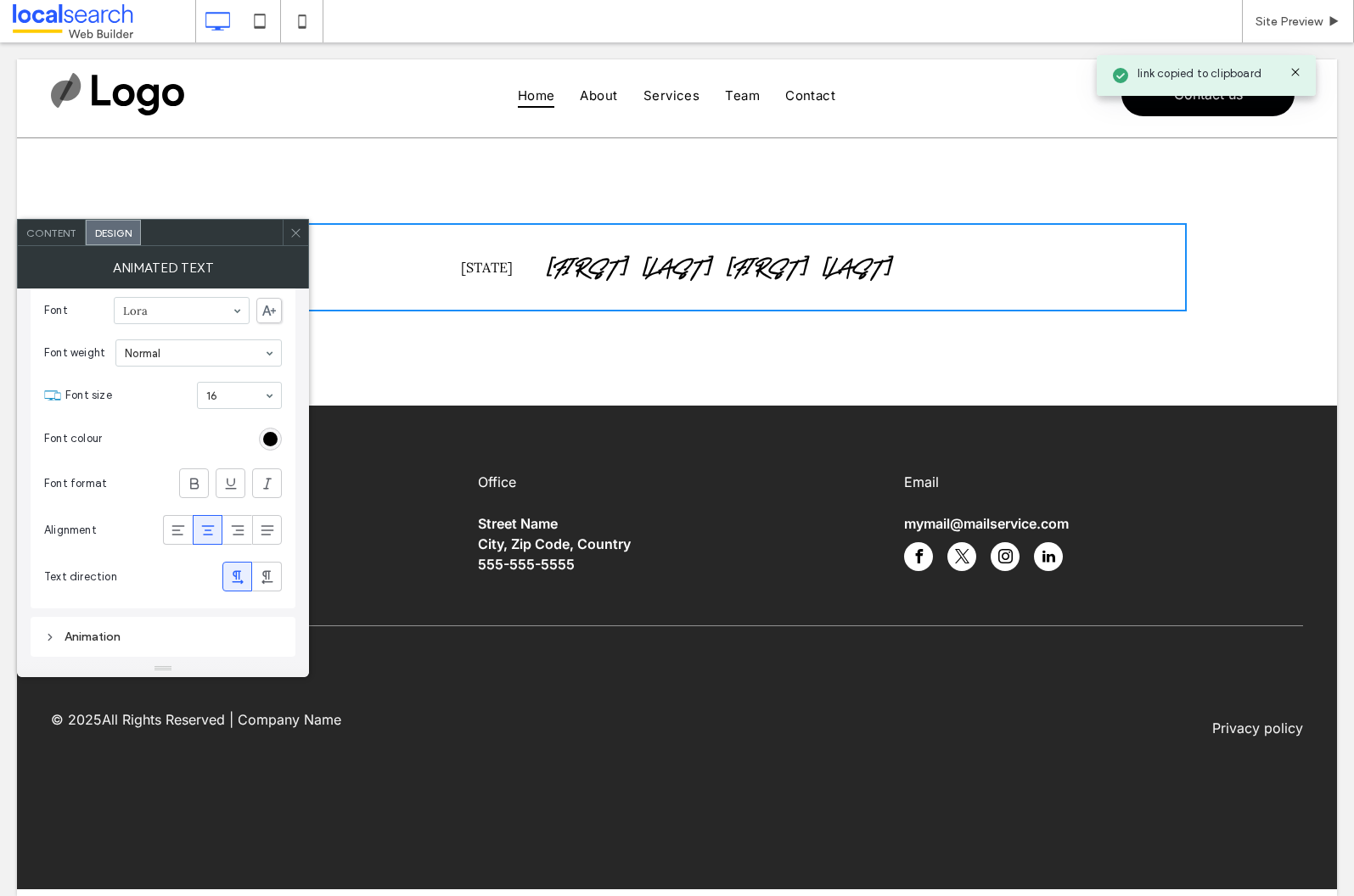 click at bounding box center (177, 311) 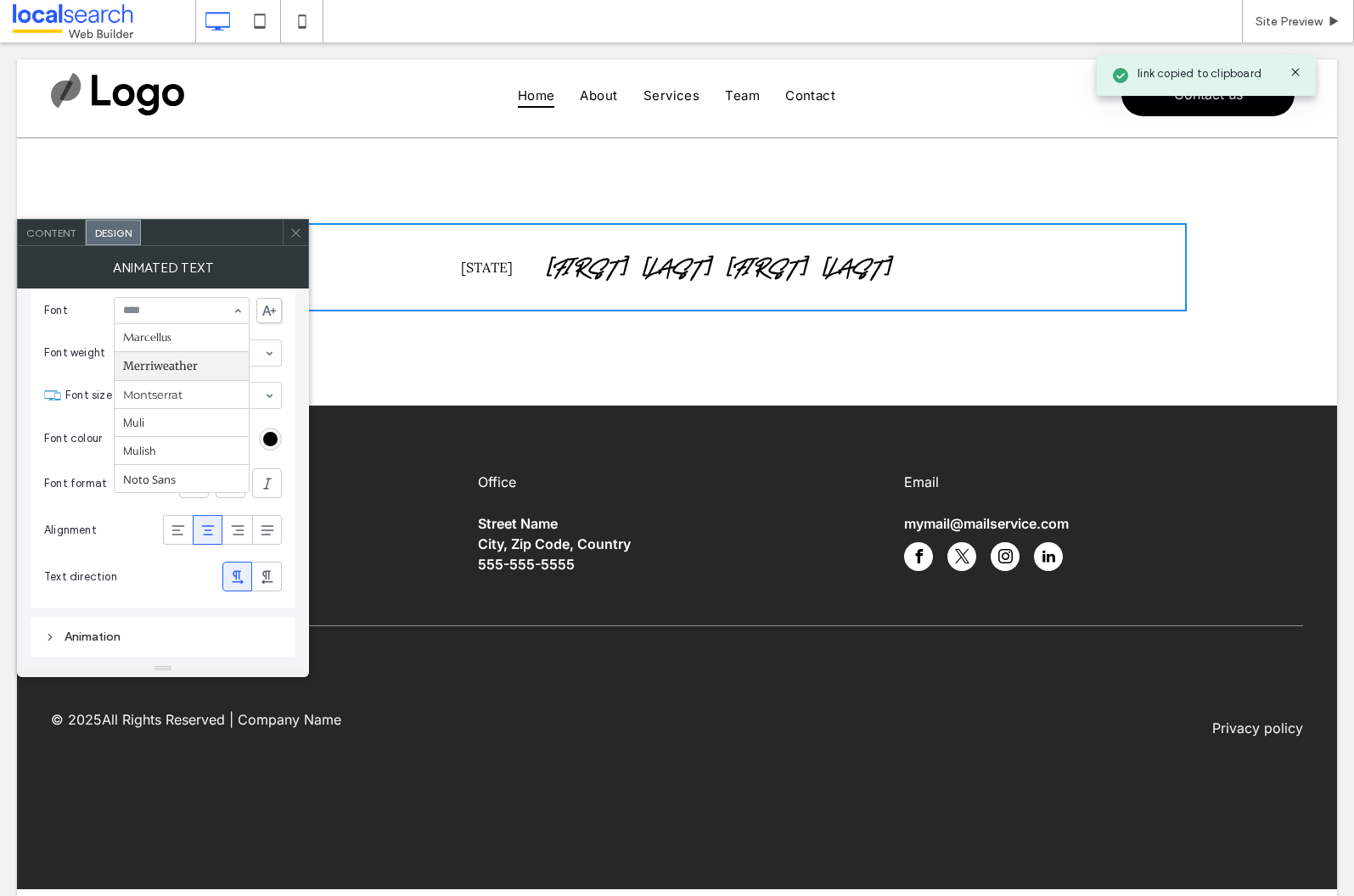 scroll, scrollTop: 825, scrollLeft: 0, axis: vertical 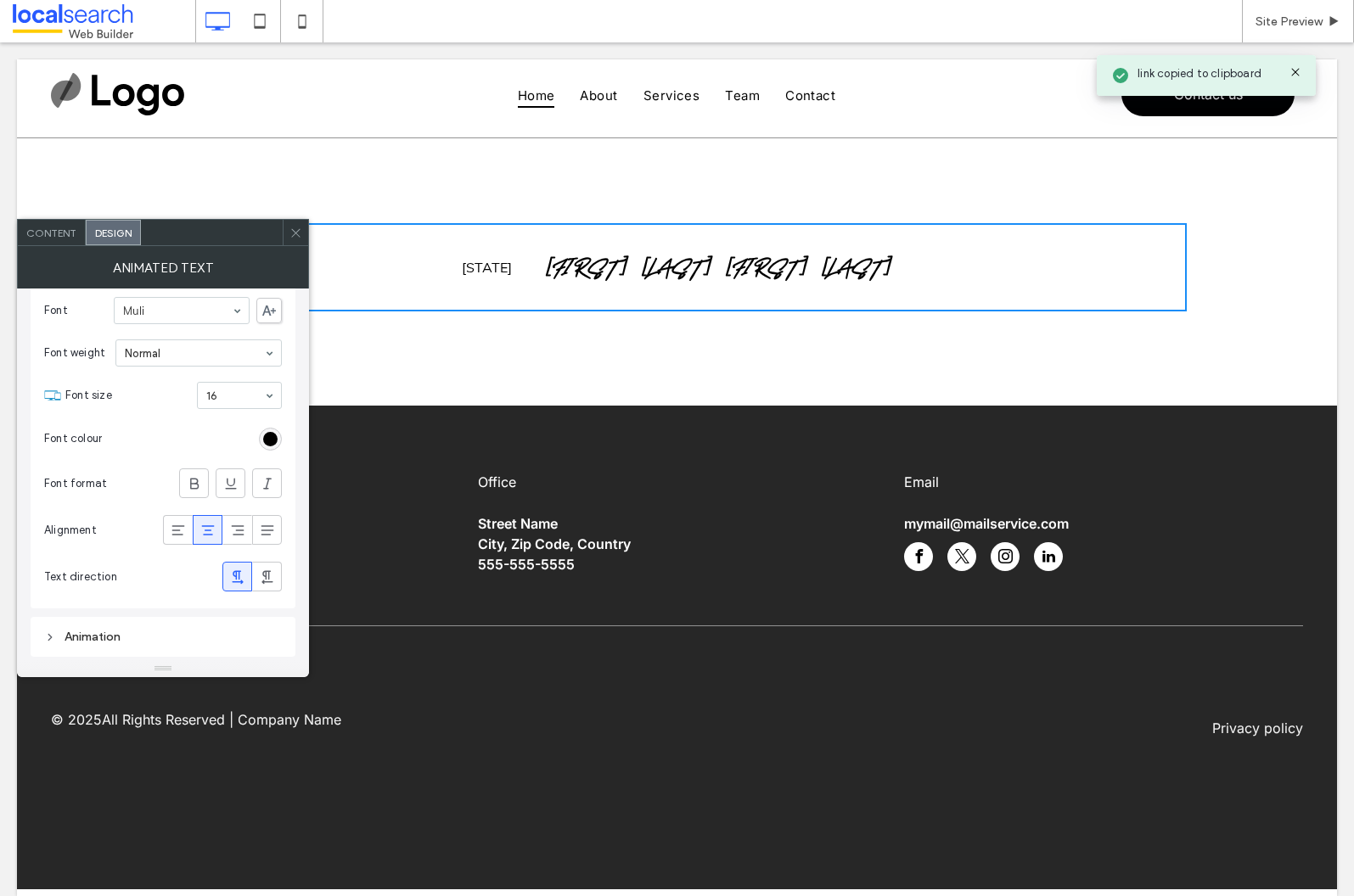 click at bounding box center [182, 311] 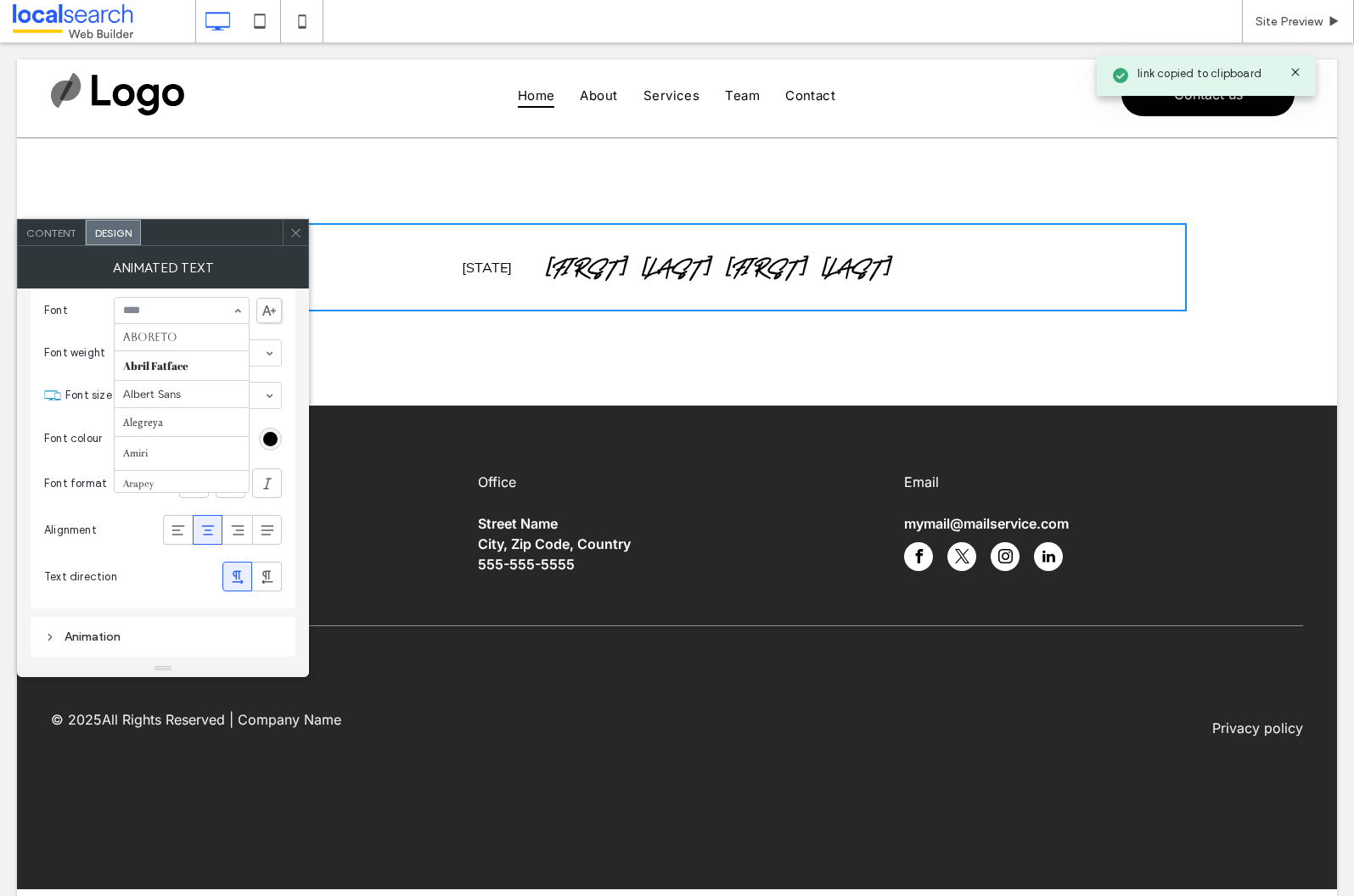 scroll, scrollTop: 907, scrollLeft: 0, axis: vertical 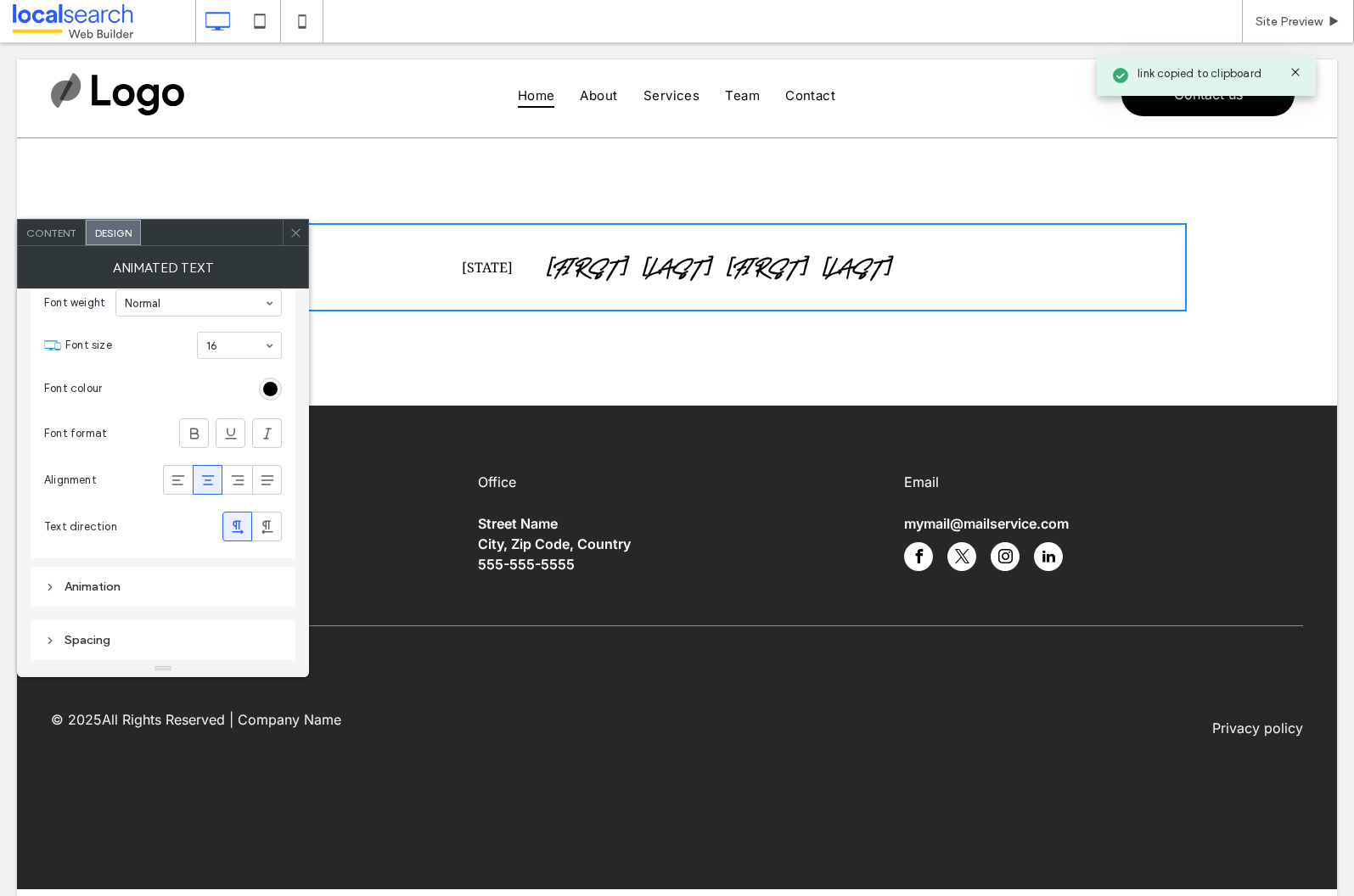click on "Content" at bounding box center (51, 232) 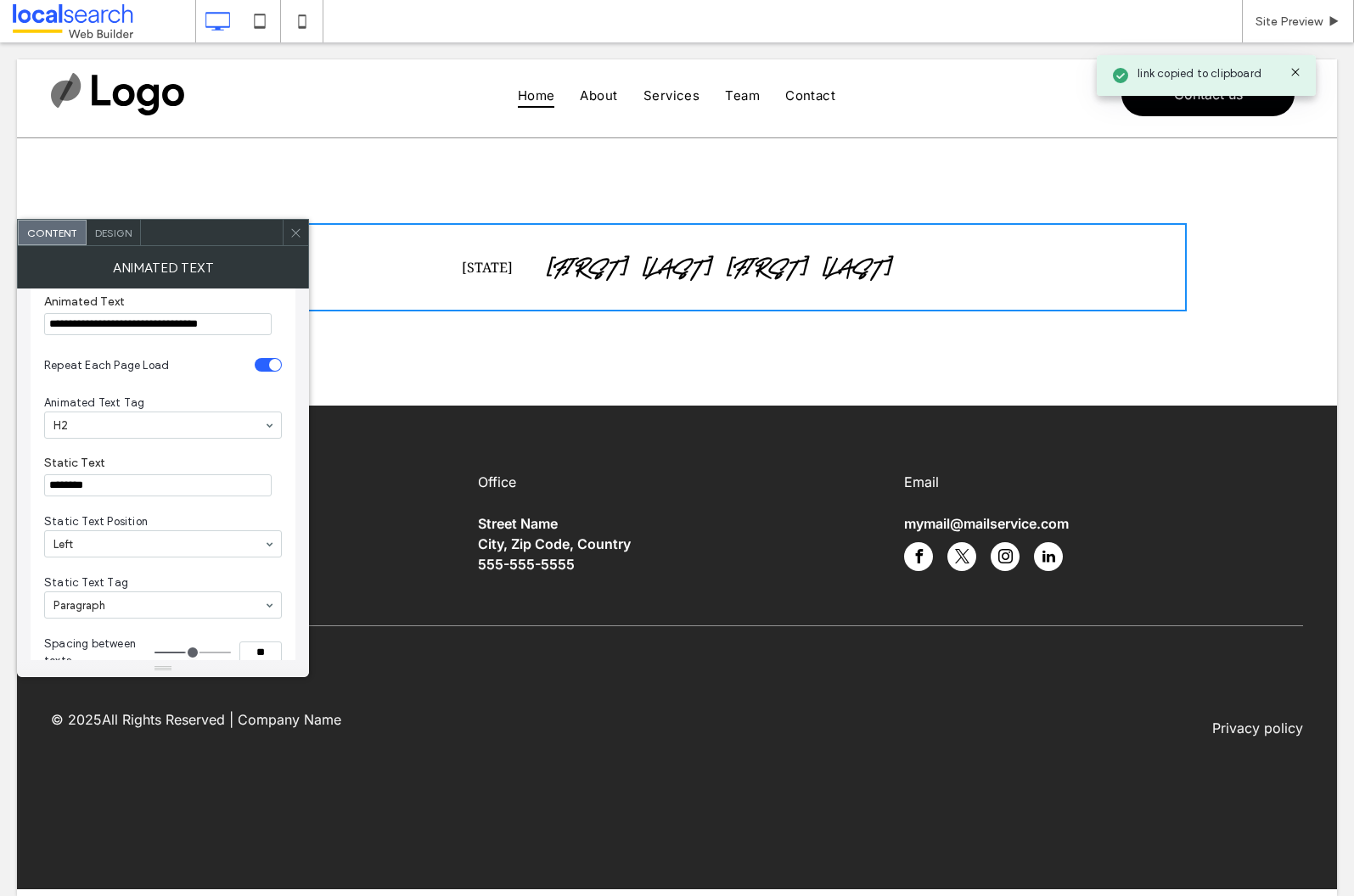 scroll, scrollTop: 27, scrollLeft: 0, axis: vertical 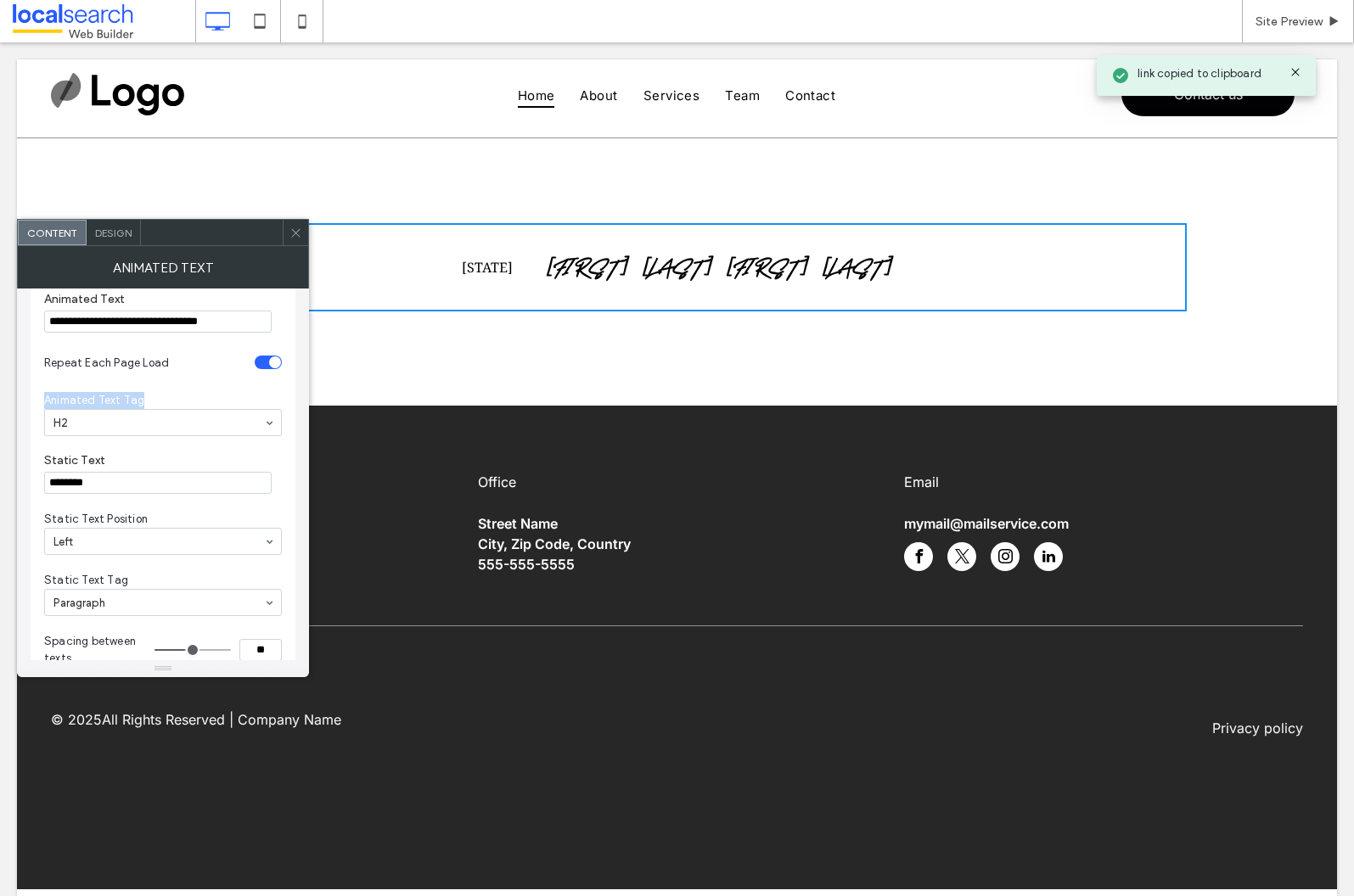 drag, startPoint x: 44, startPoint y: 396, endPoint x: 159, endPoint y: 403, distance: 115.21285 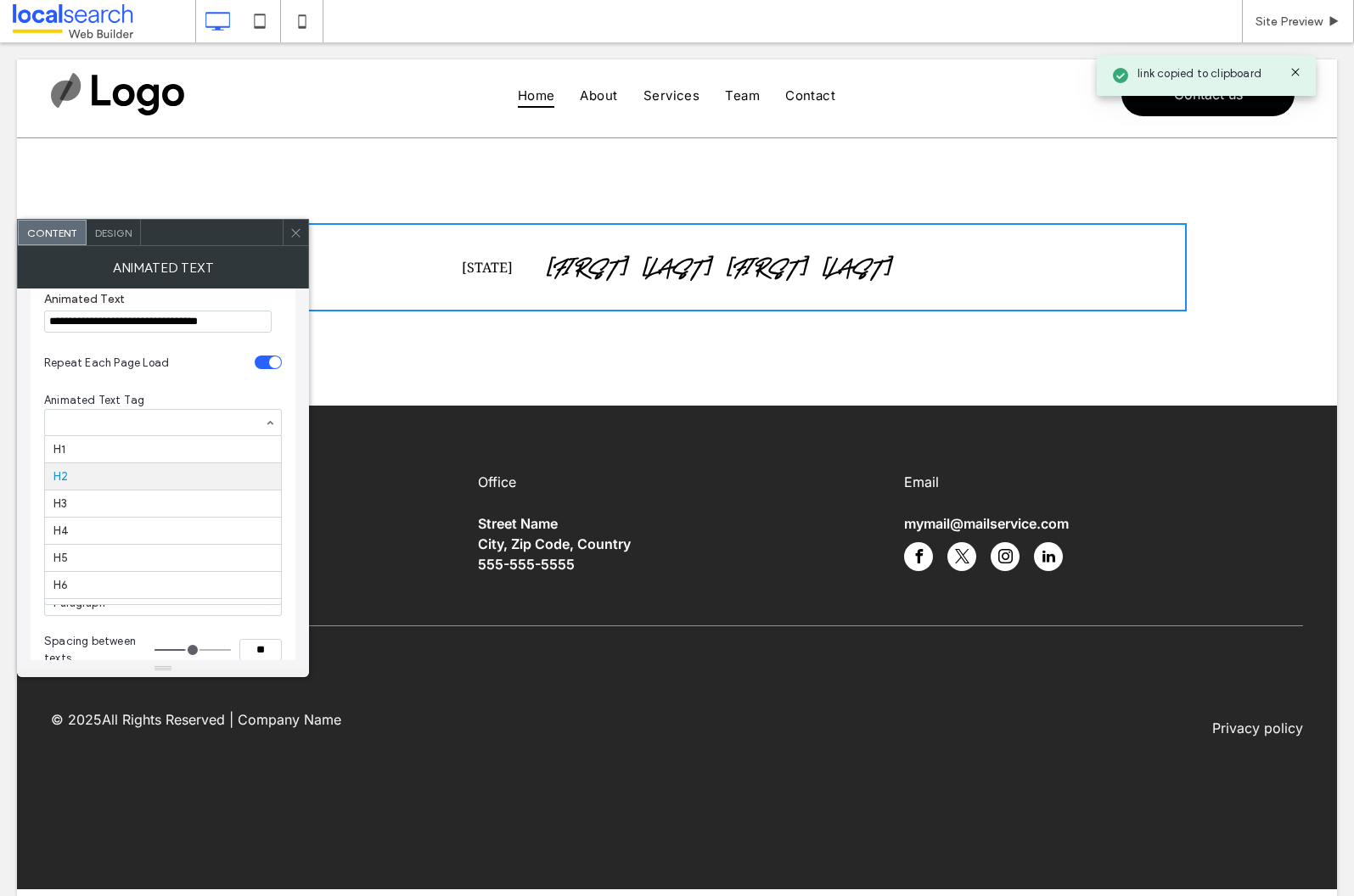 scroll, scrollTop: 21, scrollLeft: 0, axis: vertical 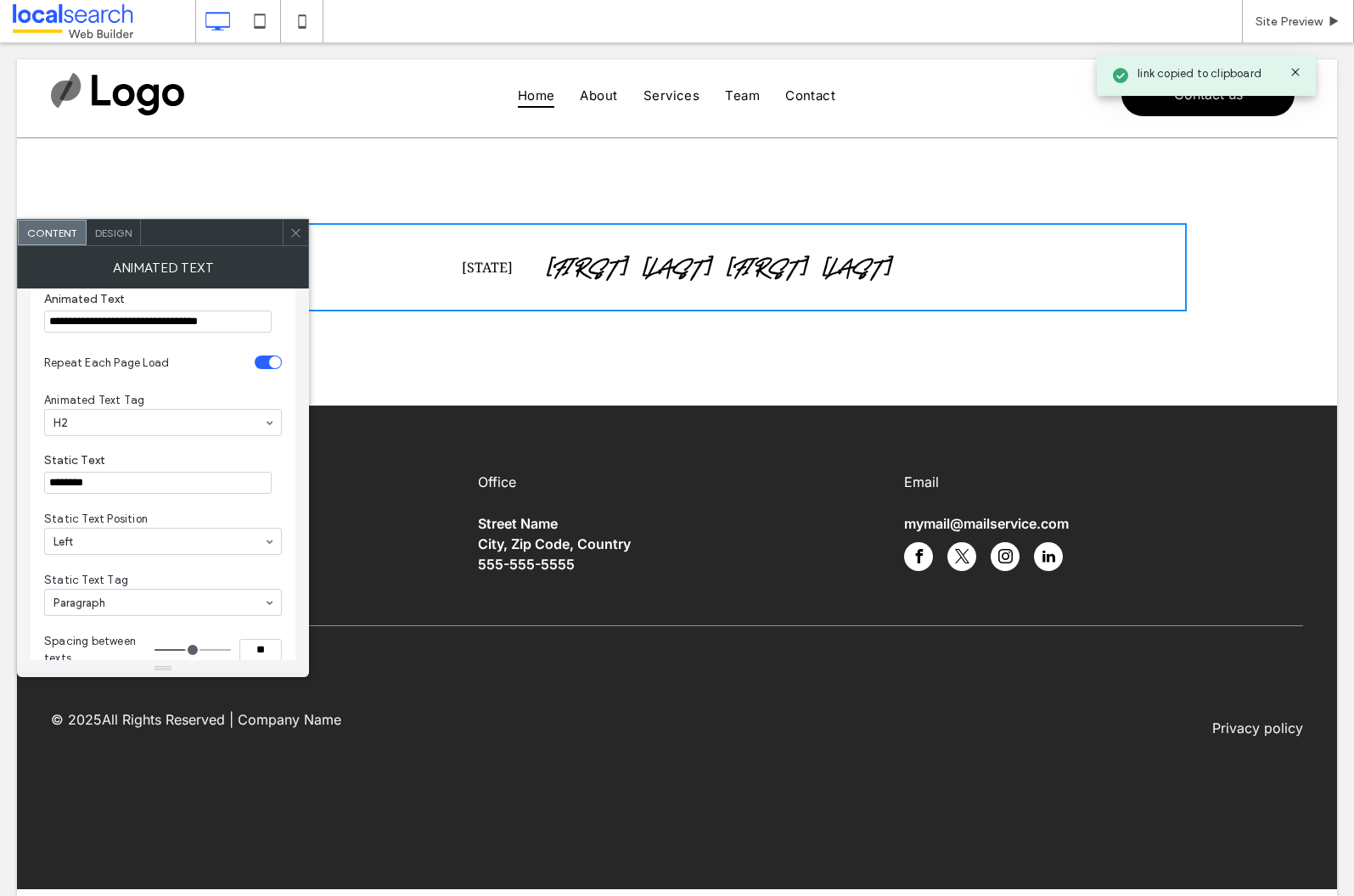 click on "Repeat Each Page Load" at bounding box center [163, 362] 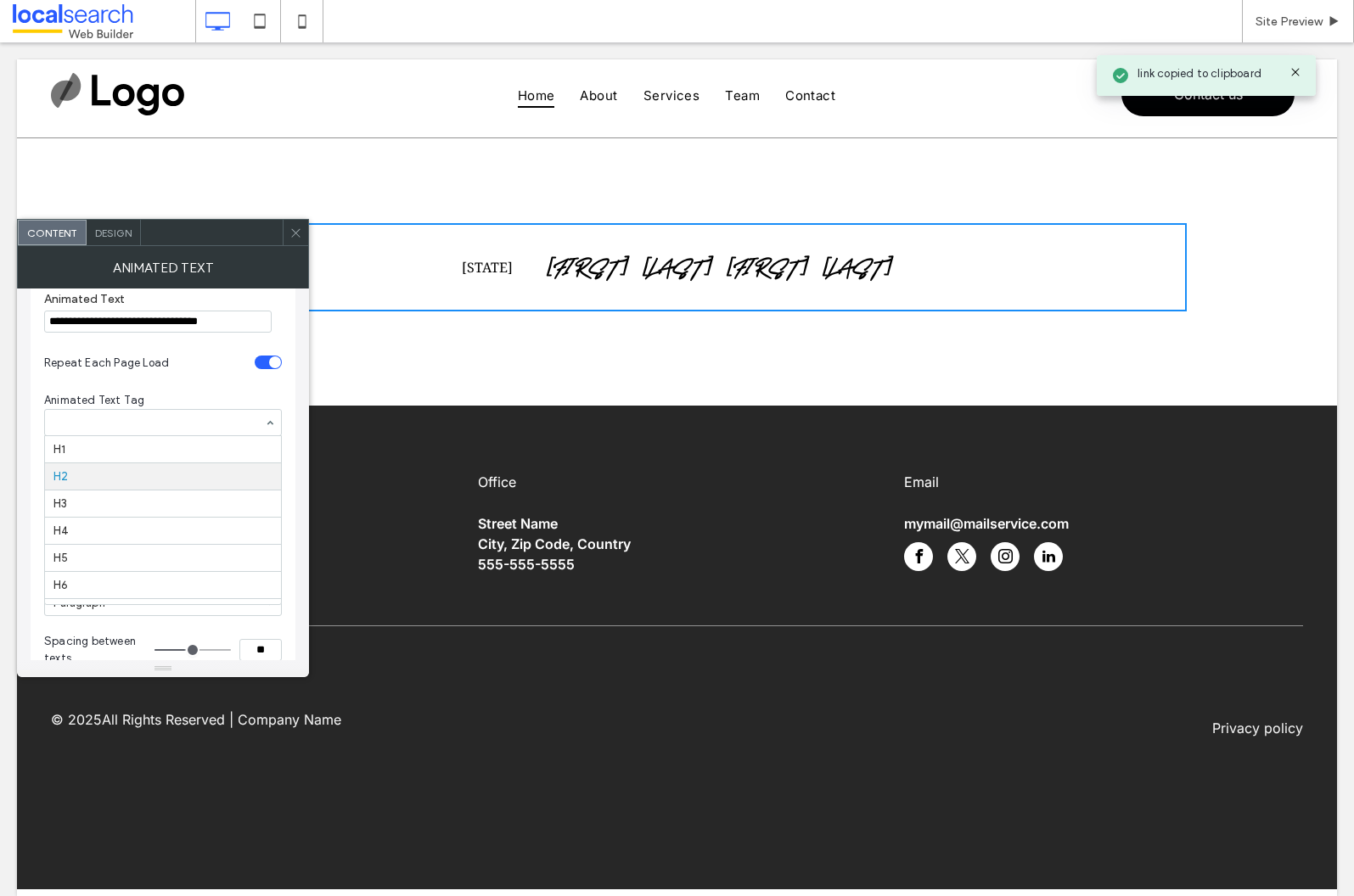 scroll, scrollTop: 21, scrollLeft: 0, axis: vertical 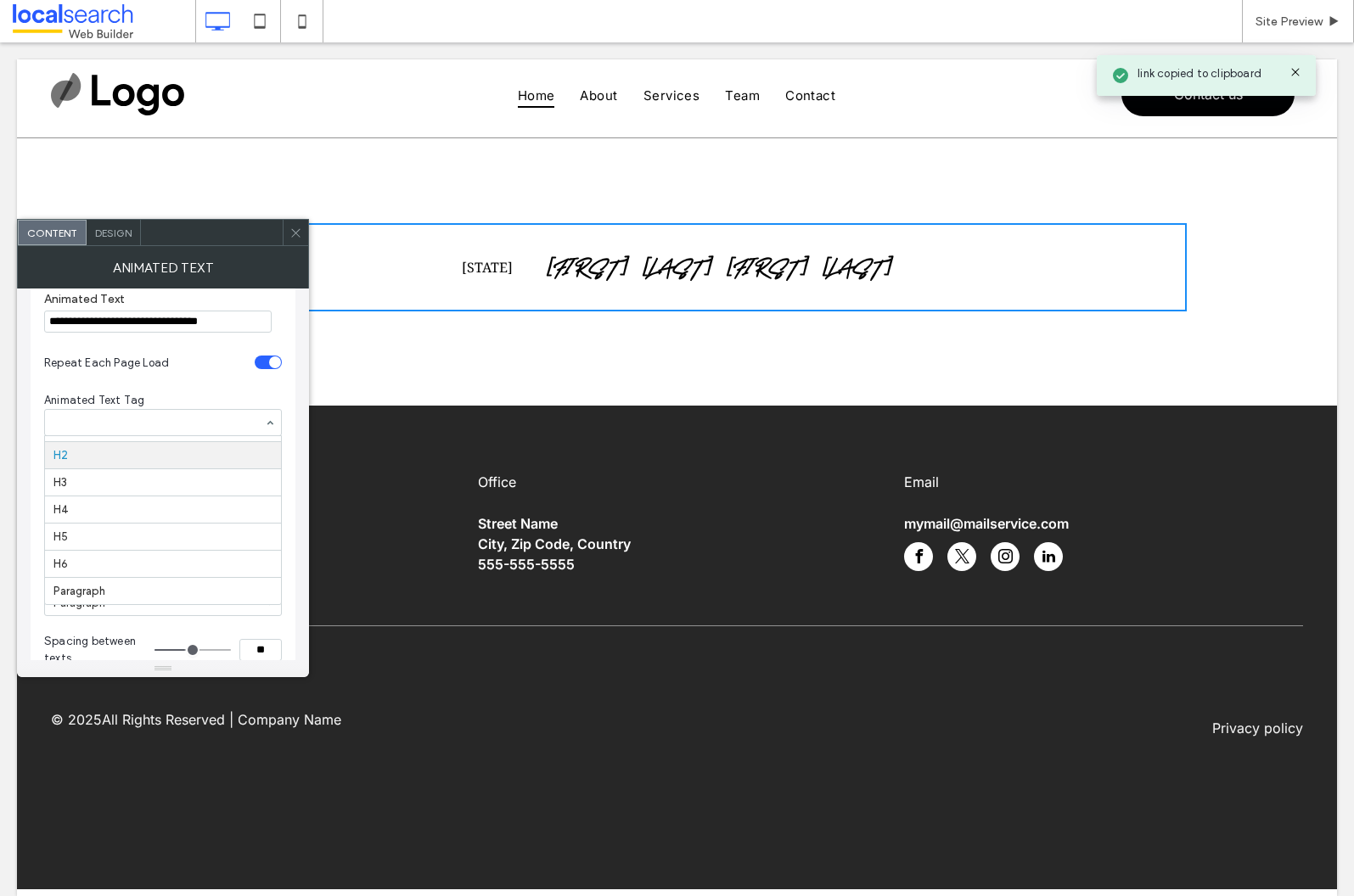 click on "Animated Text Tag" at bounding box center [160, 400] 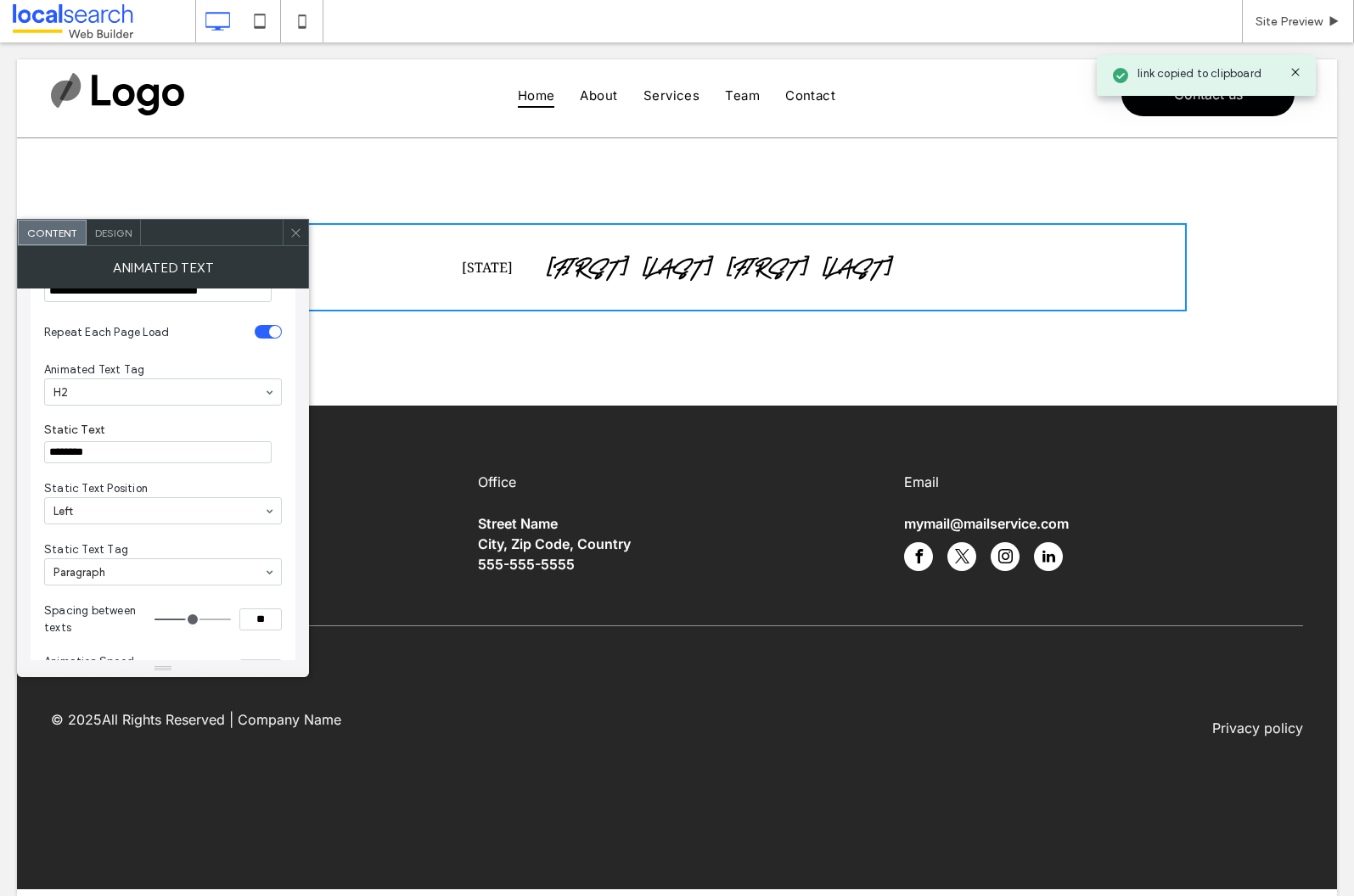 scroll, scrollTop: 59, scrollLeft: 0, axis: vertical 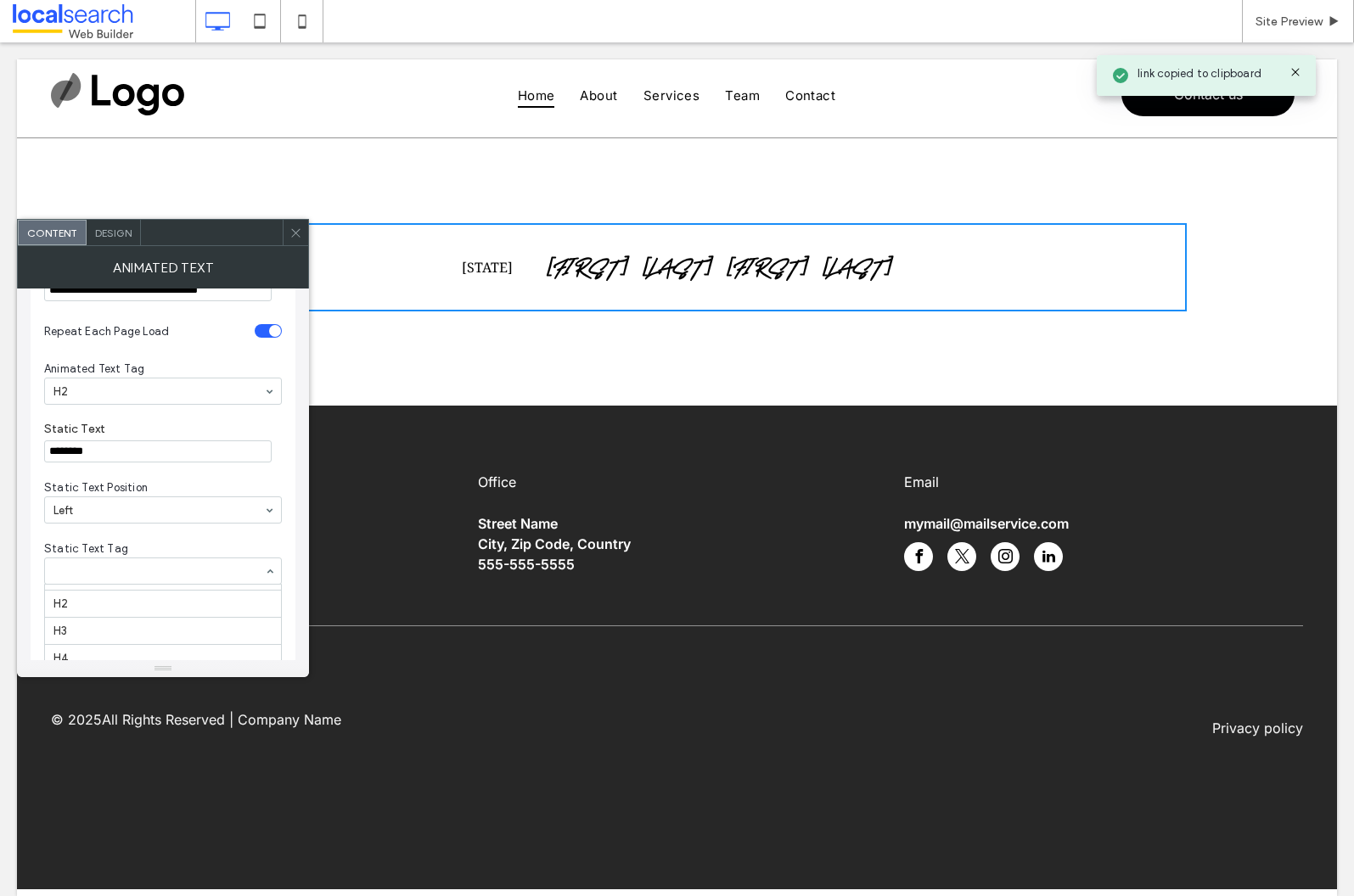click on "Static Text Tag" at bounding box center [160, 549] 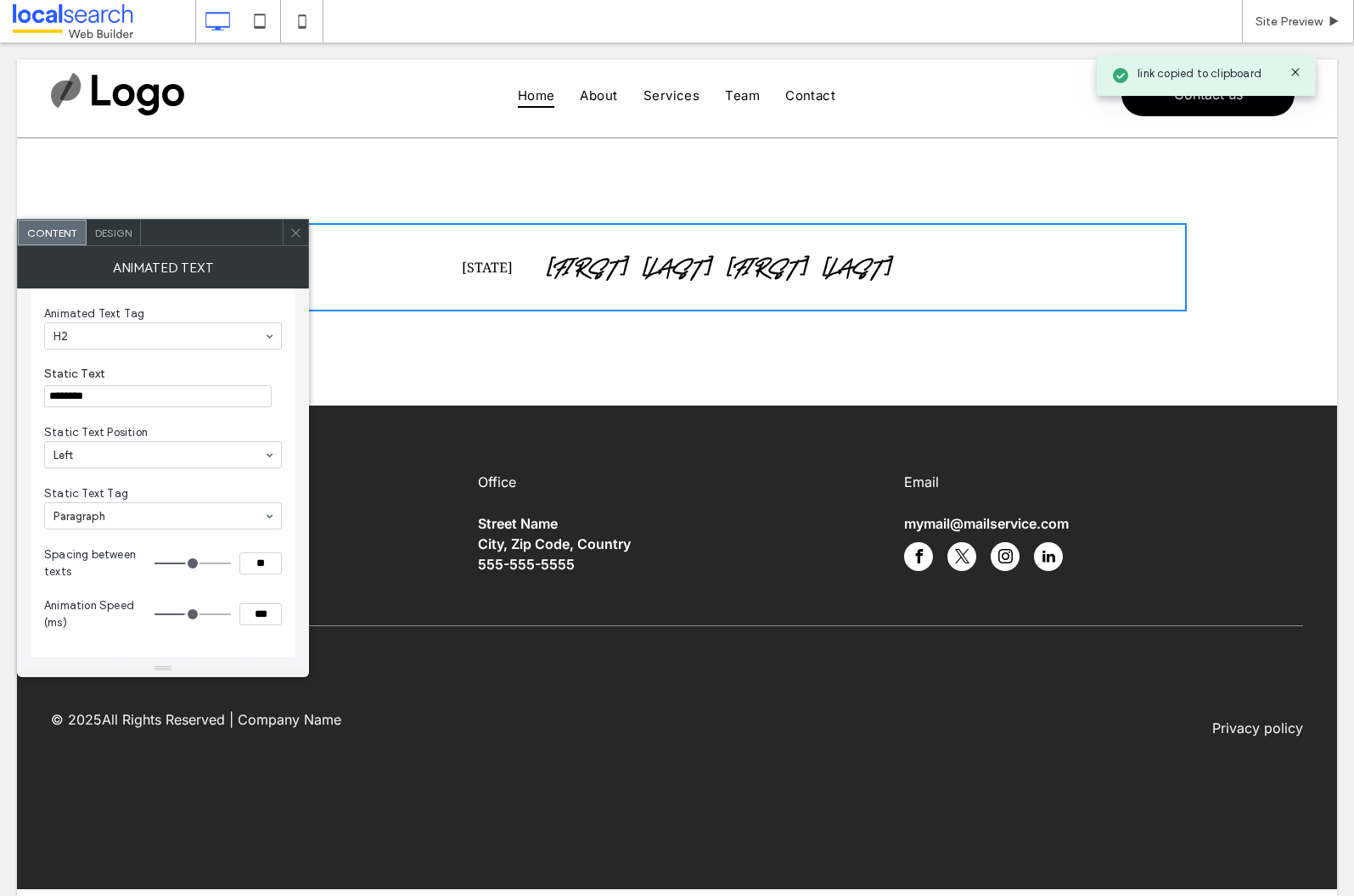 scroll, scrollTop: 120, scrollLeft: 0, axis: vertical 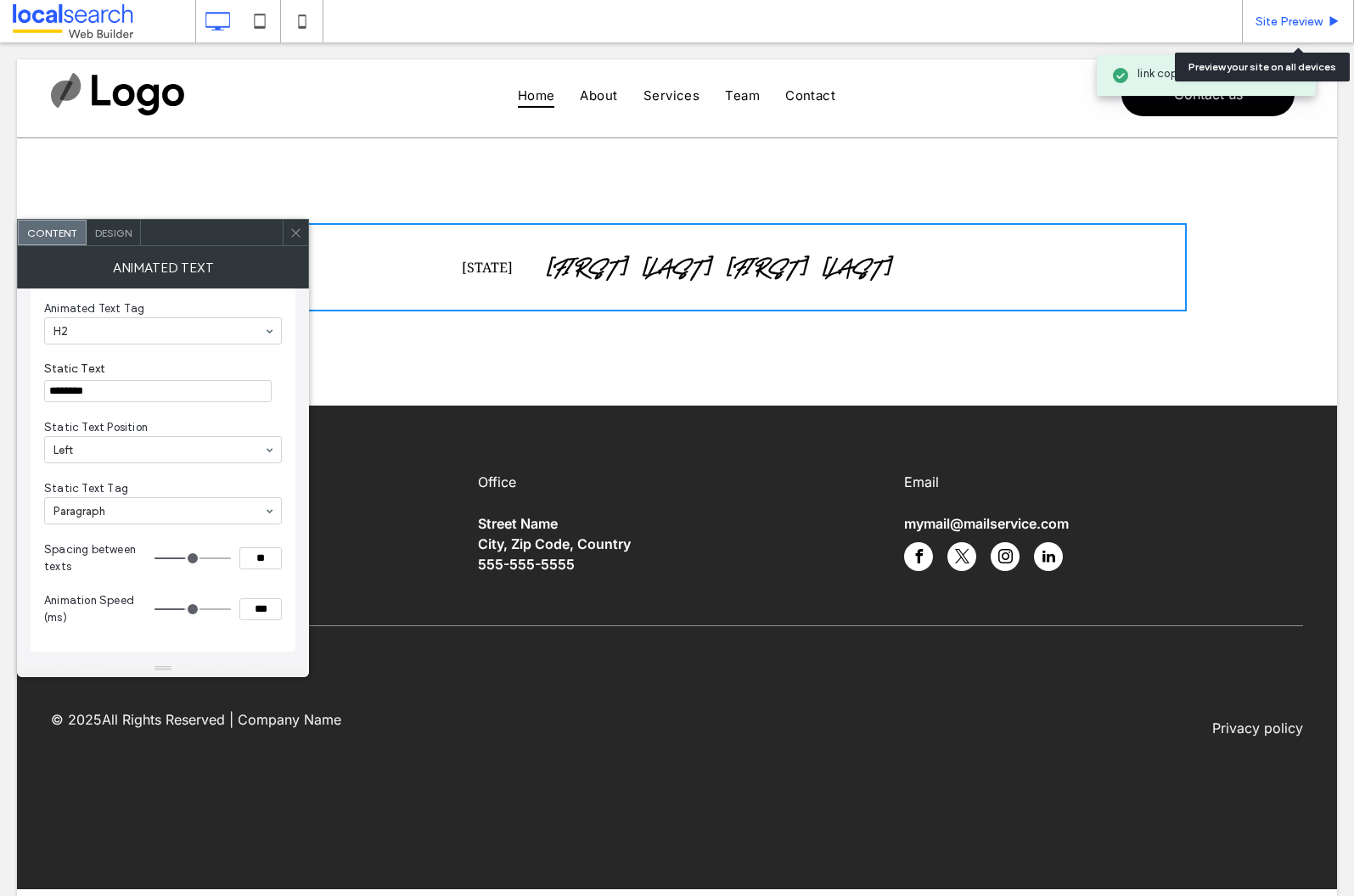 drag, startPoint x: 1295, startPoint y: 23, endPoint x: 1090, endPoint y: 35, distance: 205.3509 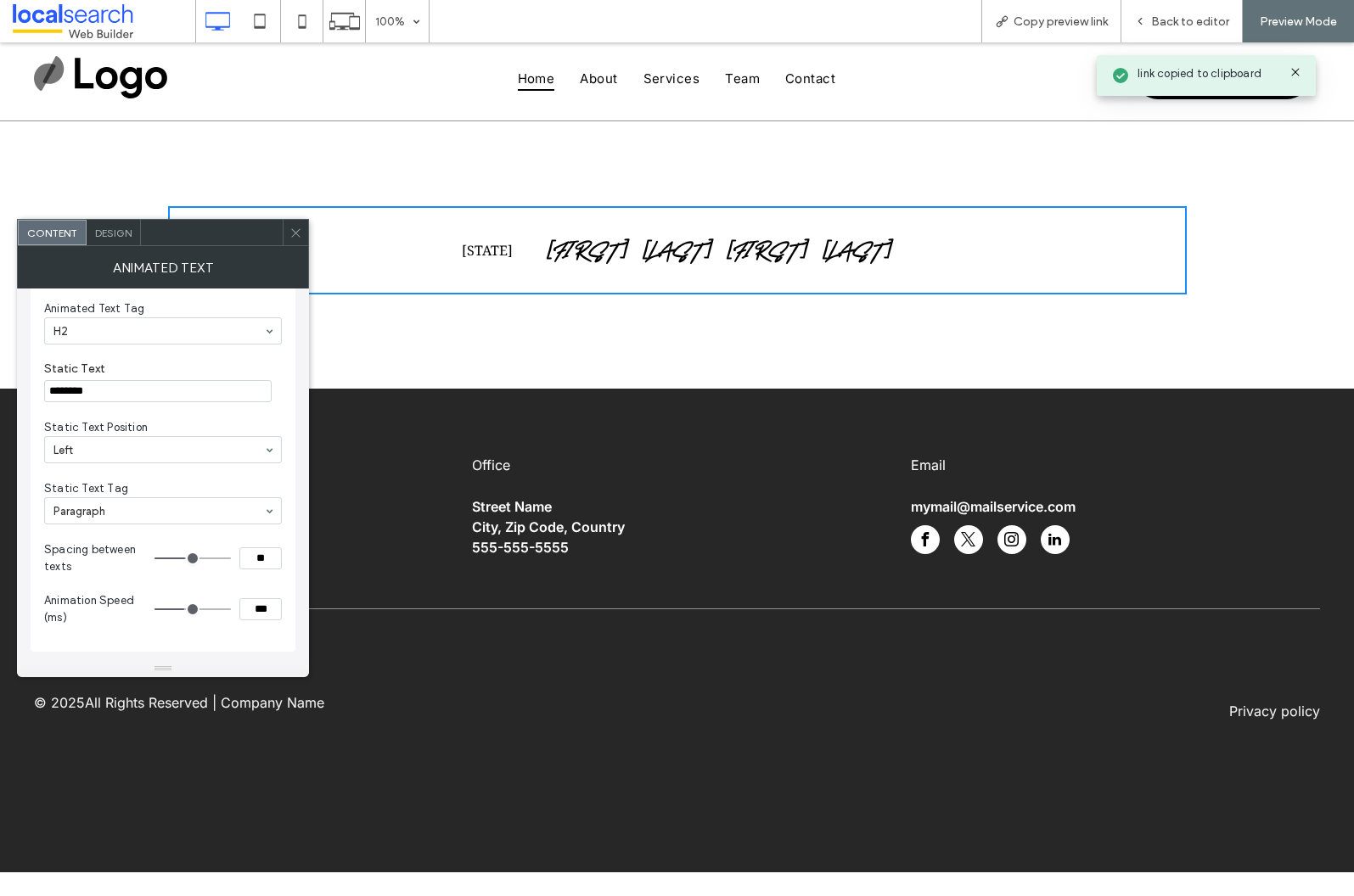 click 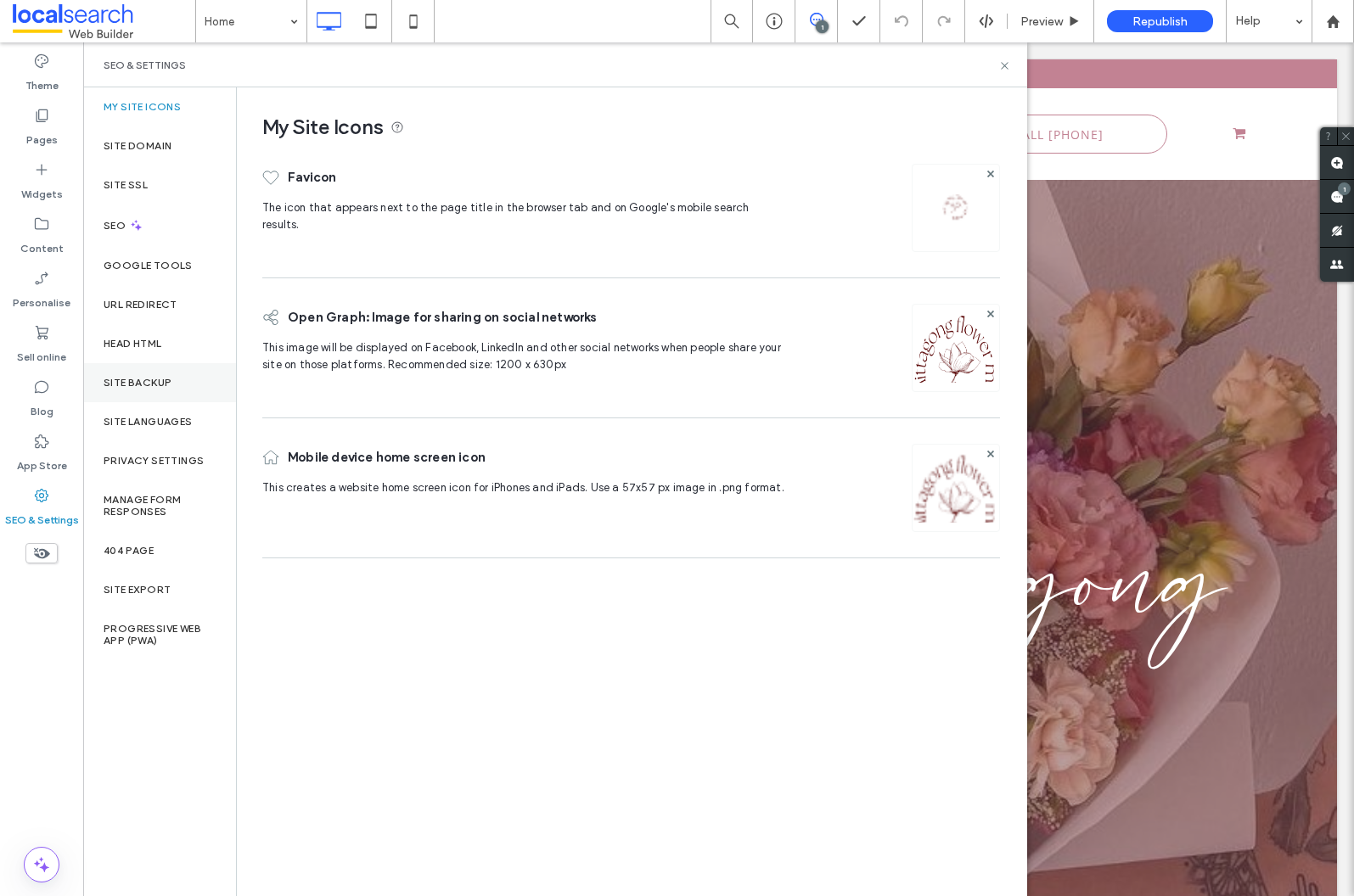 scroll, scrollTop: 0, scrollLeft: 0, axis: both 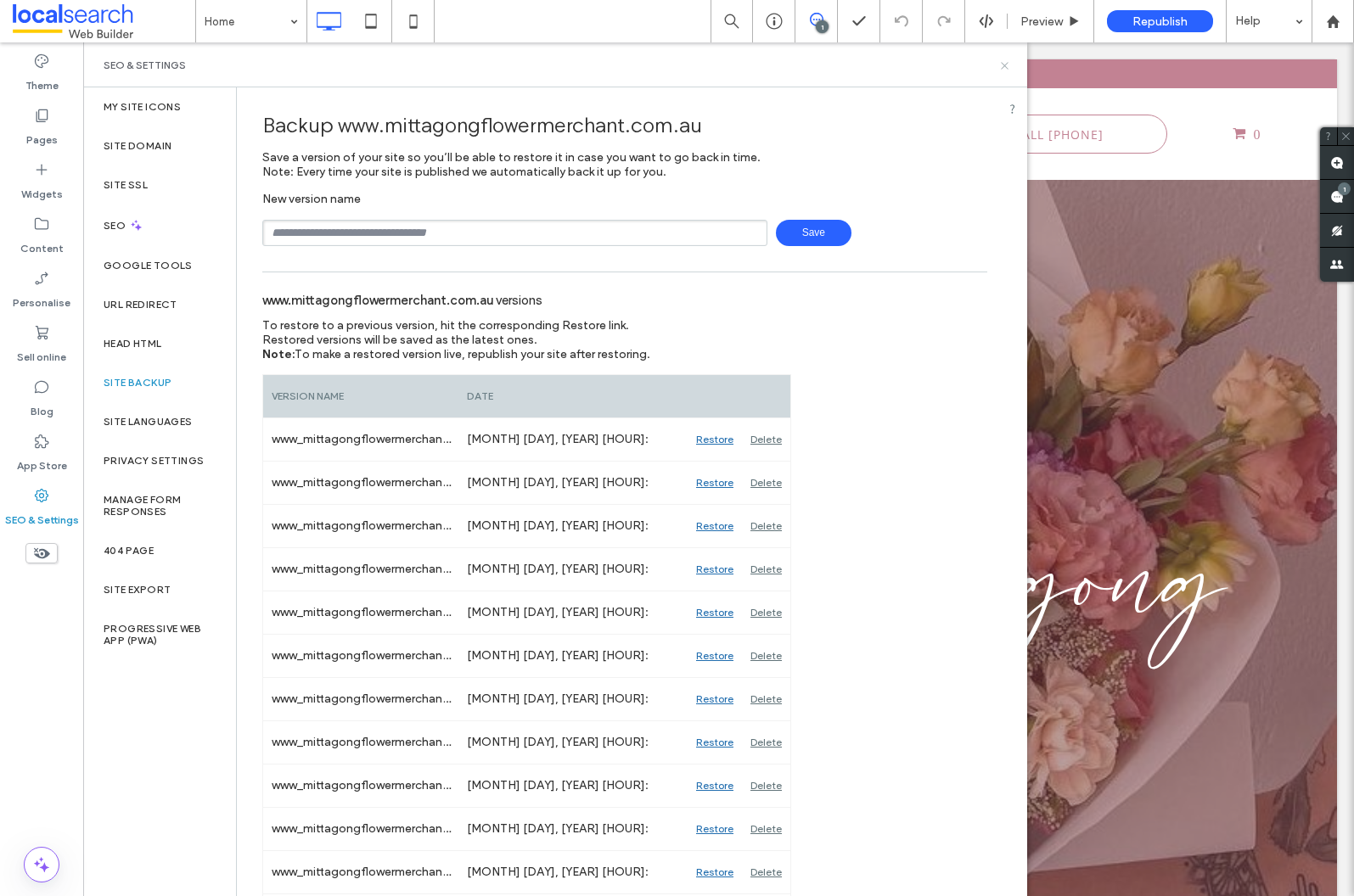click 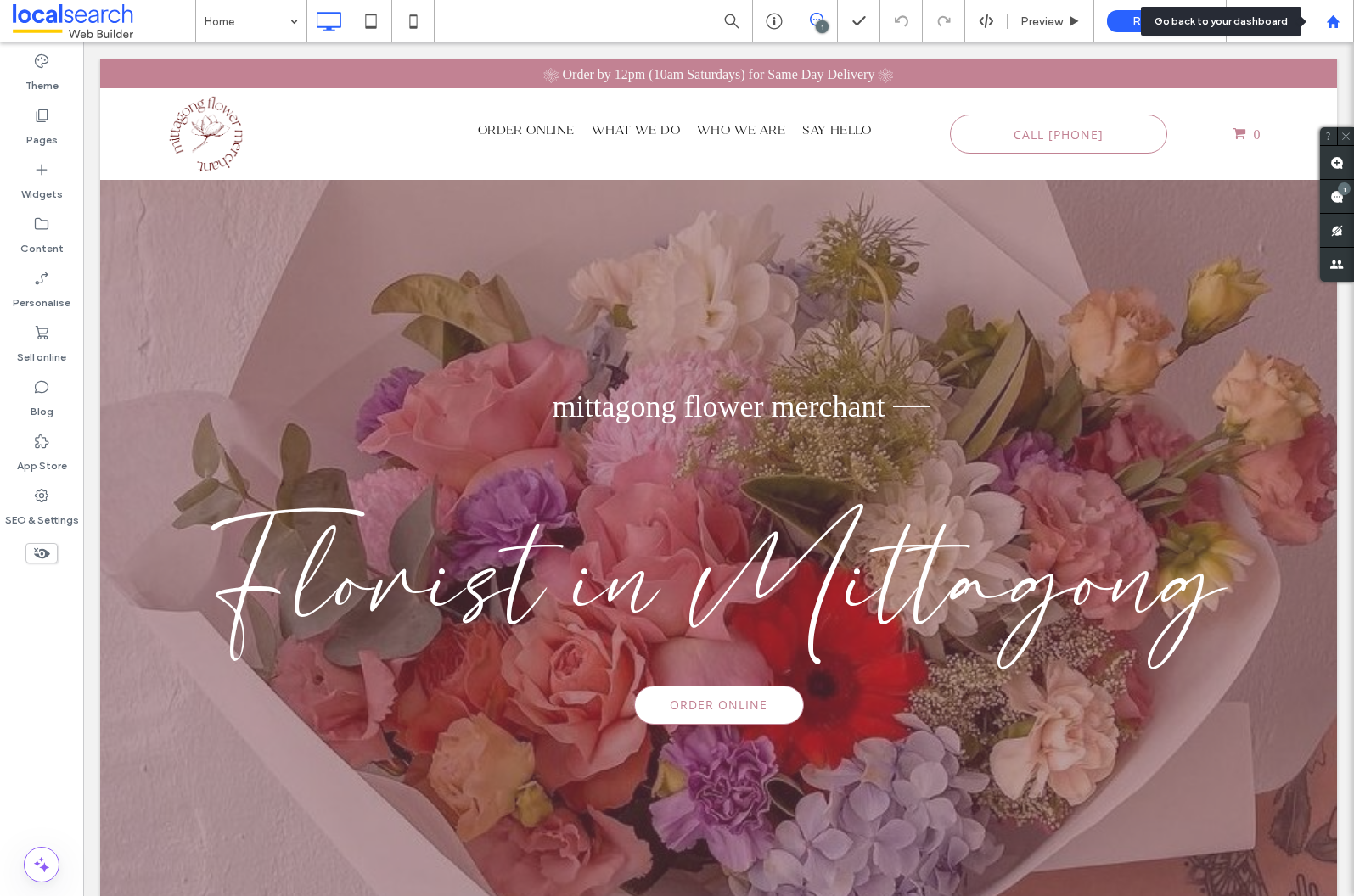 click at bounding box center [1333, 21] 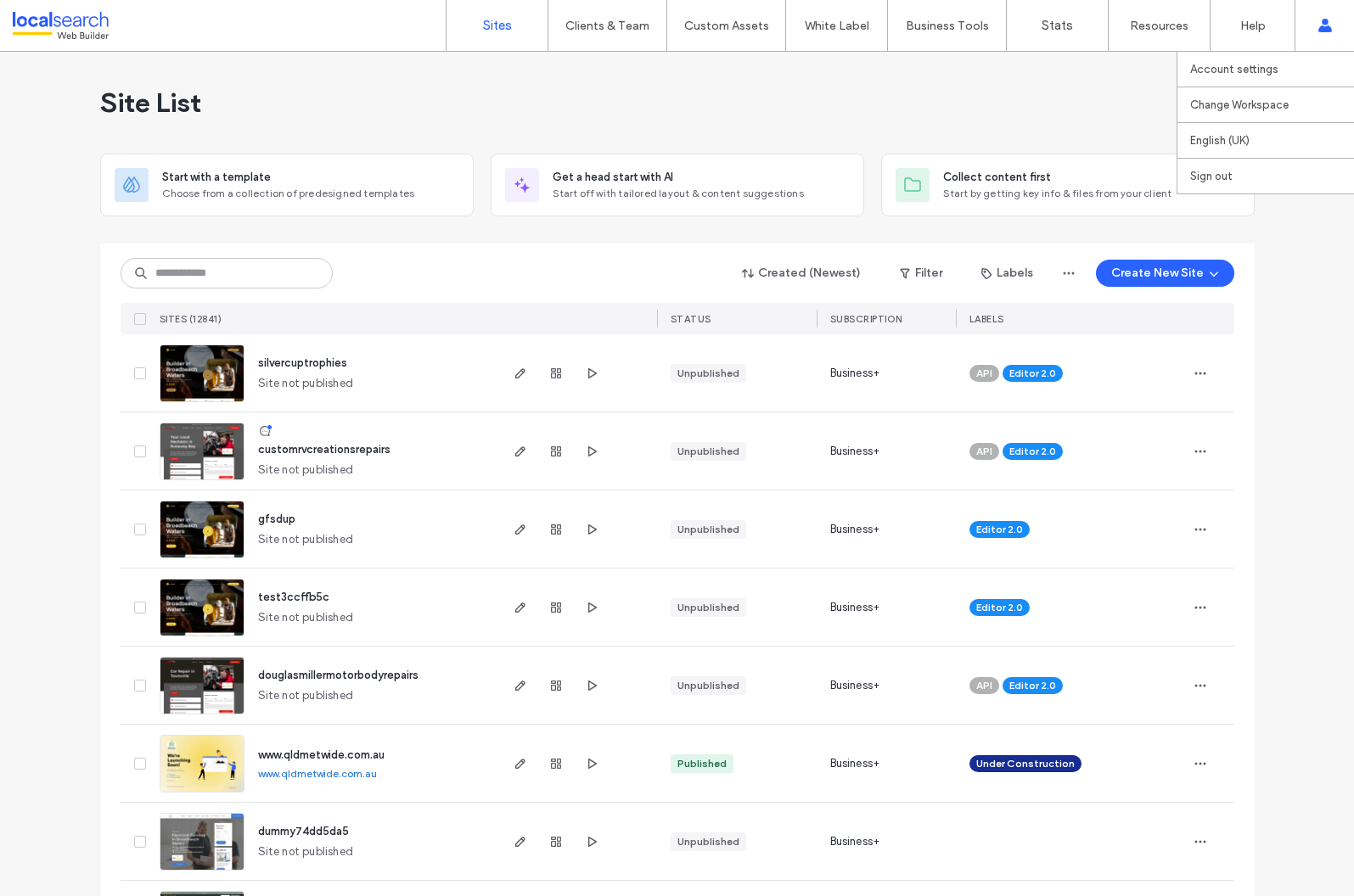 scroll, scrollTop: 0, scrollLeft: 0, axis: both 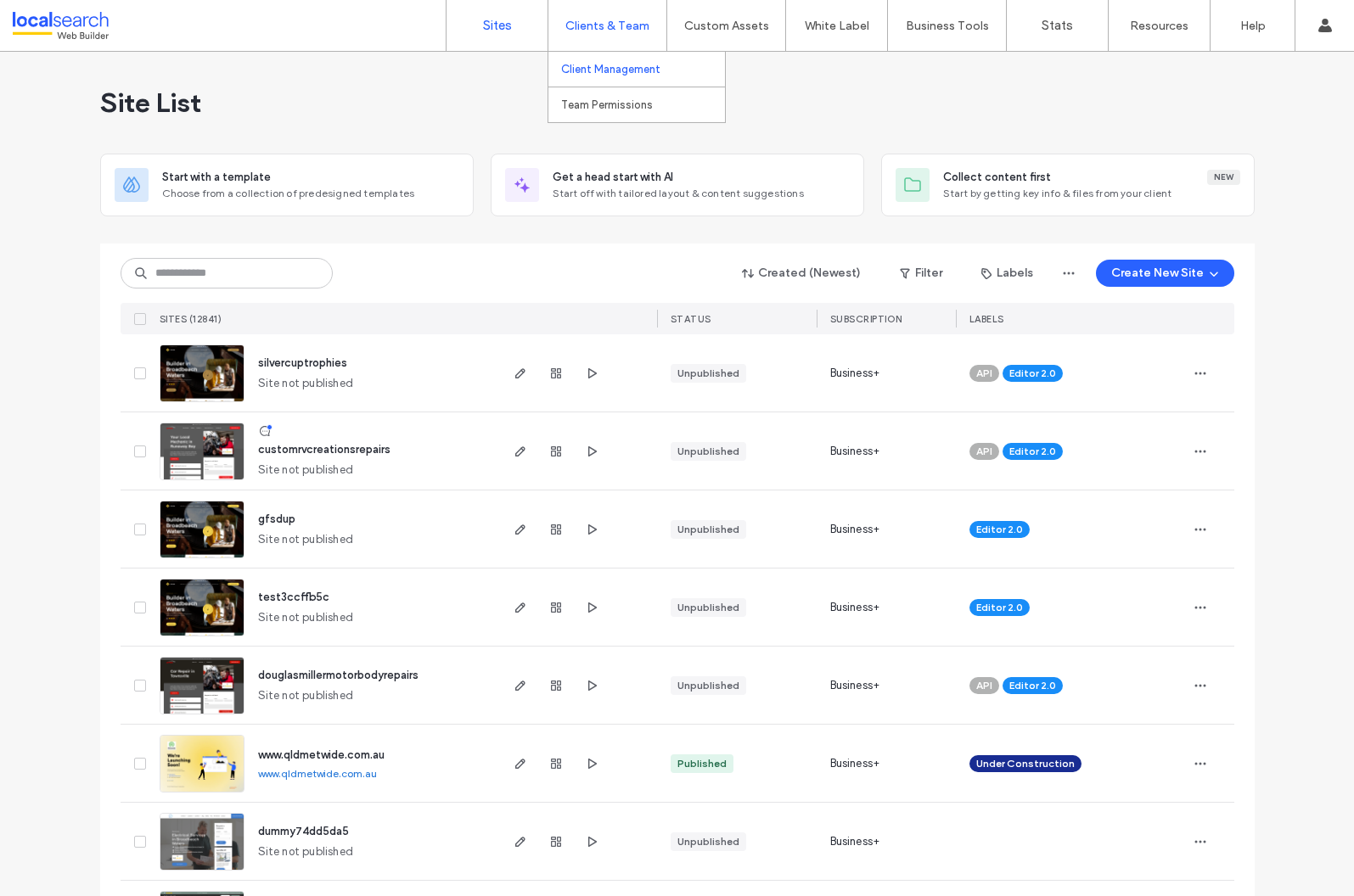 click on "Client Management" at bounding box center [610, 69] 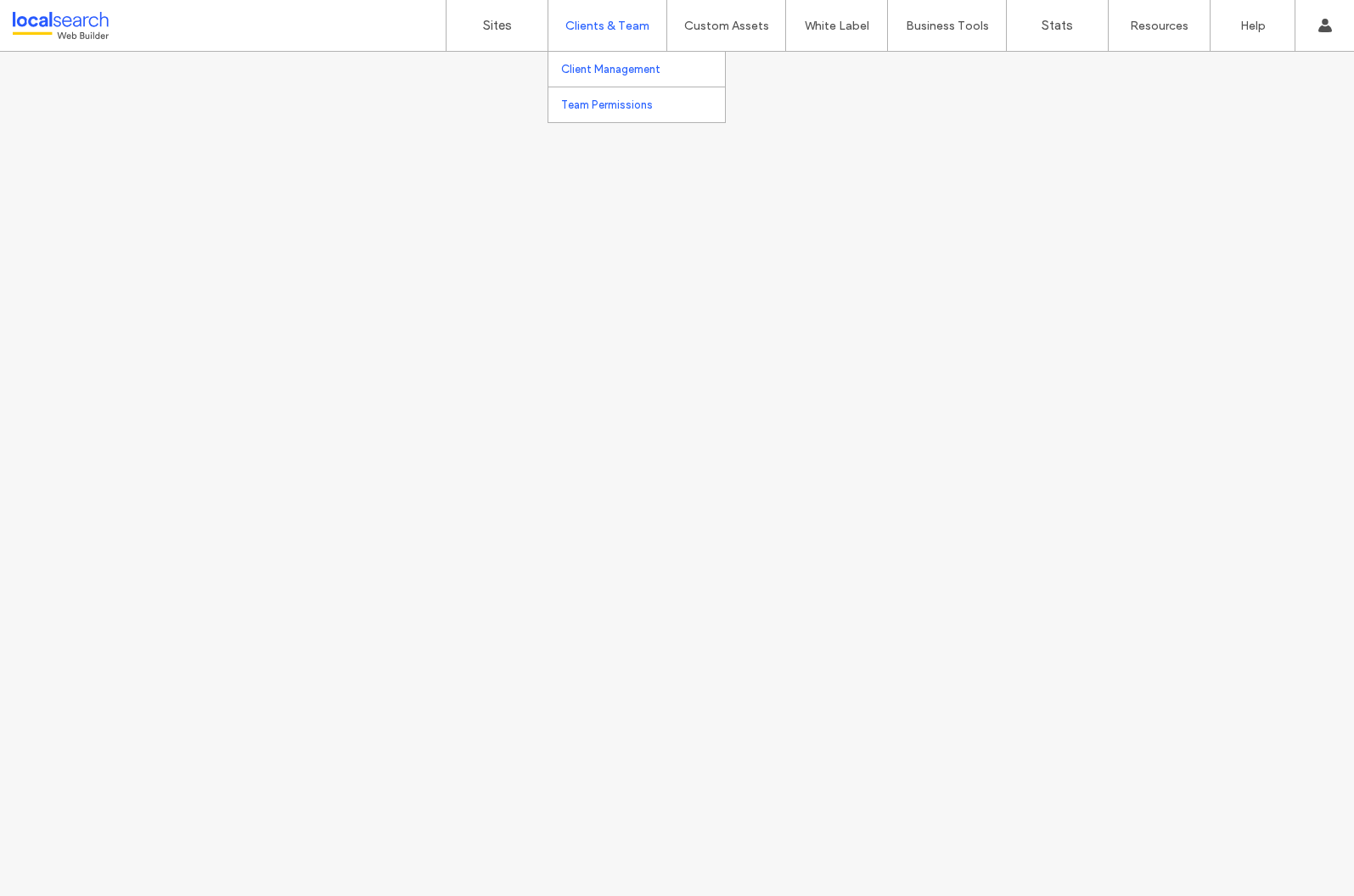 click on "Team Permissions" at bounding box center [607, 104] 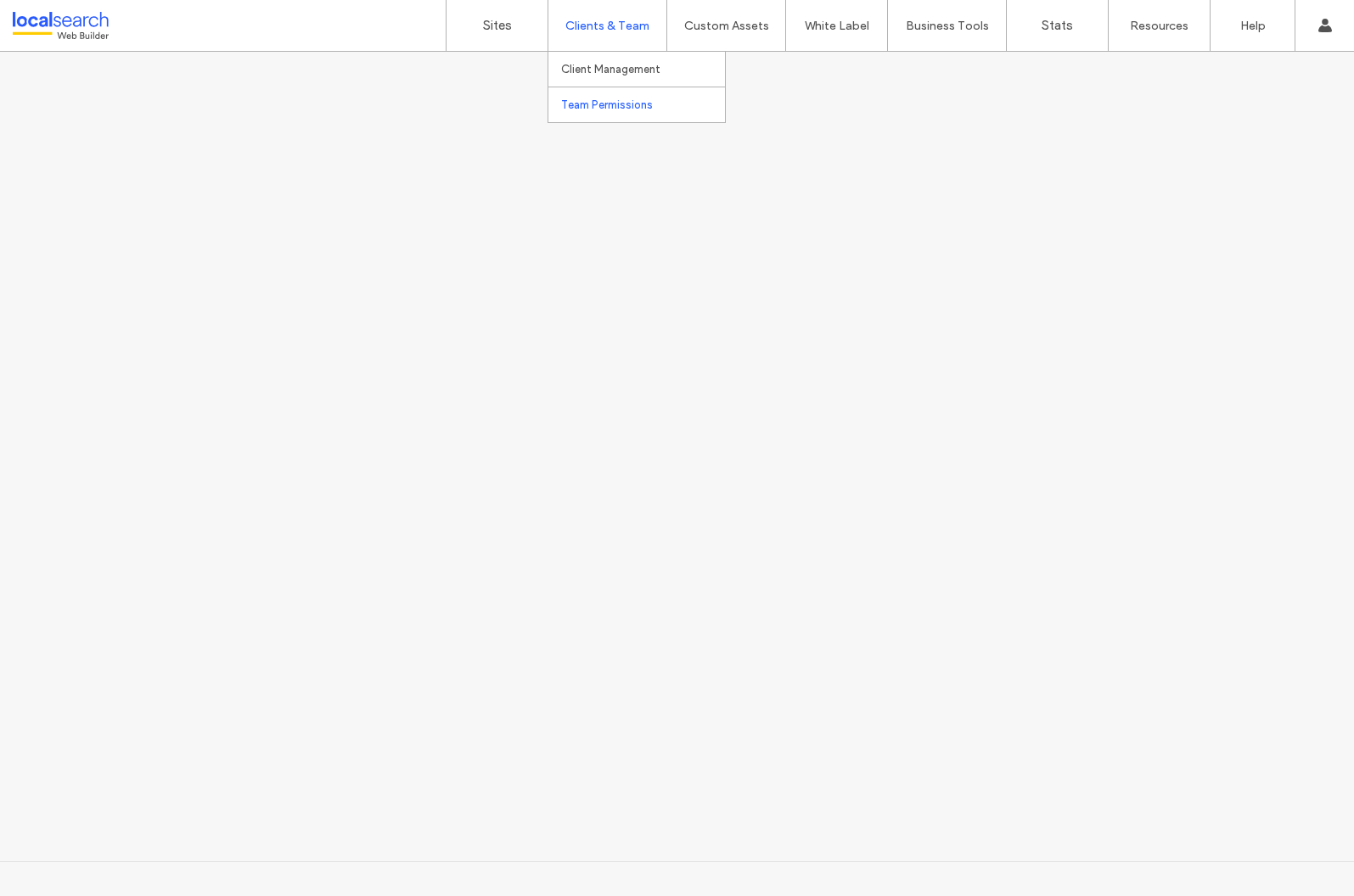 scroll, scrollTop: 0, scrollLeft: 0, axis: both 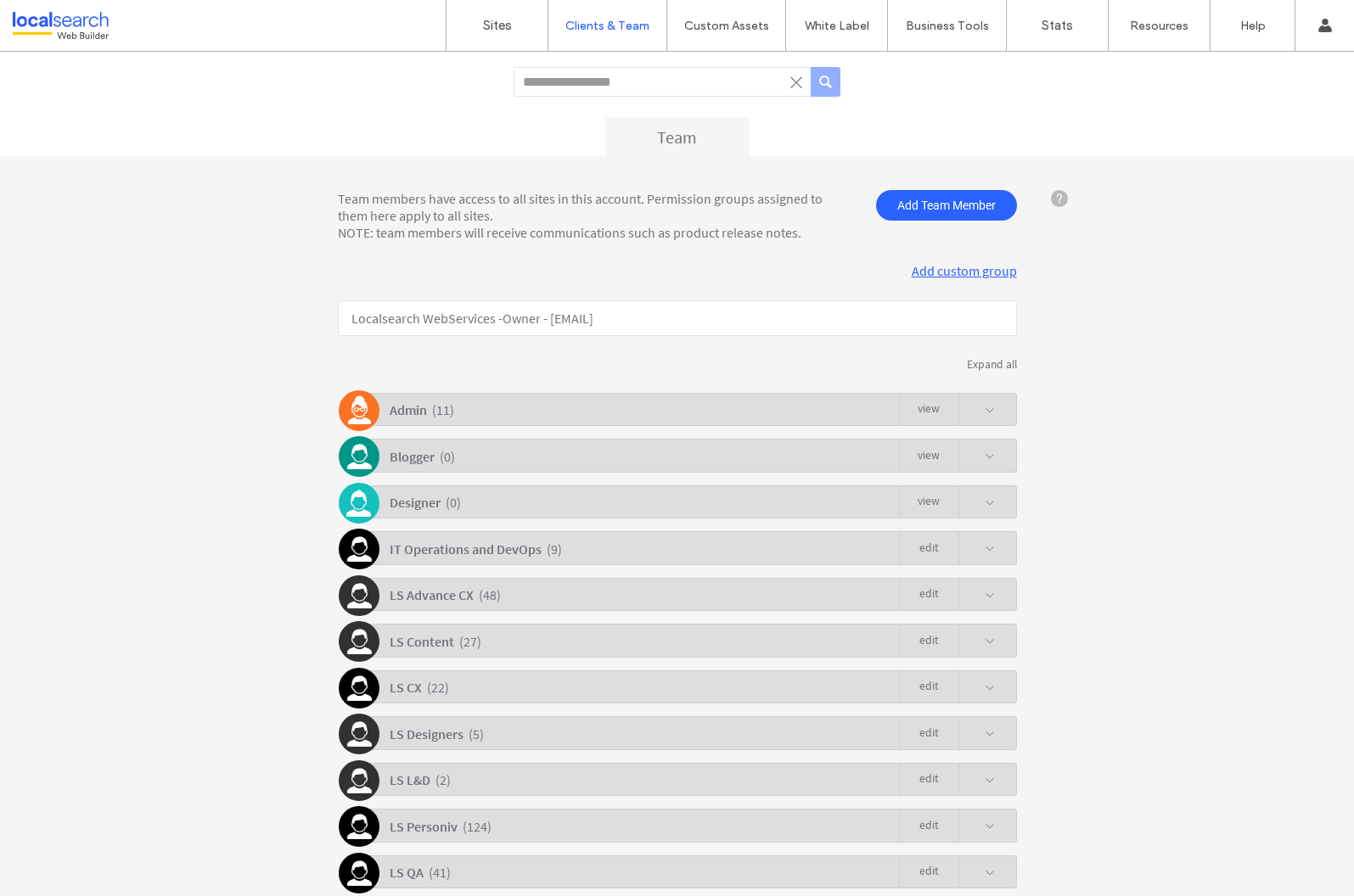 click at bounding box center [976, 410] 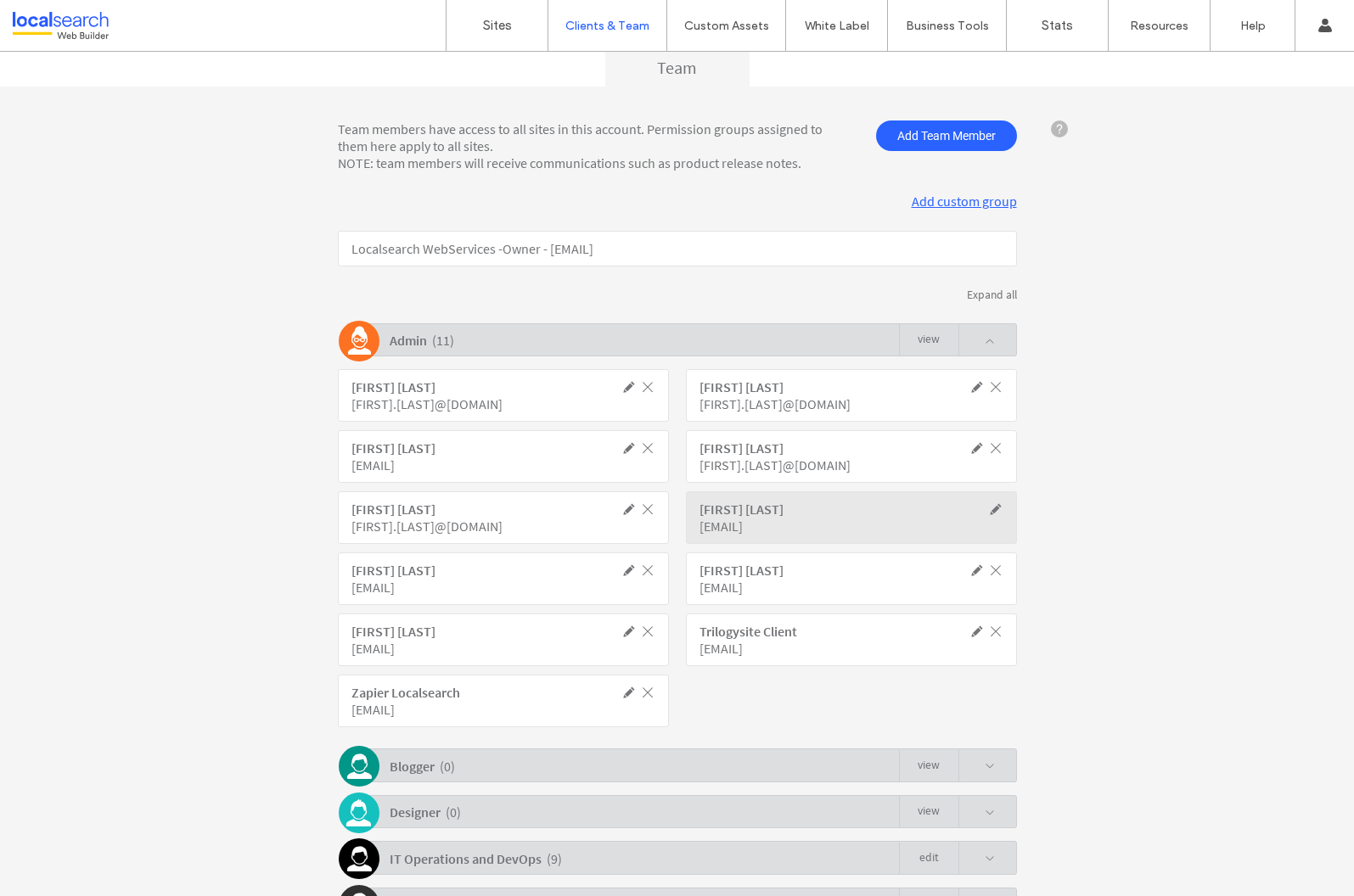 scroll, scrollTop: 0, scrollLeft: 0, axis: both 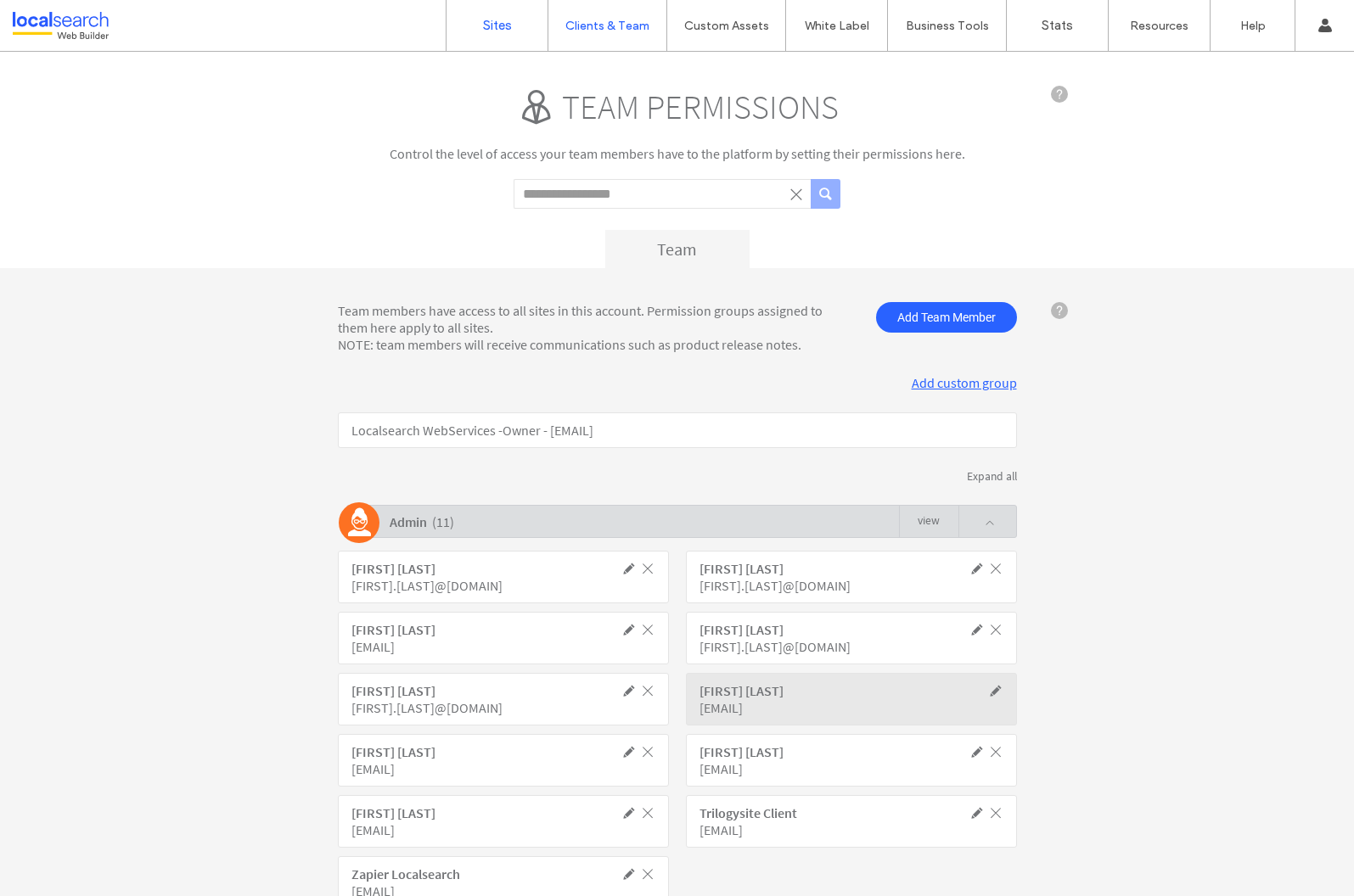 click on "Sites" at bounding box center (497, 25) 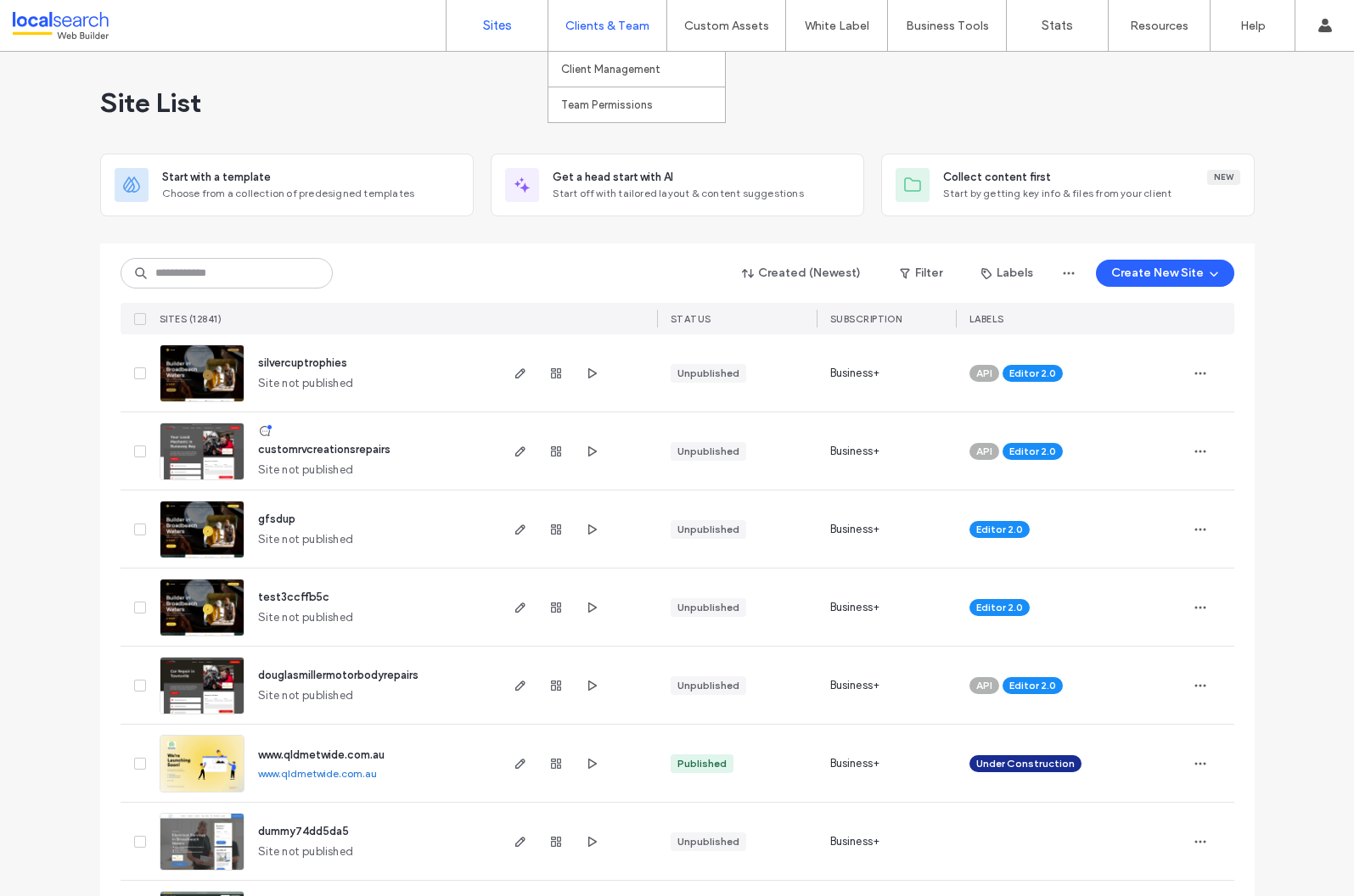 click on "Clients & Team" at bounding box center [607, 25] 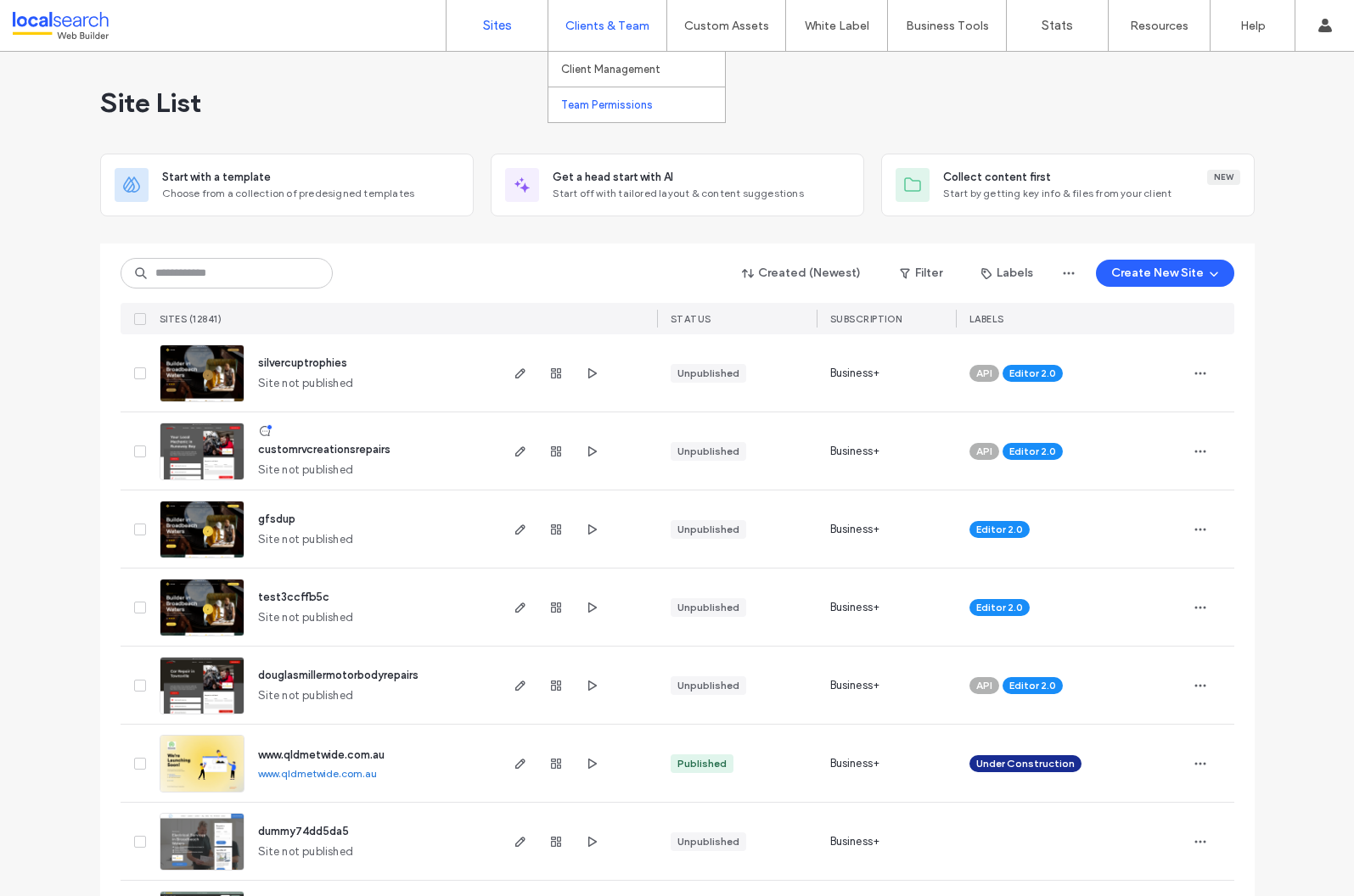click on "Team Permissions" at bounding box center [607, 104] 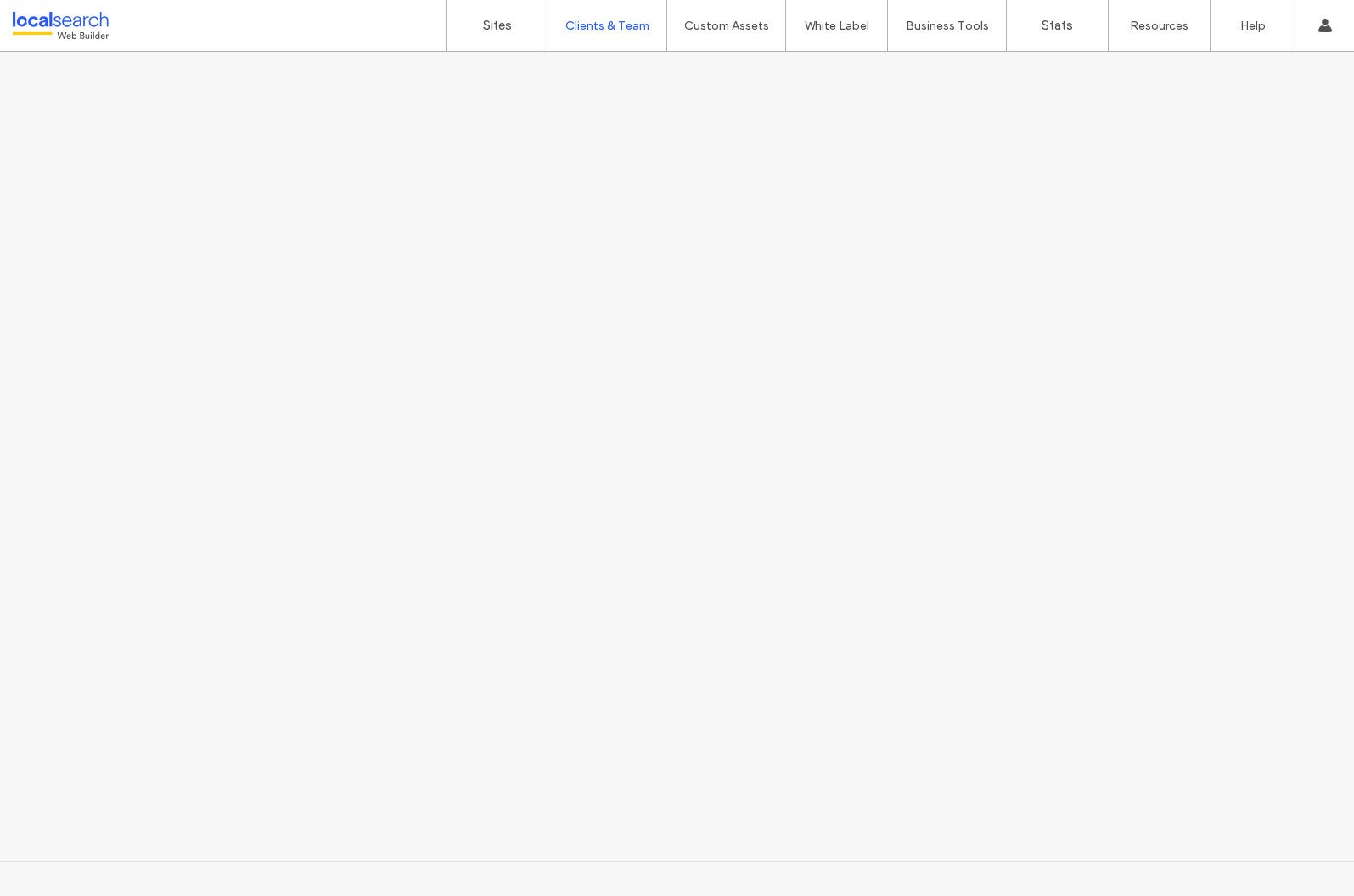 scroll, scrollTop: 0, scrollLeft: 0, axis: both 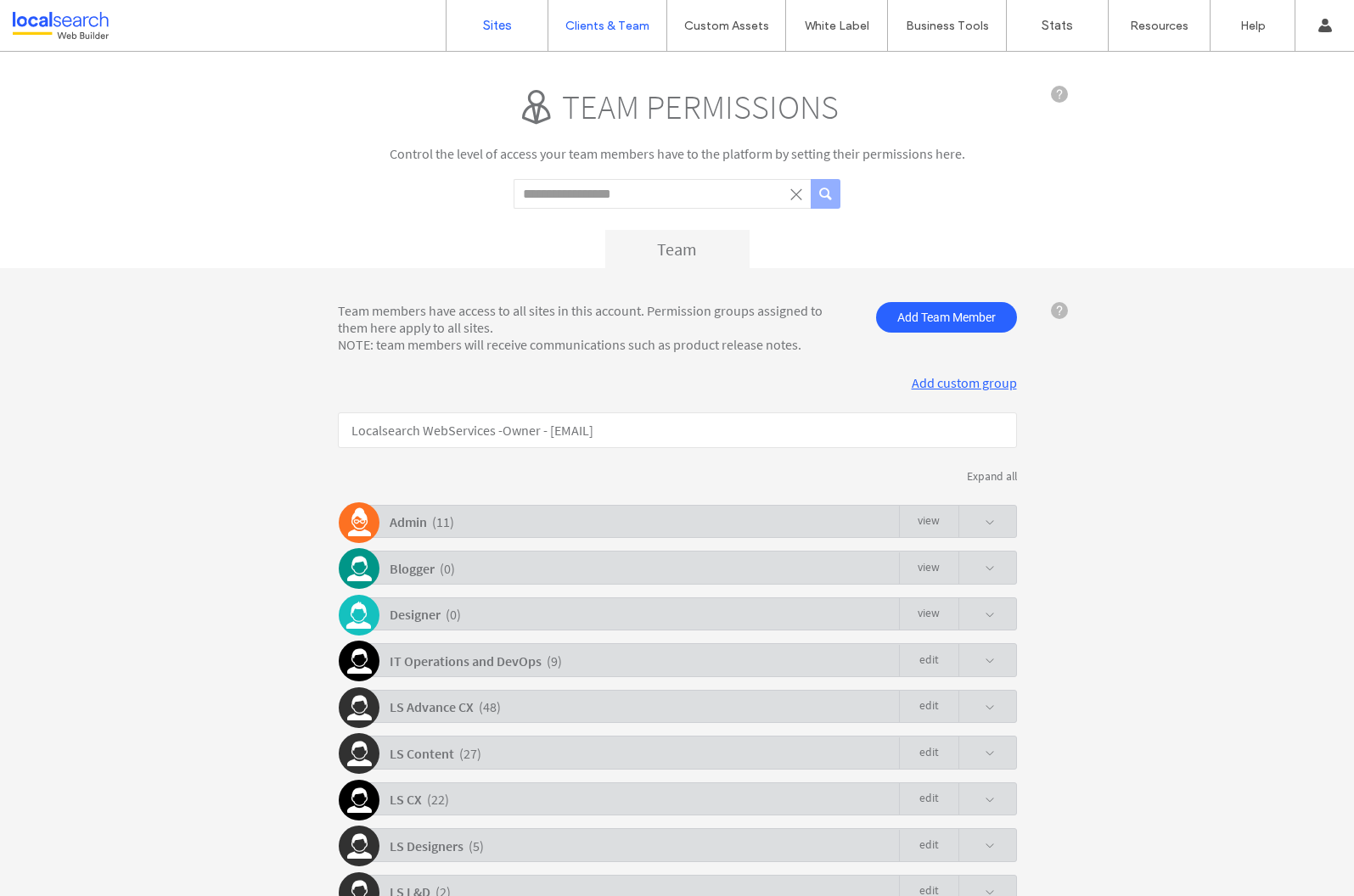 click on "Sites" at bounding box center (497, 25) 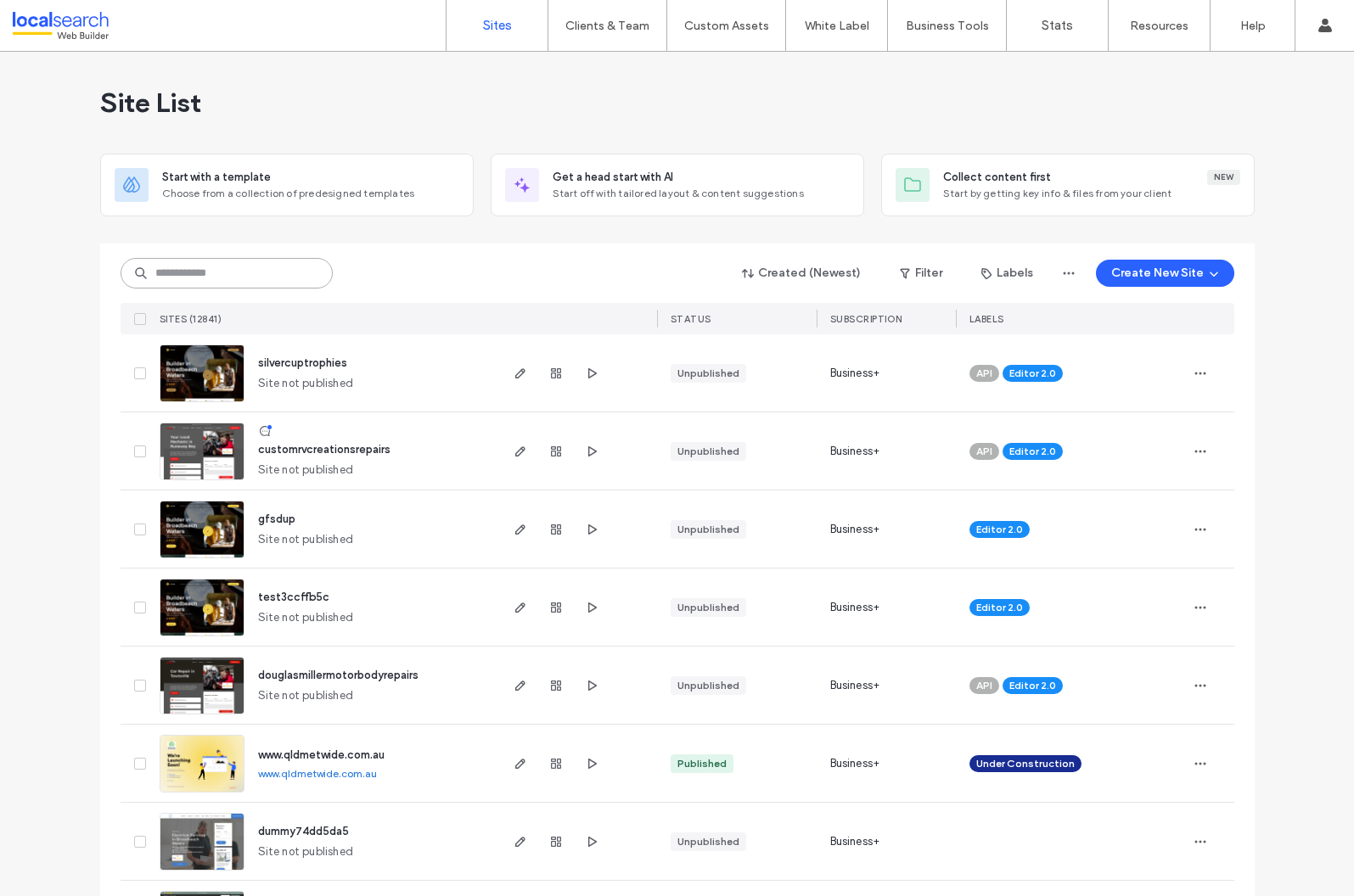 click at bounding box center (227, 273) 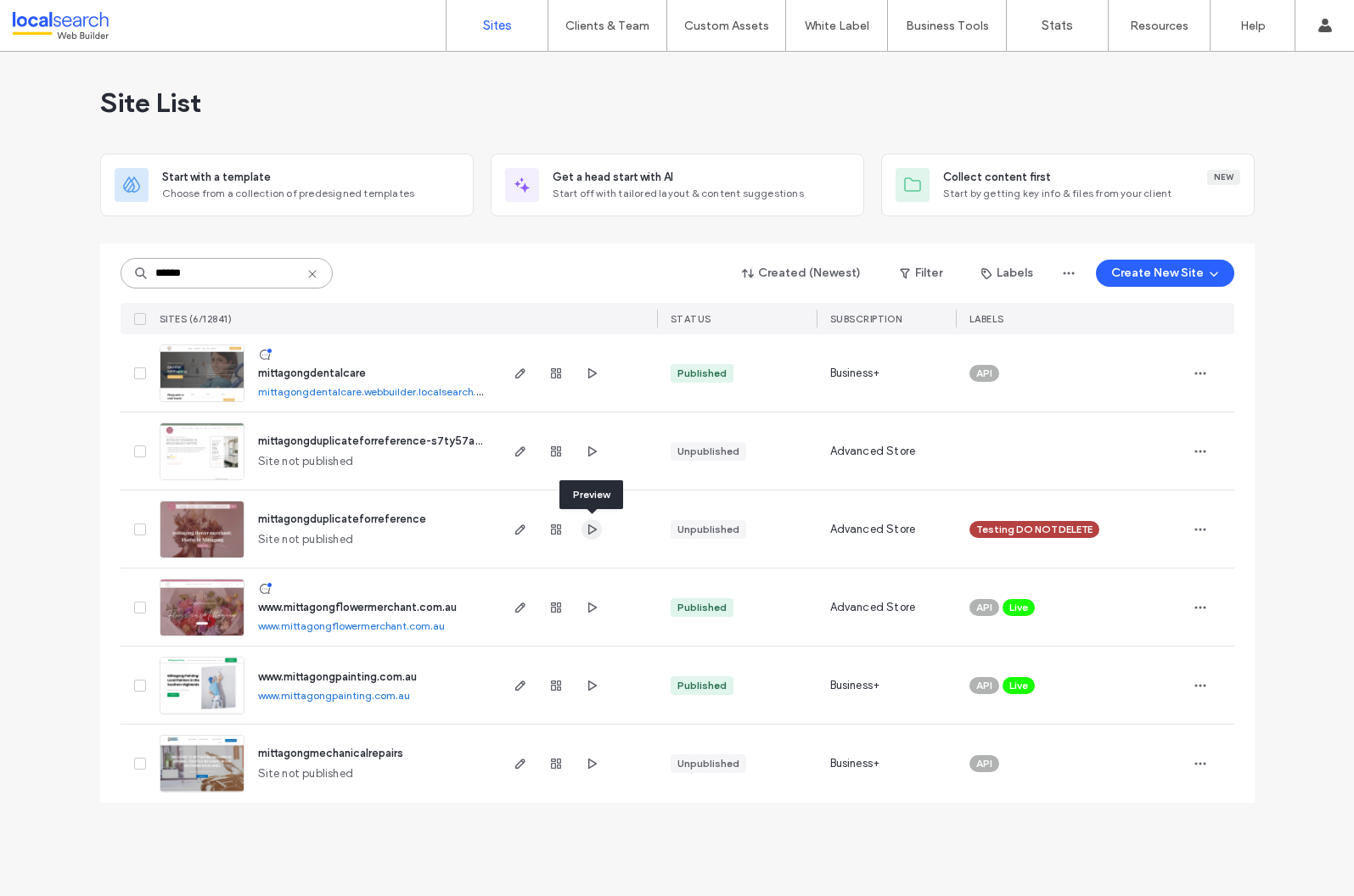 type on "******" 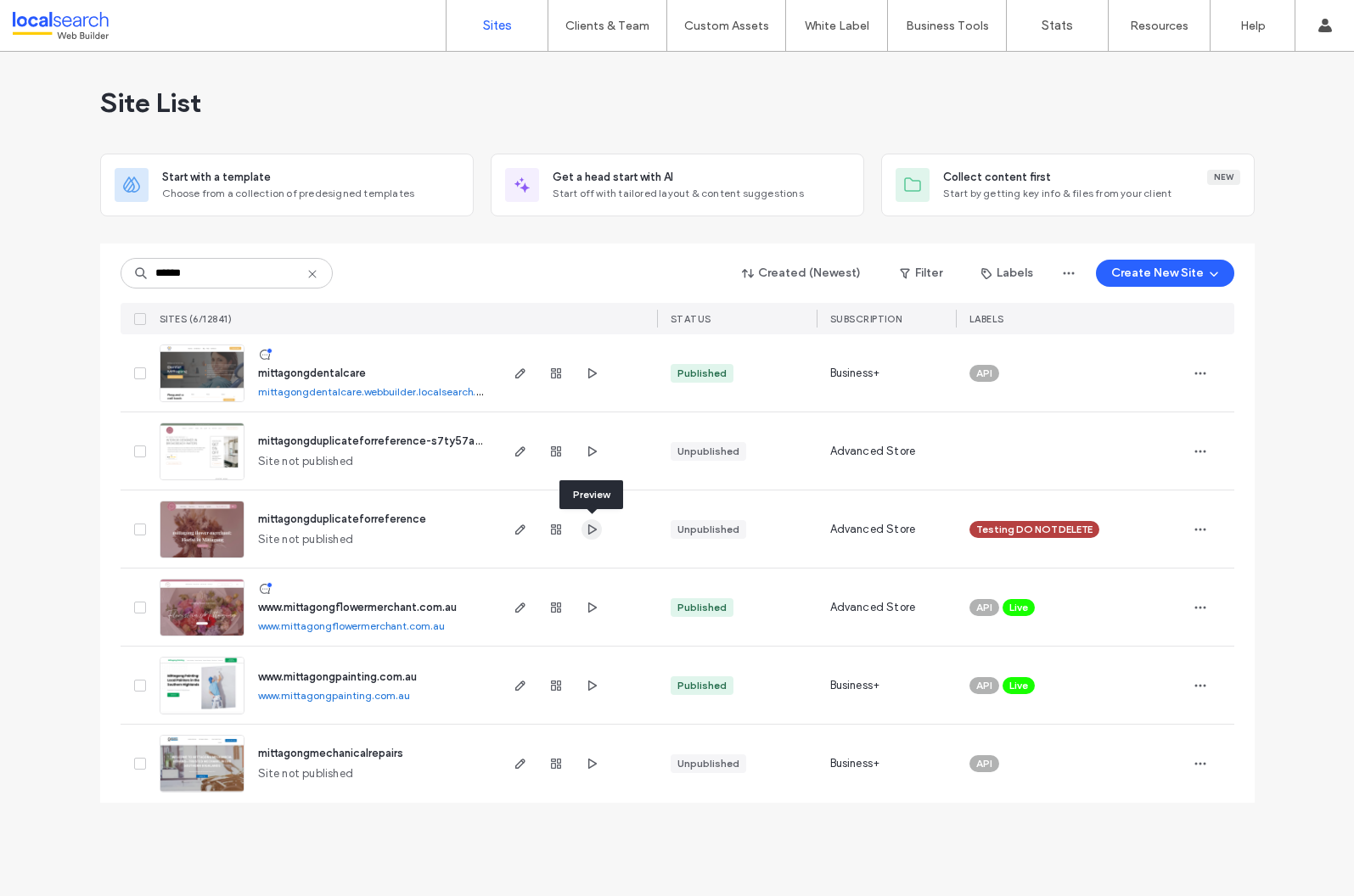 click 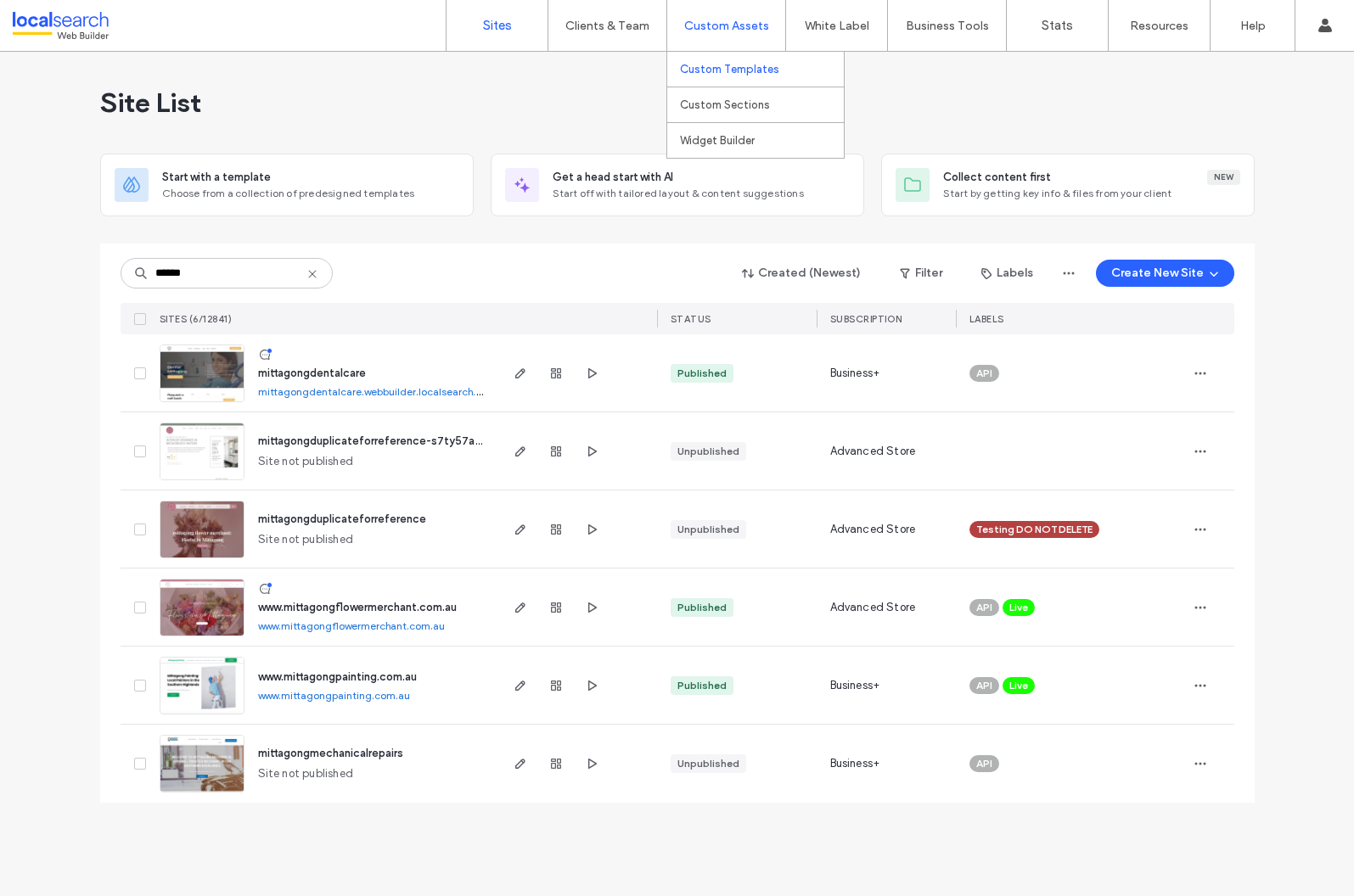 click on "Custom Templates" at bounding box center (729, 69) 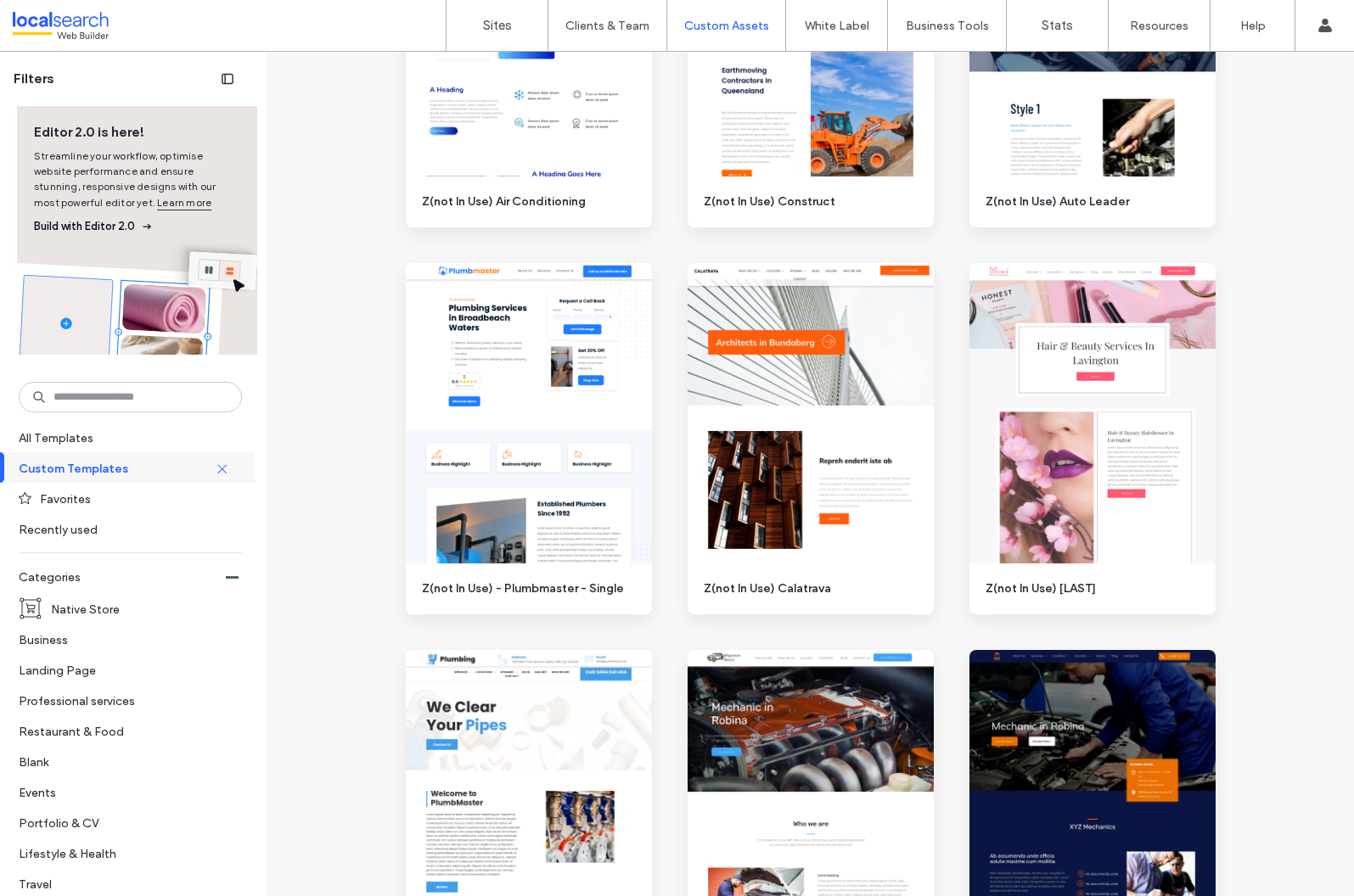 scroll, scrollTop: 1173, scrollLeft: 0, axis: vertical 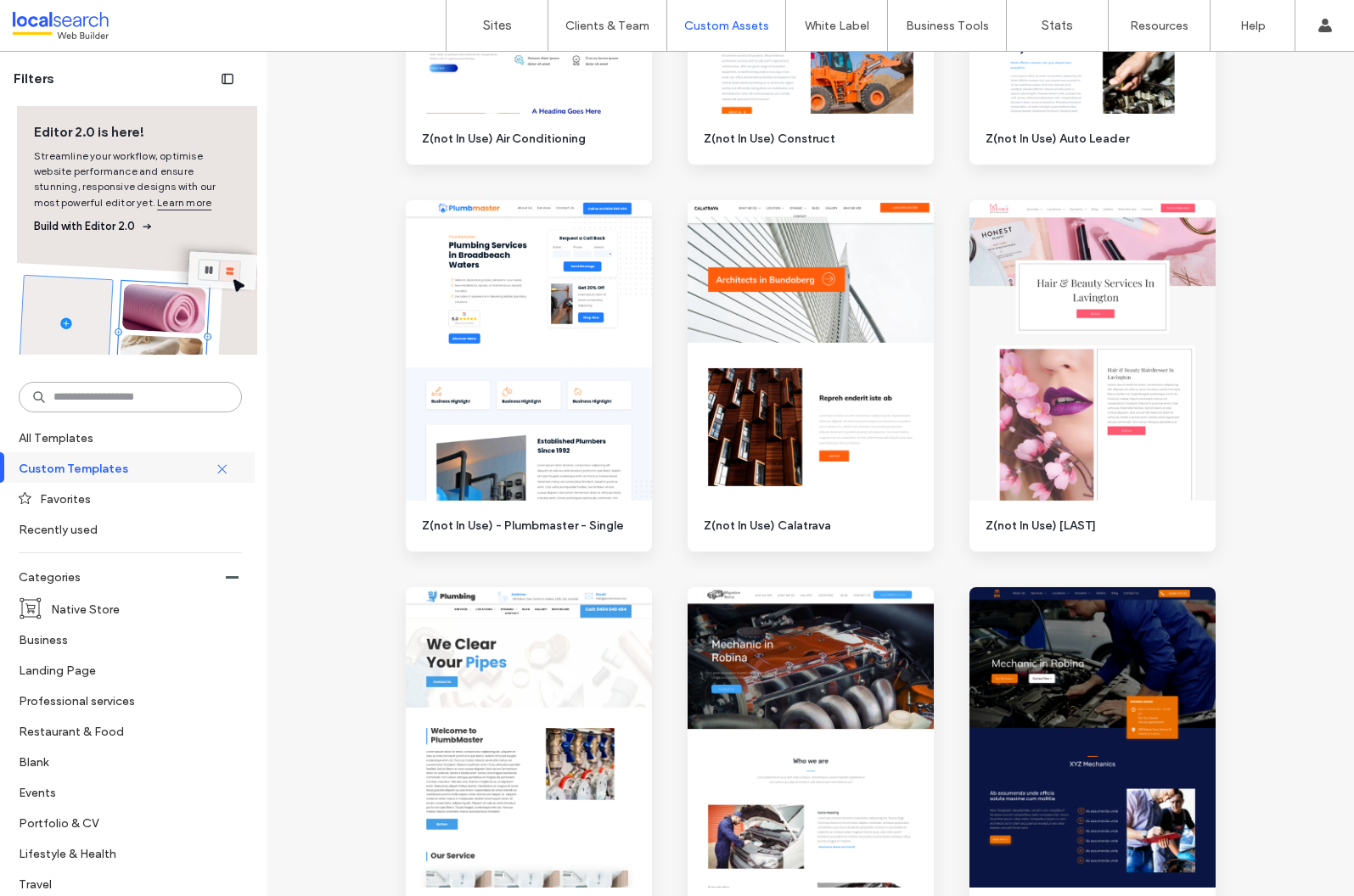 click at bounding box center [130, 397] 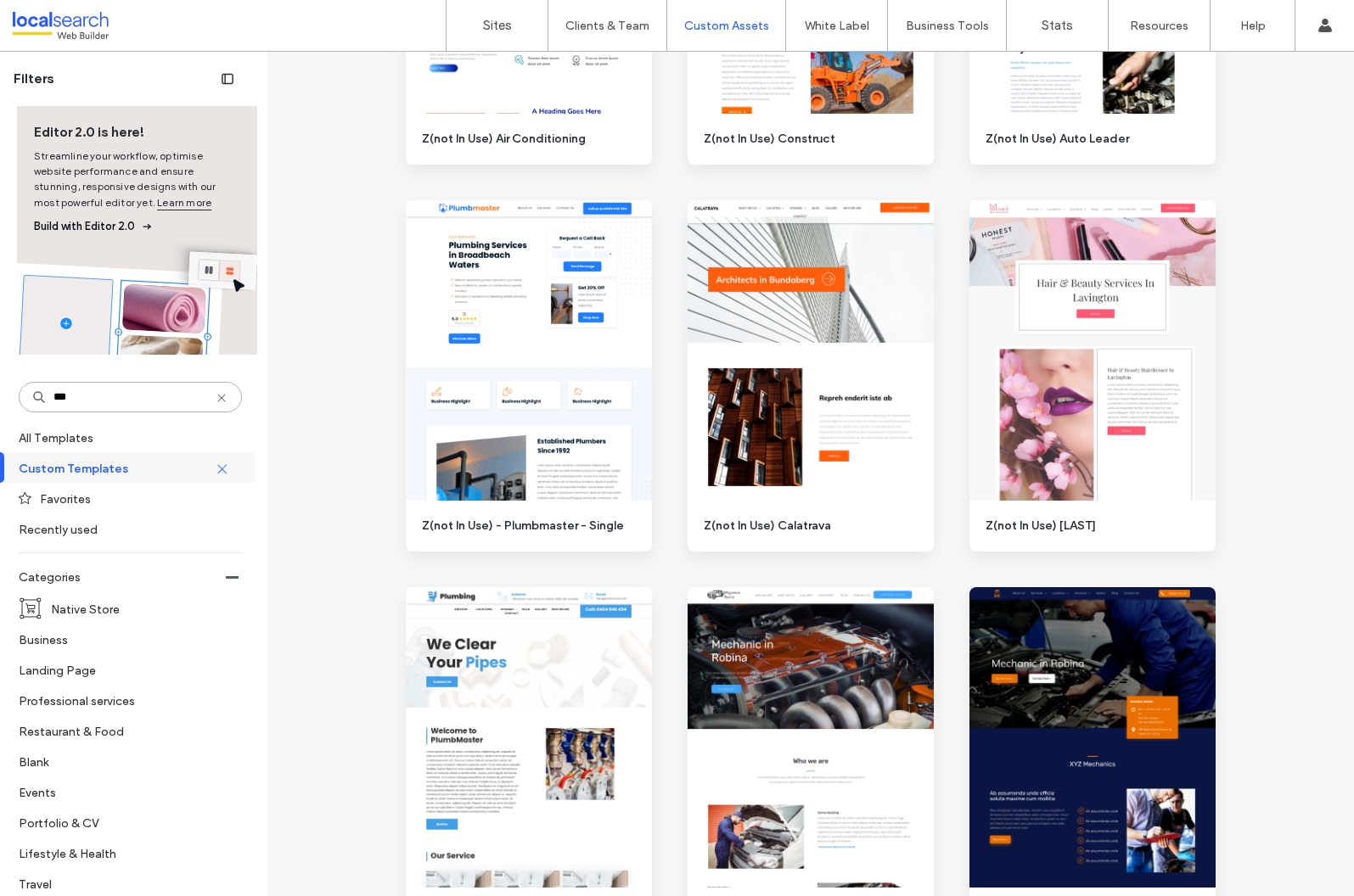 scroll, scrollTop: 0, scrollLeft: 0, axis: both 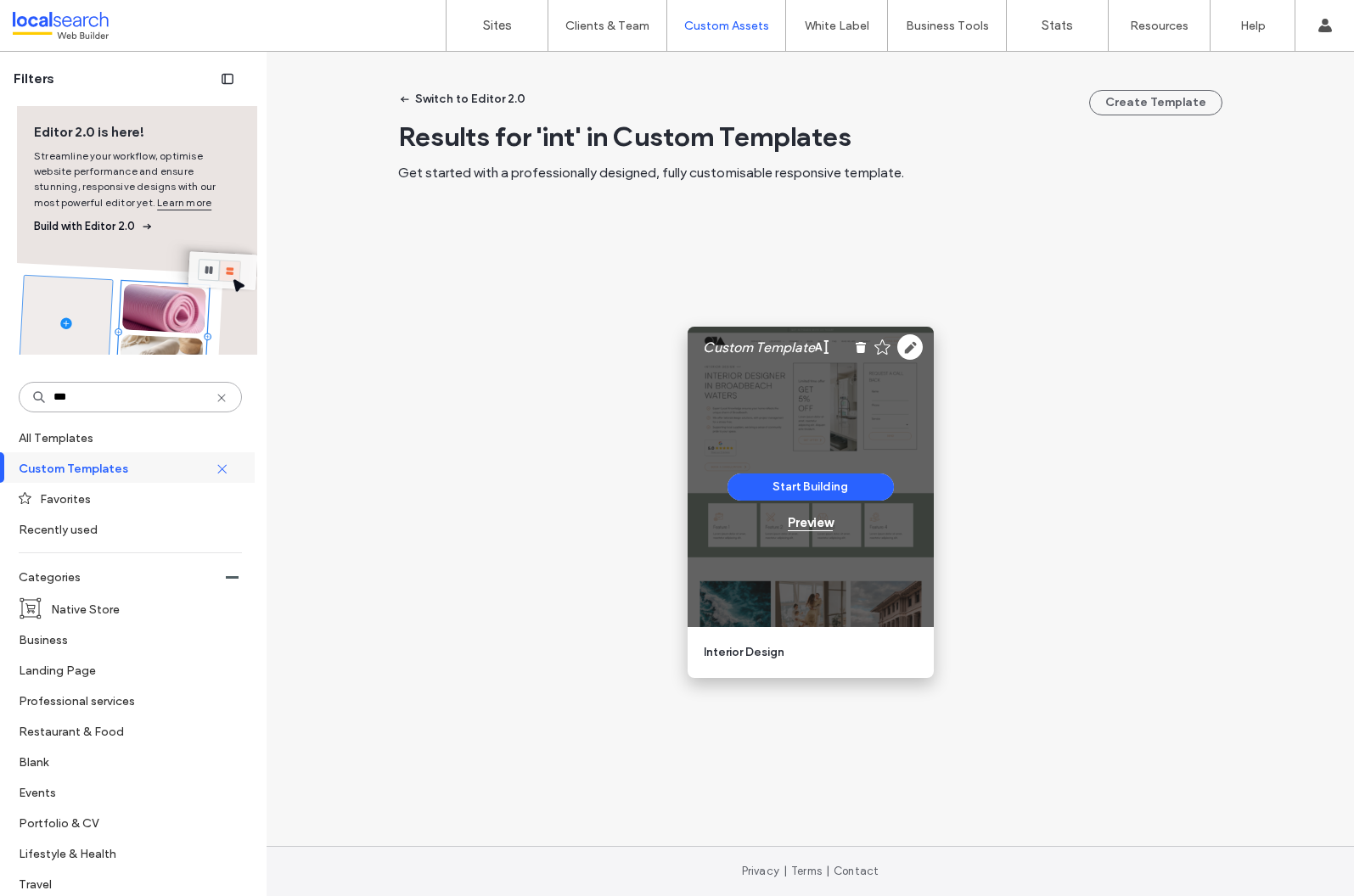 type on "***" 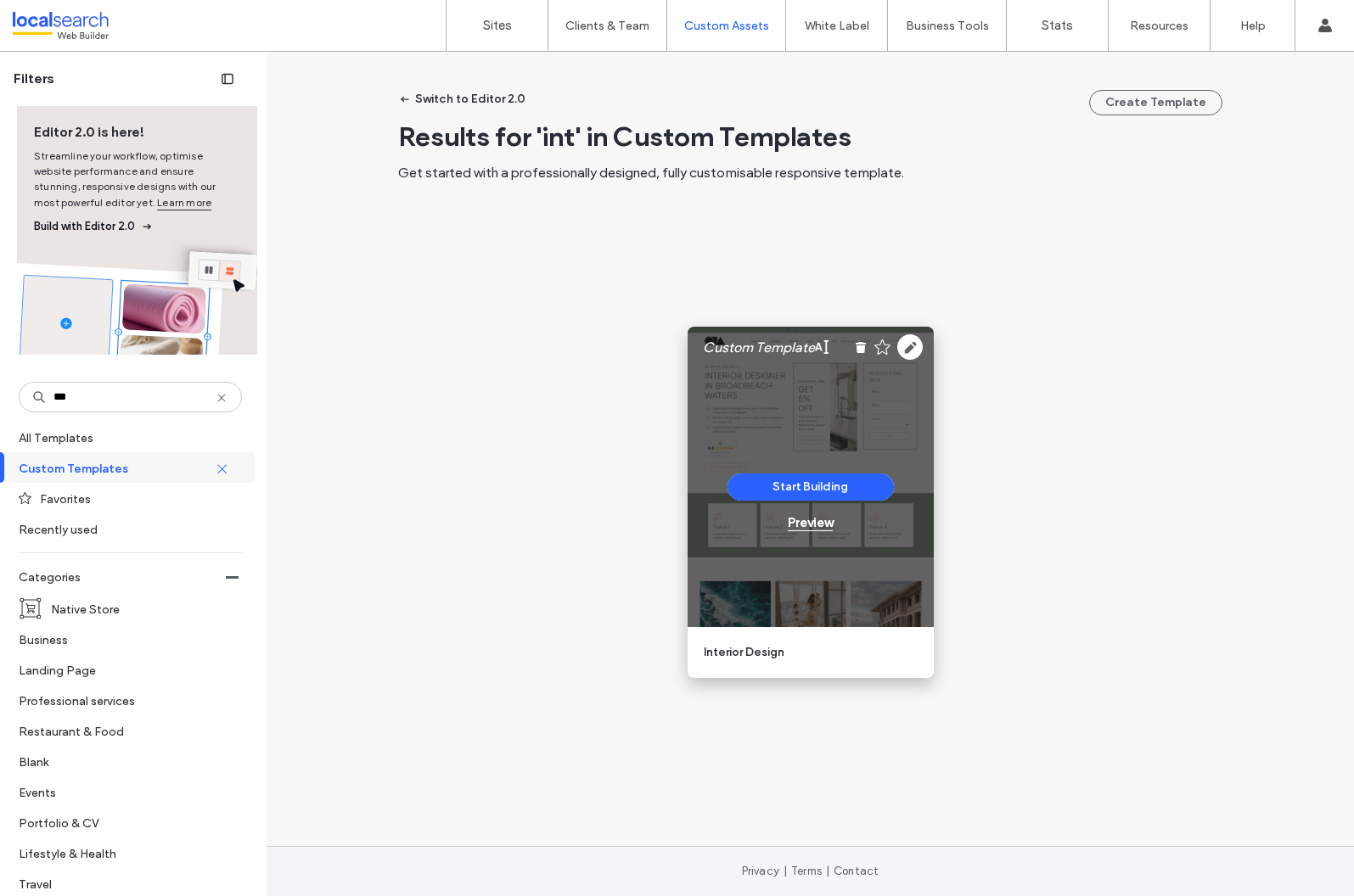 click on "Preview" at bounding box center (810, 523) 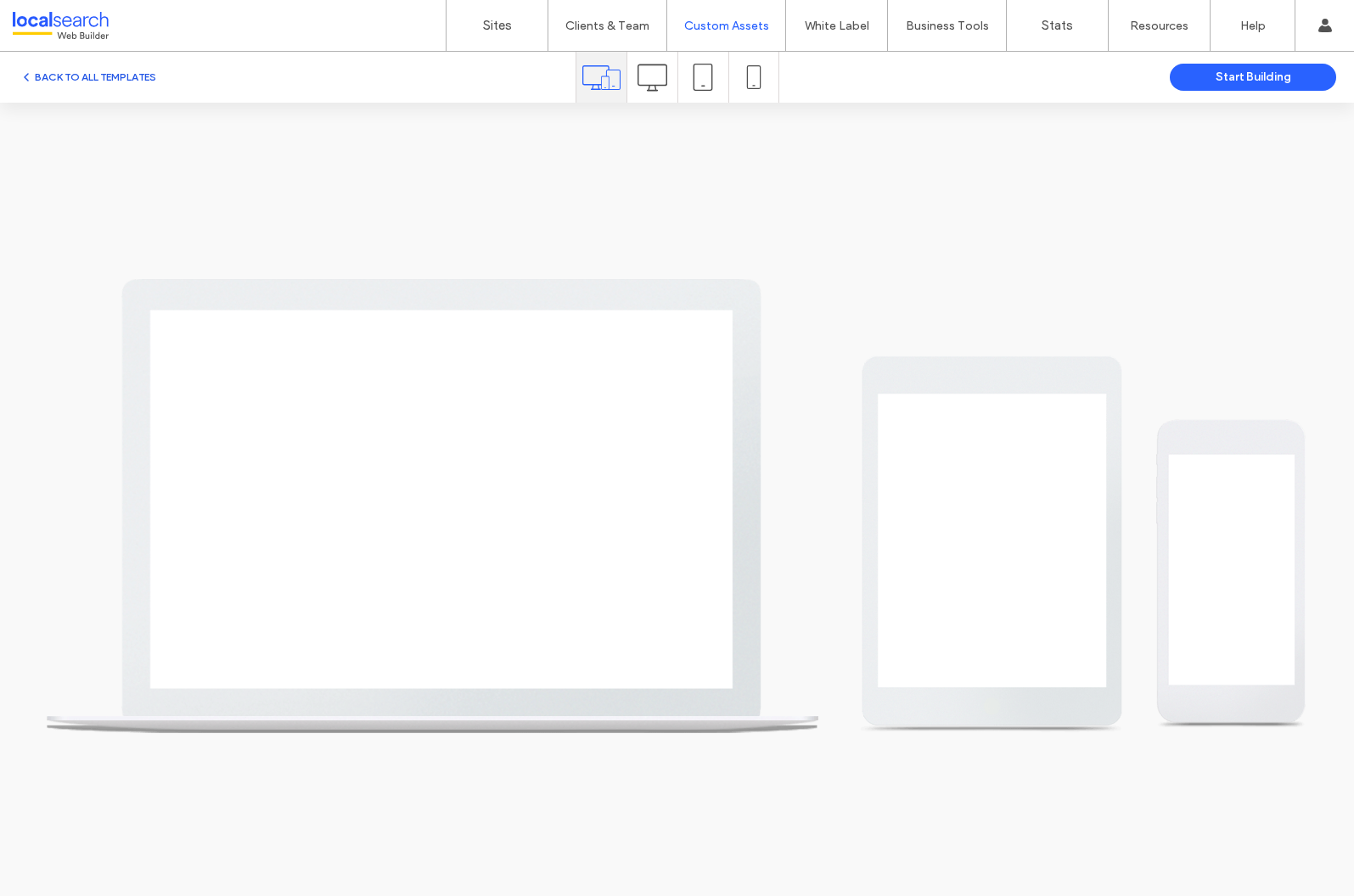 click on "BACK TO ALL TEMPLATES" at bounding box center (87, 77) 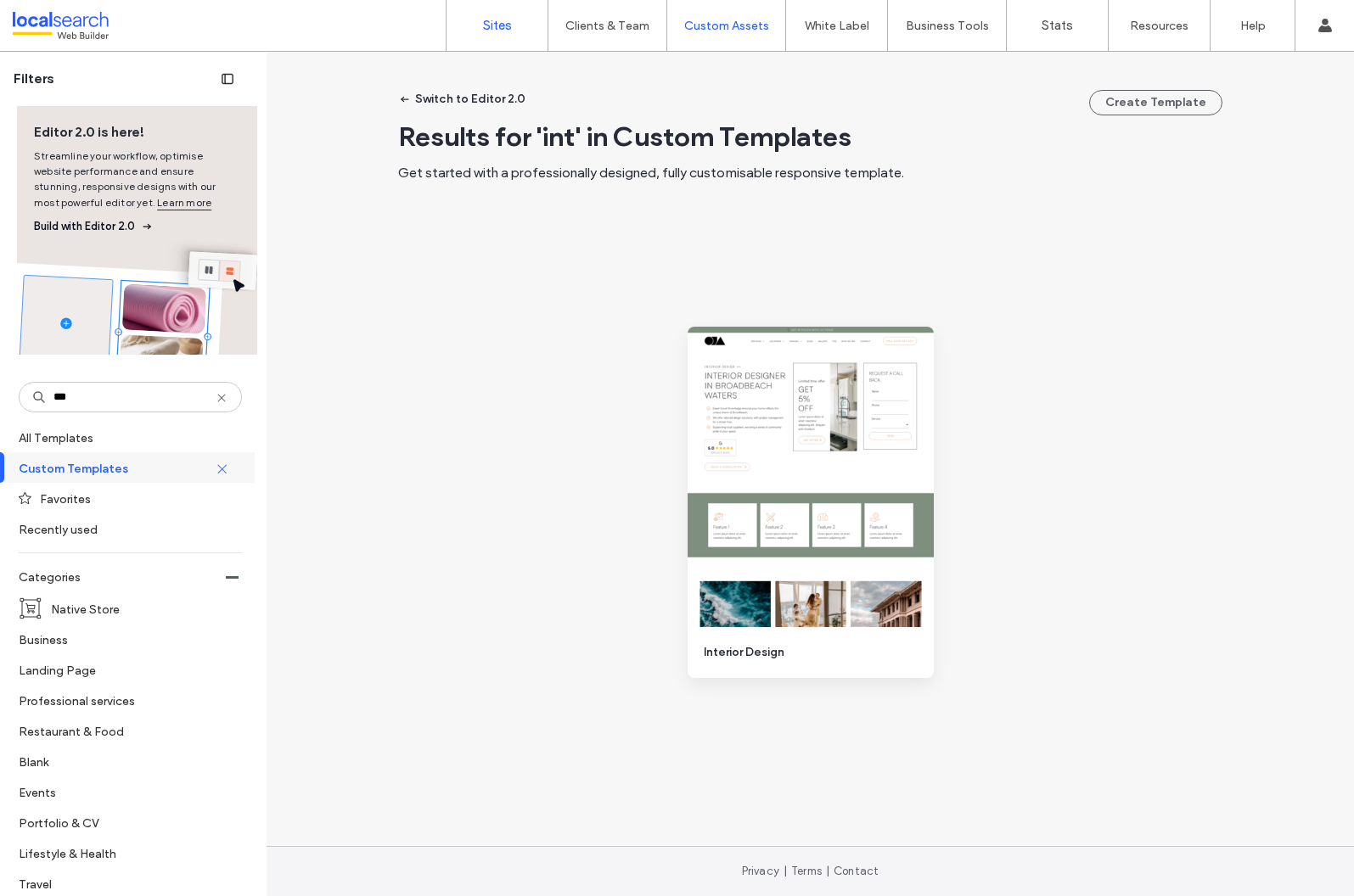 click on "Sites" at bounding box center (497, 25) 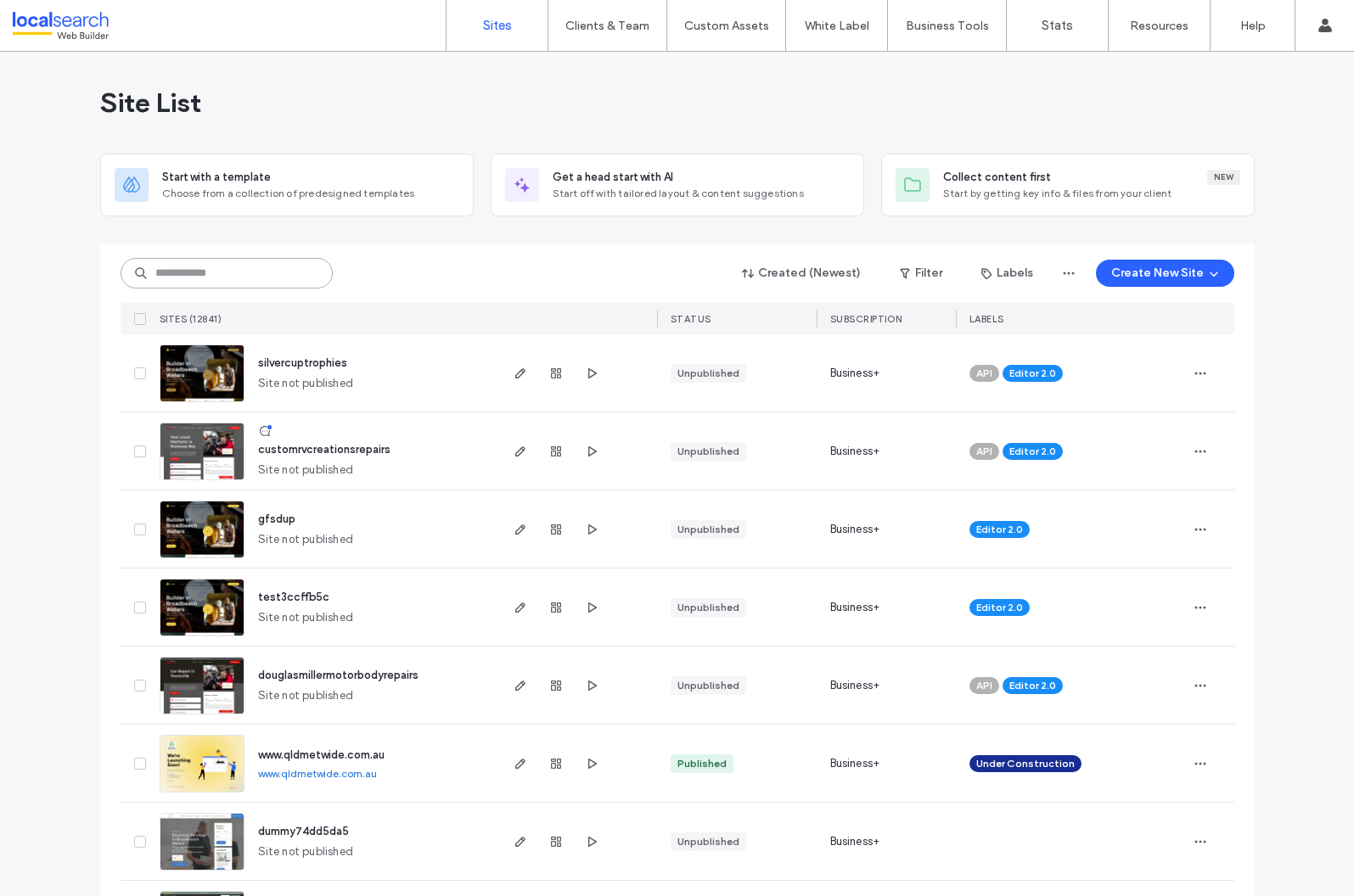 click at bounding box center (227, 273) 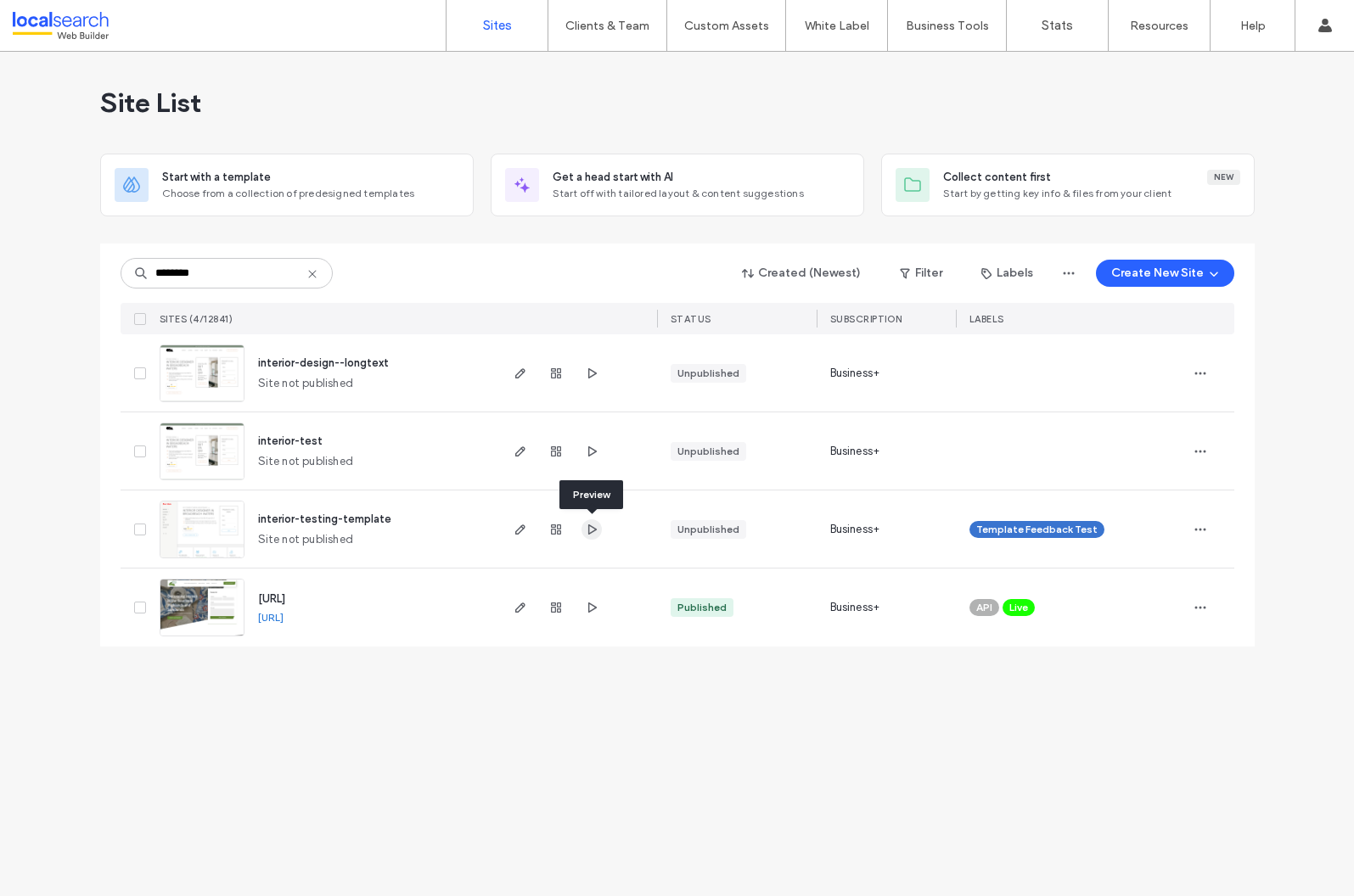click 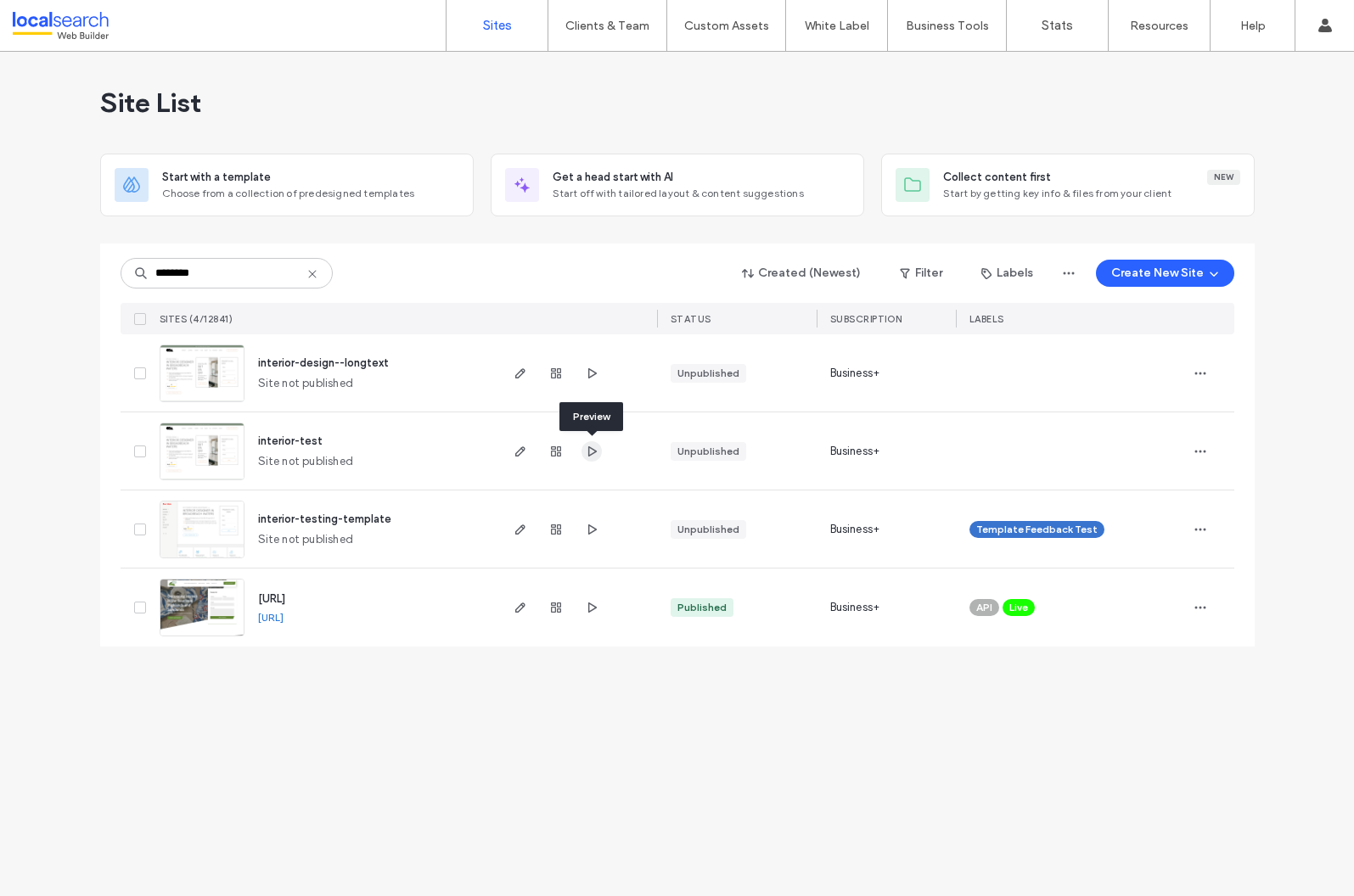 click 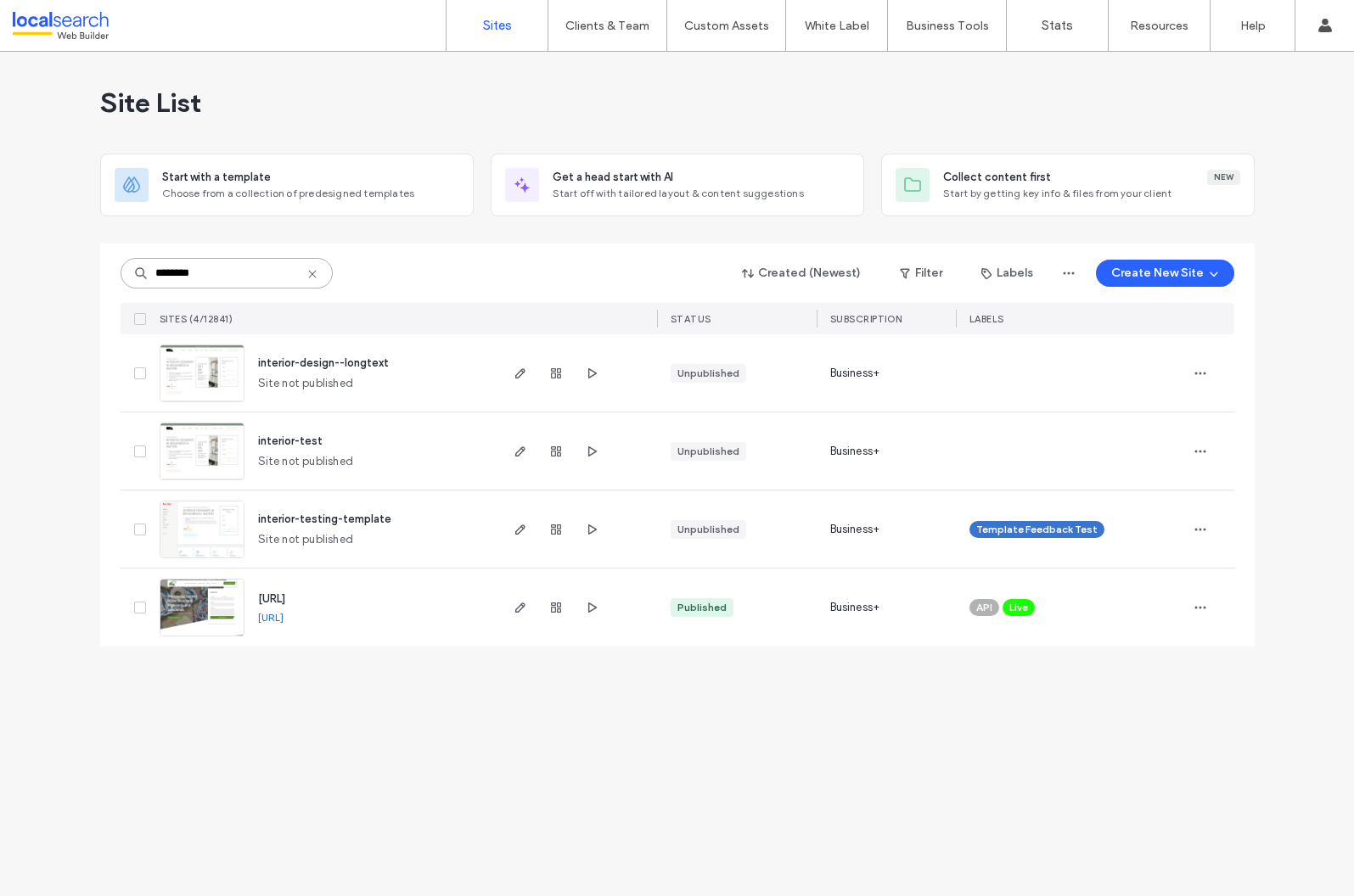 click on "********" at bounding box center [227, 273] 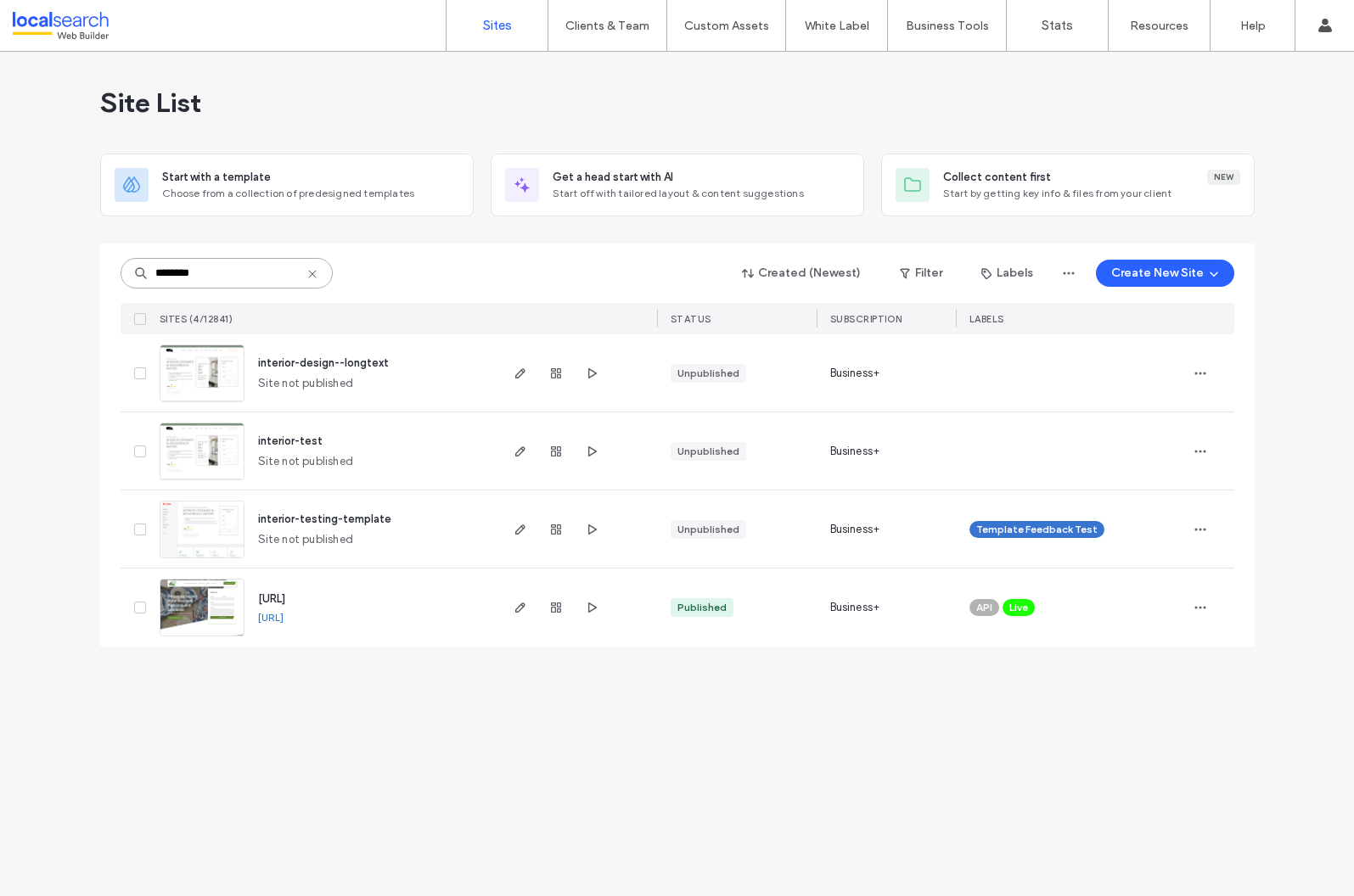 click on "********" at bounding box center [227, 273] 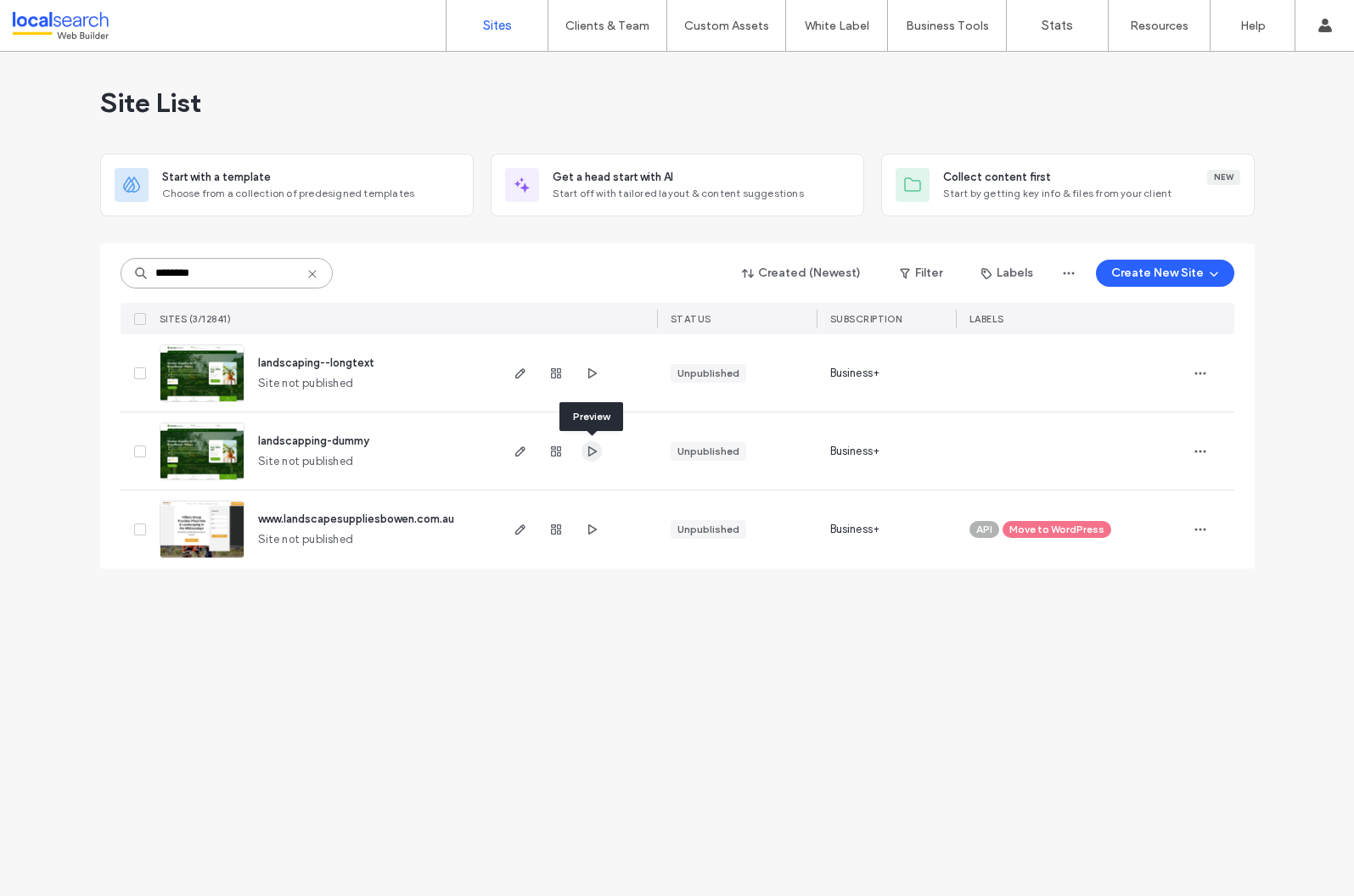 type on "********" 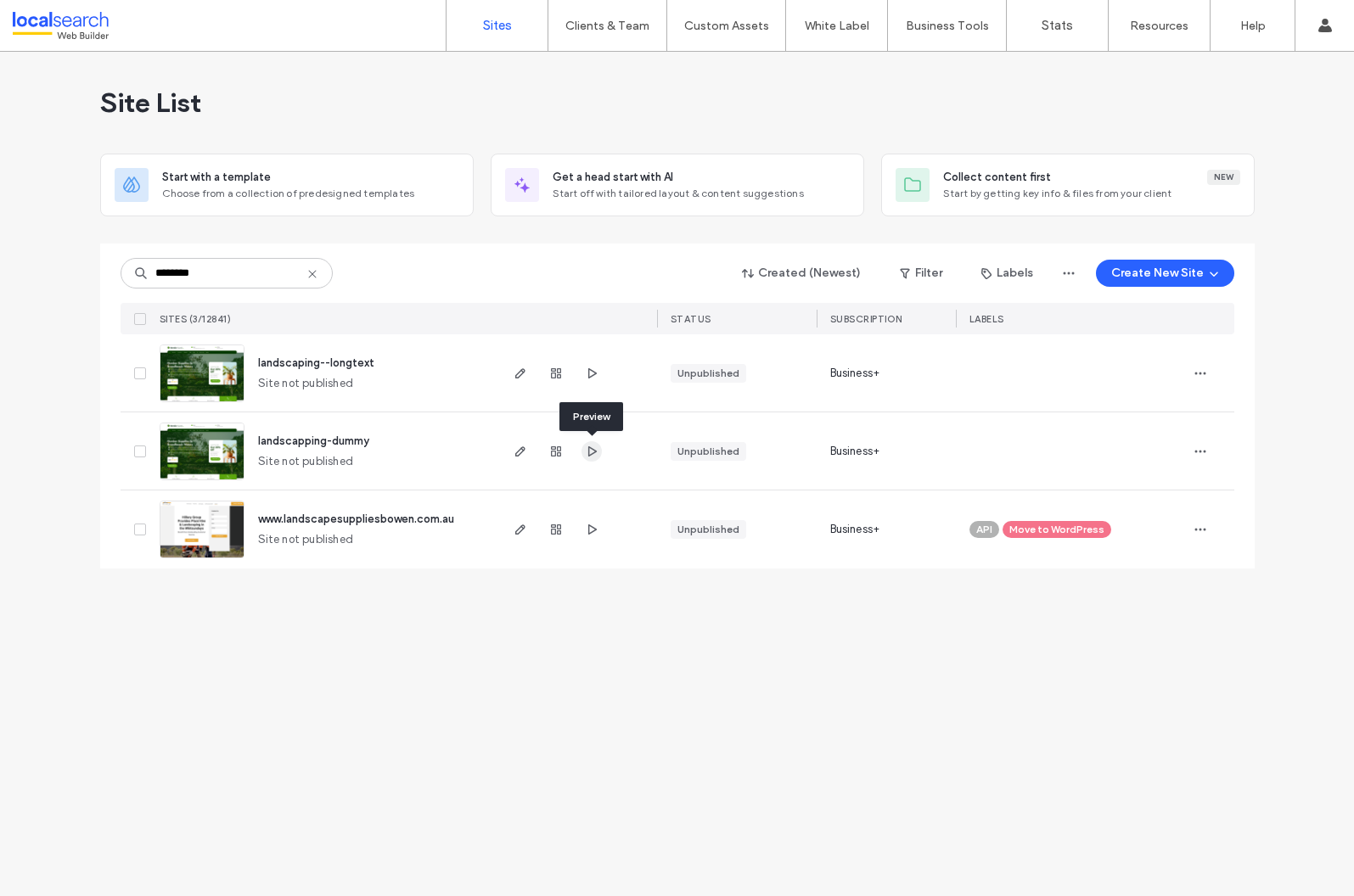 click 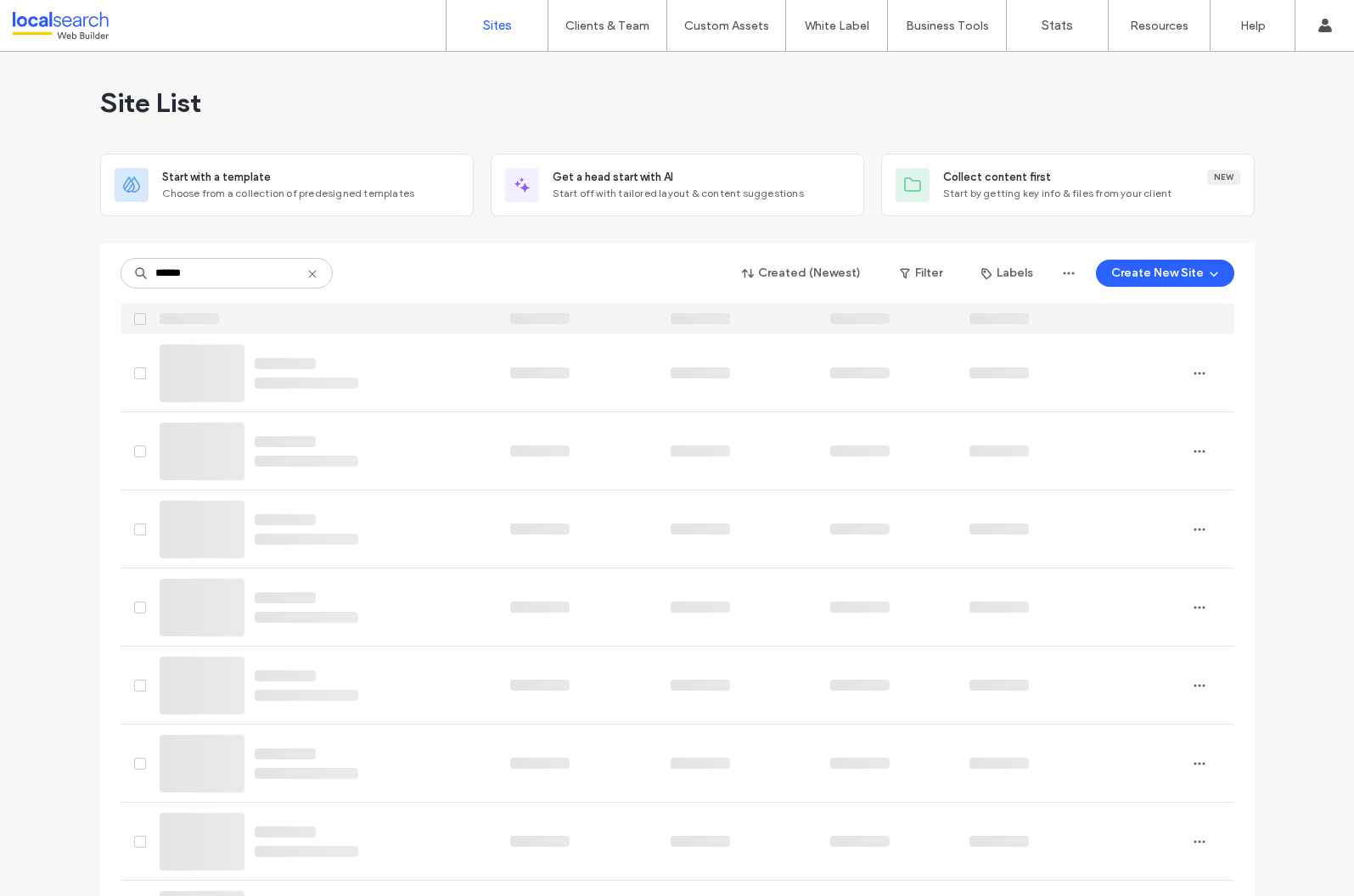 scroll, scrollTop: 0, scrollLeft: 0, axis: both 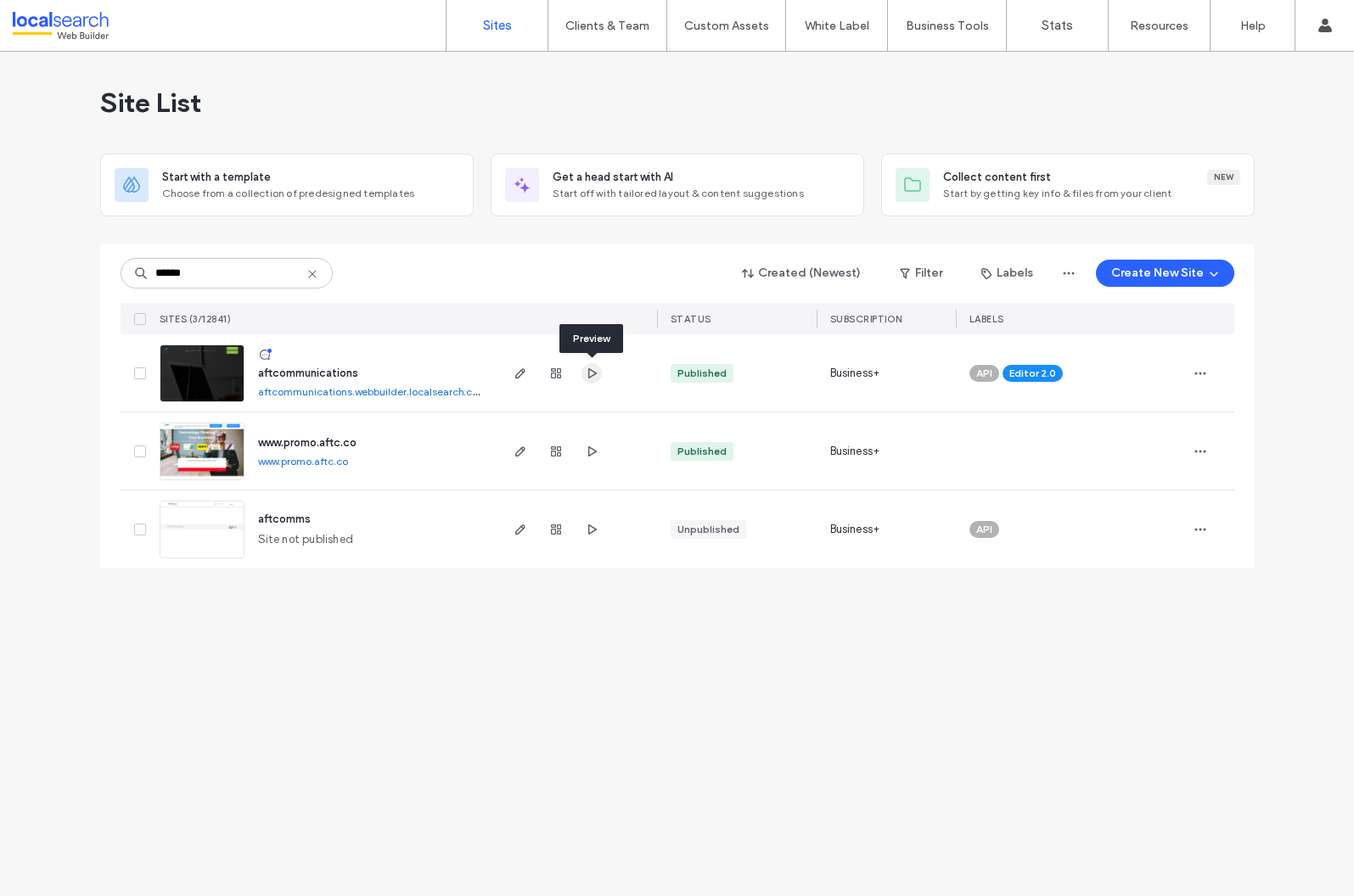 type on "******" 